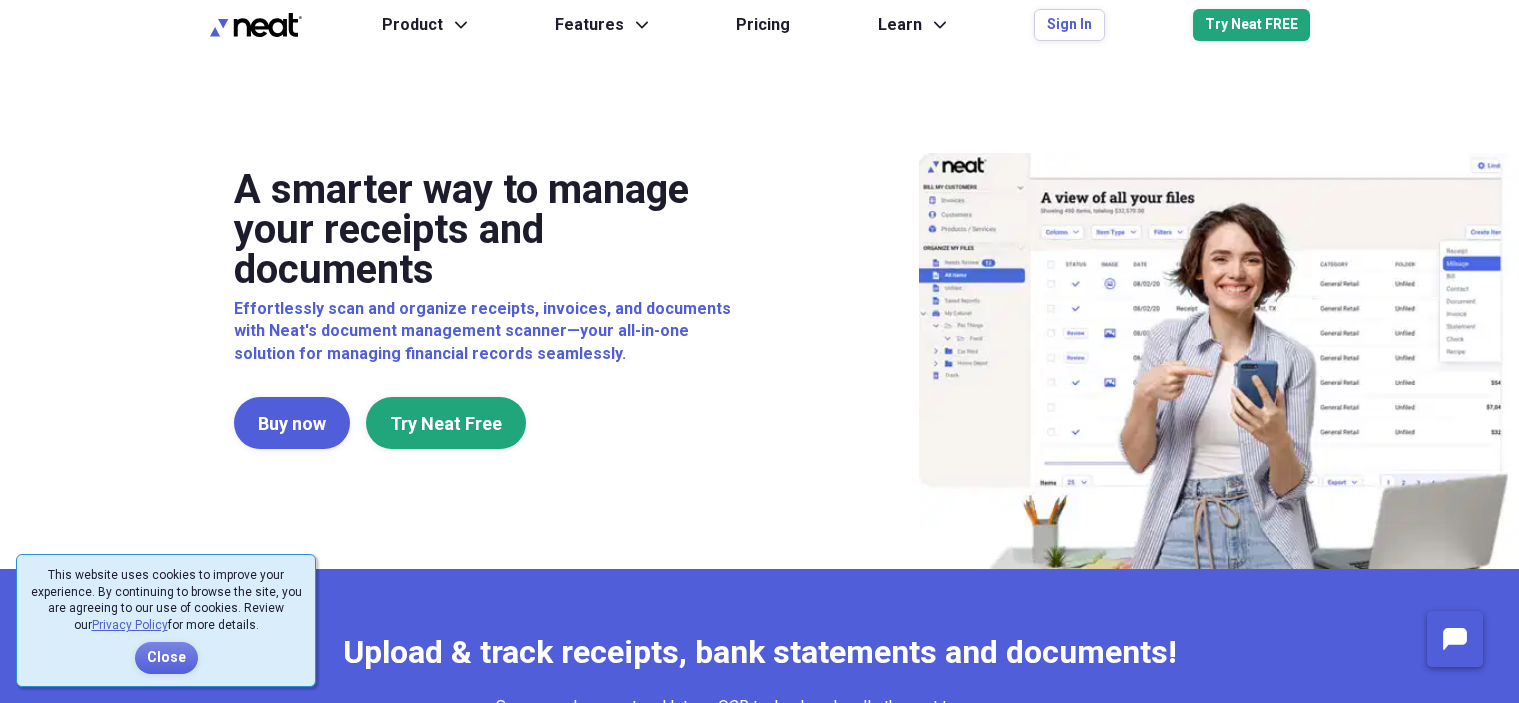 scroll, scrollTop: 0, scrollLeft: 0, axis: both 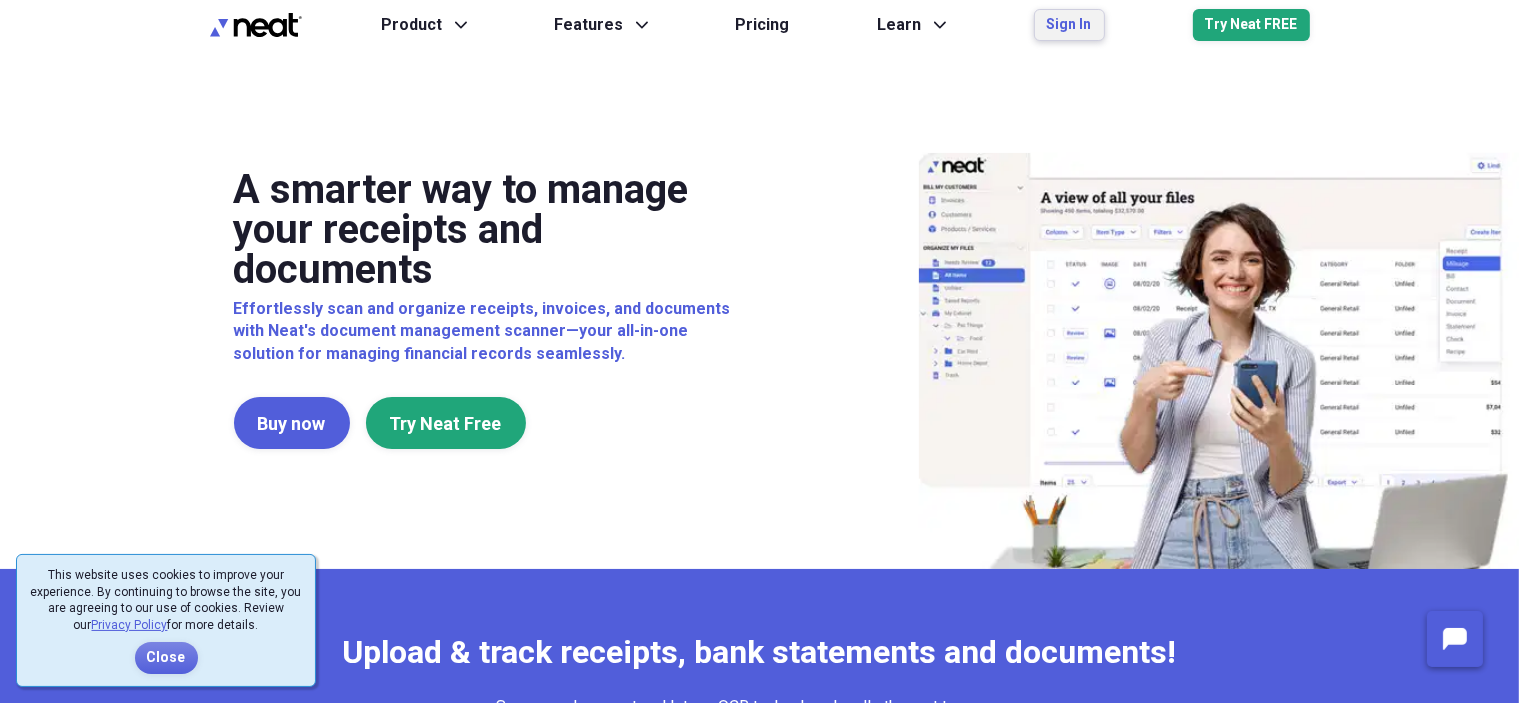 click on "Sign In" at bounding box center (1069, 25) 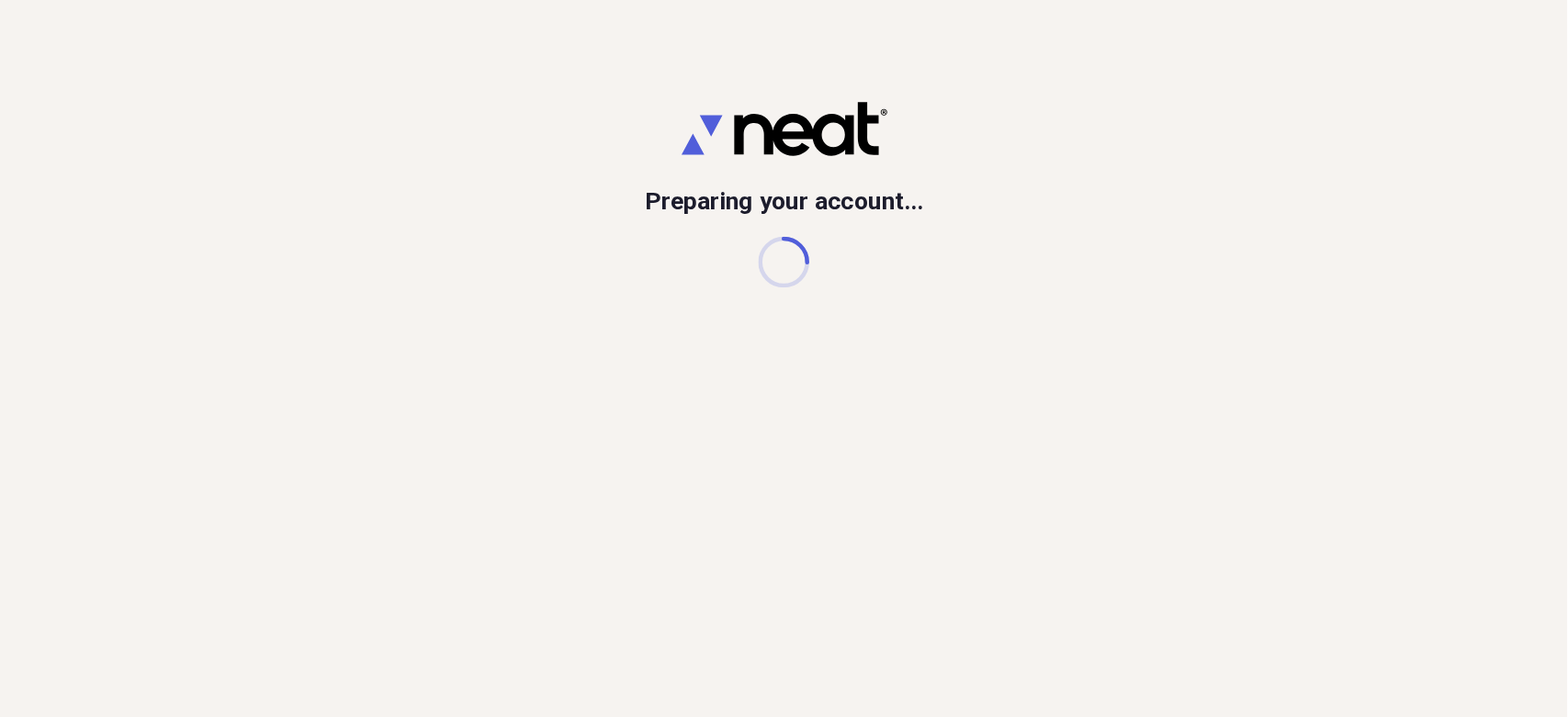 scroll, scrollTop: 0, scrollLeft: 0, axis: both 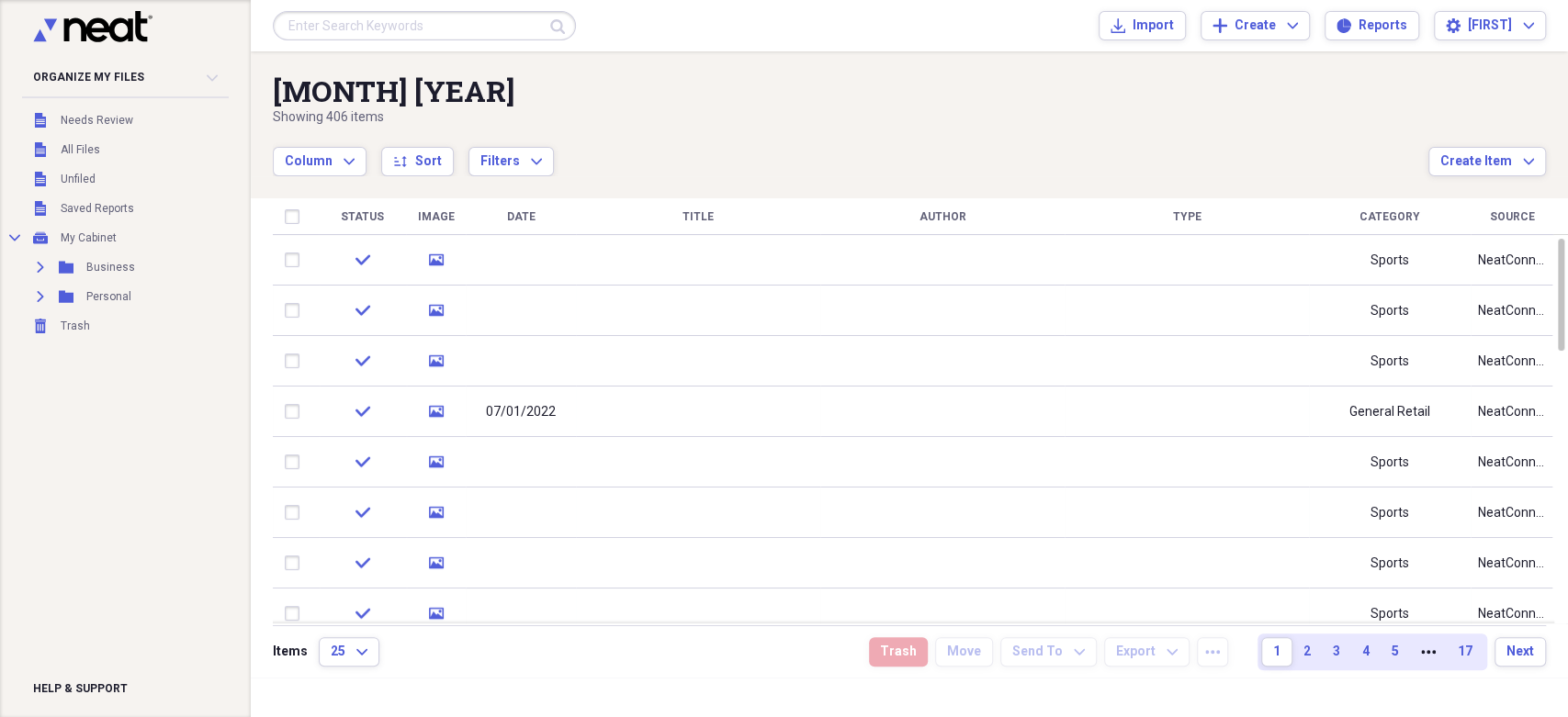 drag, startPoint x: 1407, startPoint y: 0, endPoint x: 85, endPoint y: 475, distance: 1404.7452 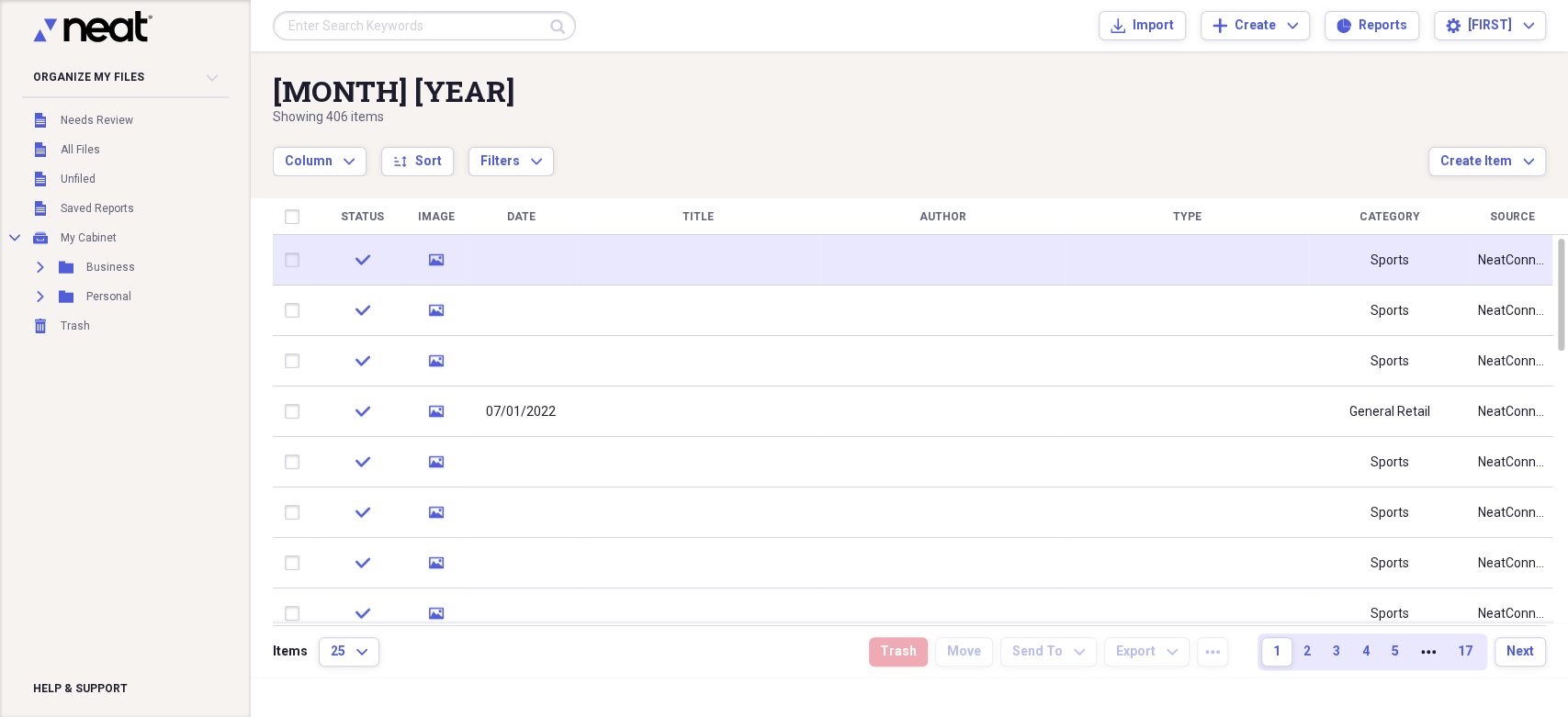 click on "media" at bounding box center [436, 260] 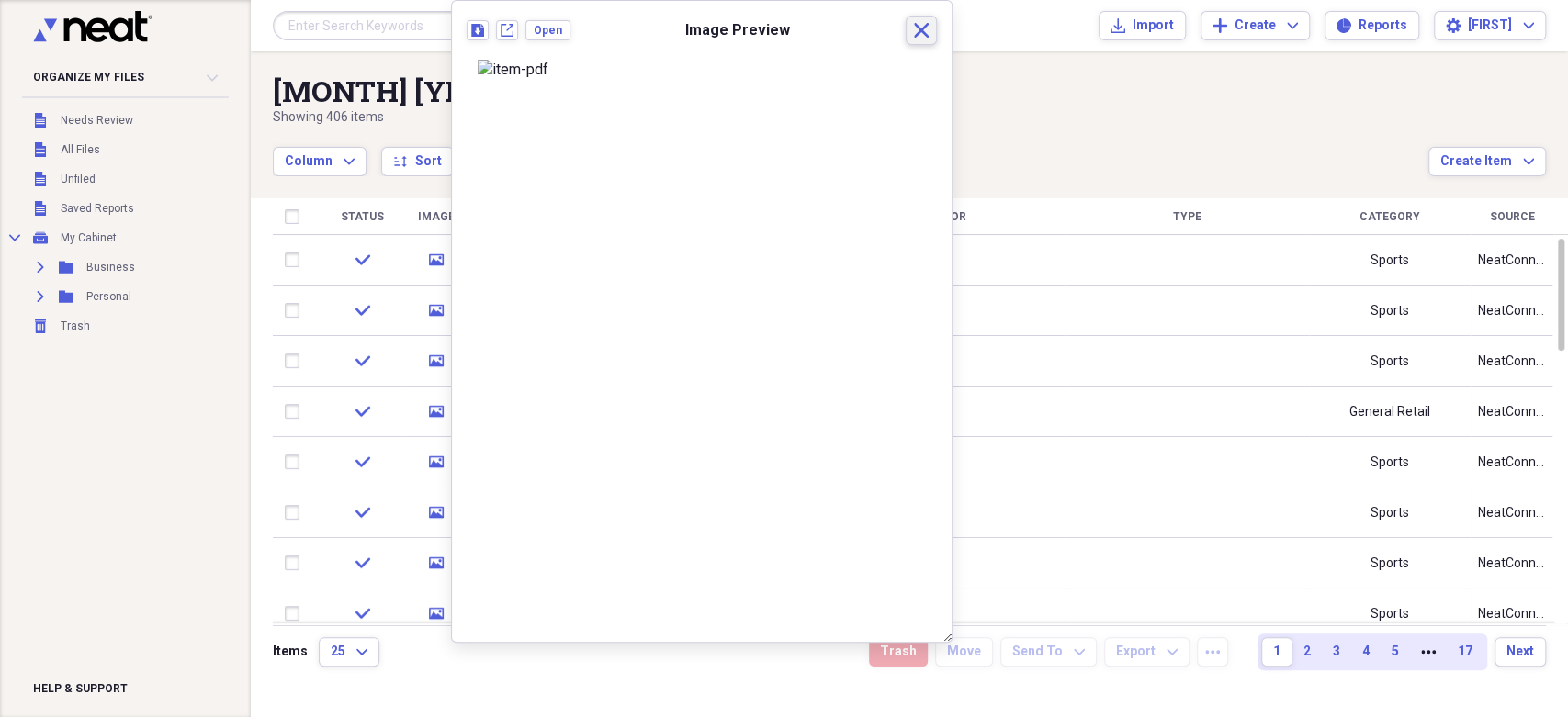 click on "Close" at bounding box center [921, 30] 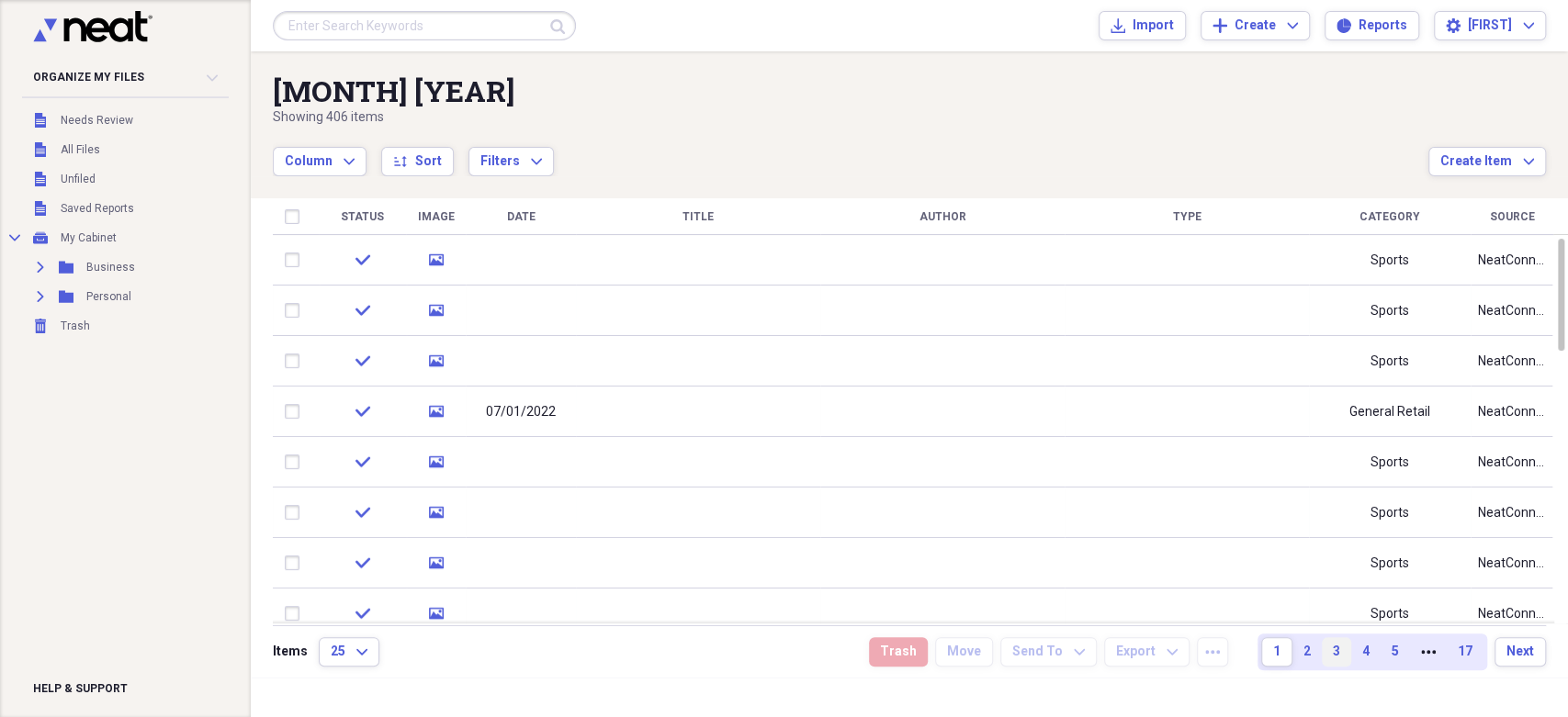 click on "3" at bounding box center (1337, 652) 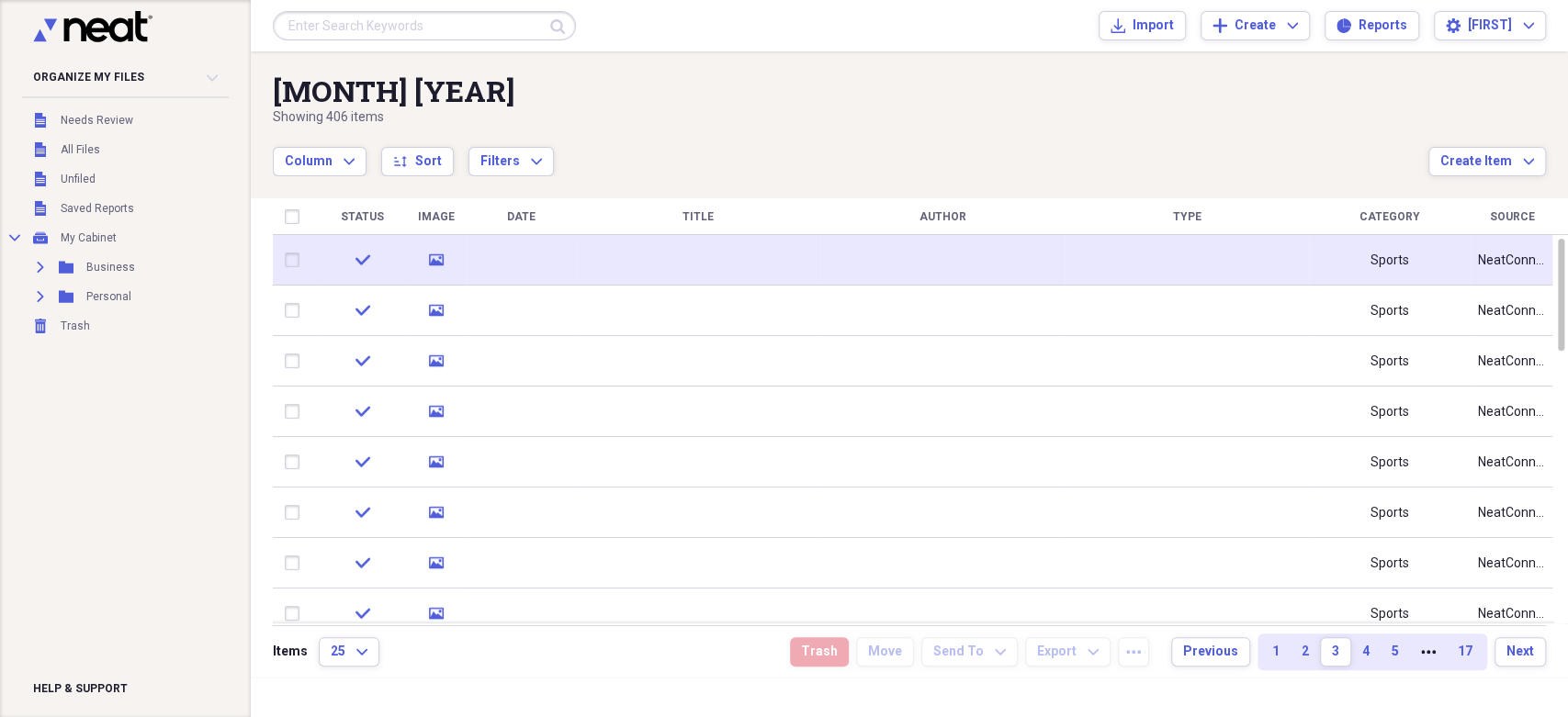 click on "media" 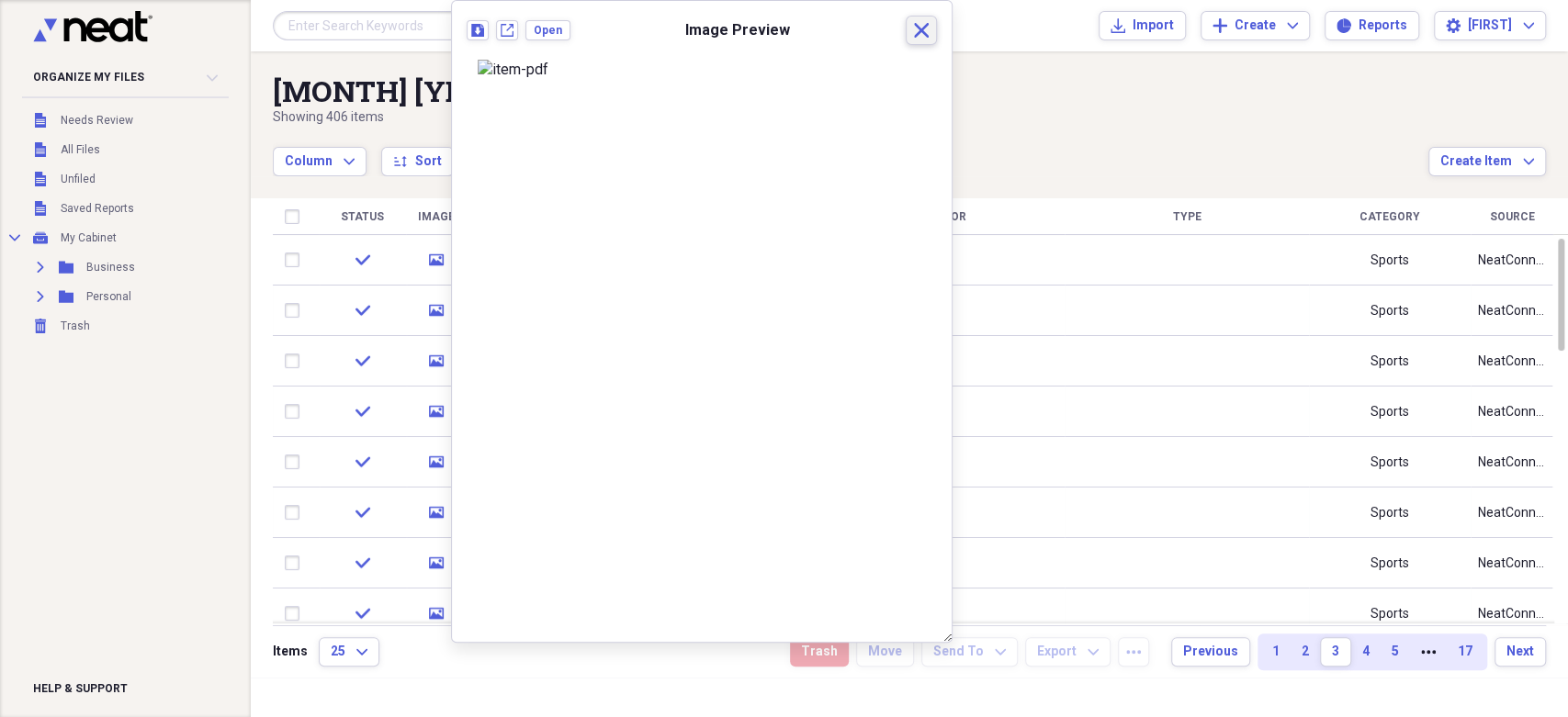 click on "Close" at bounding box center (921, 30) 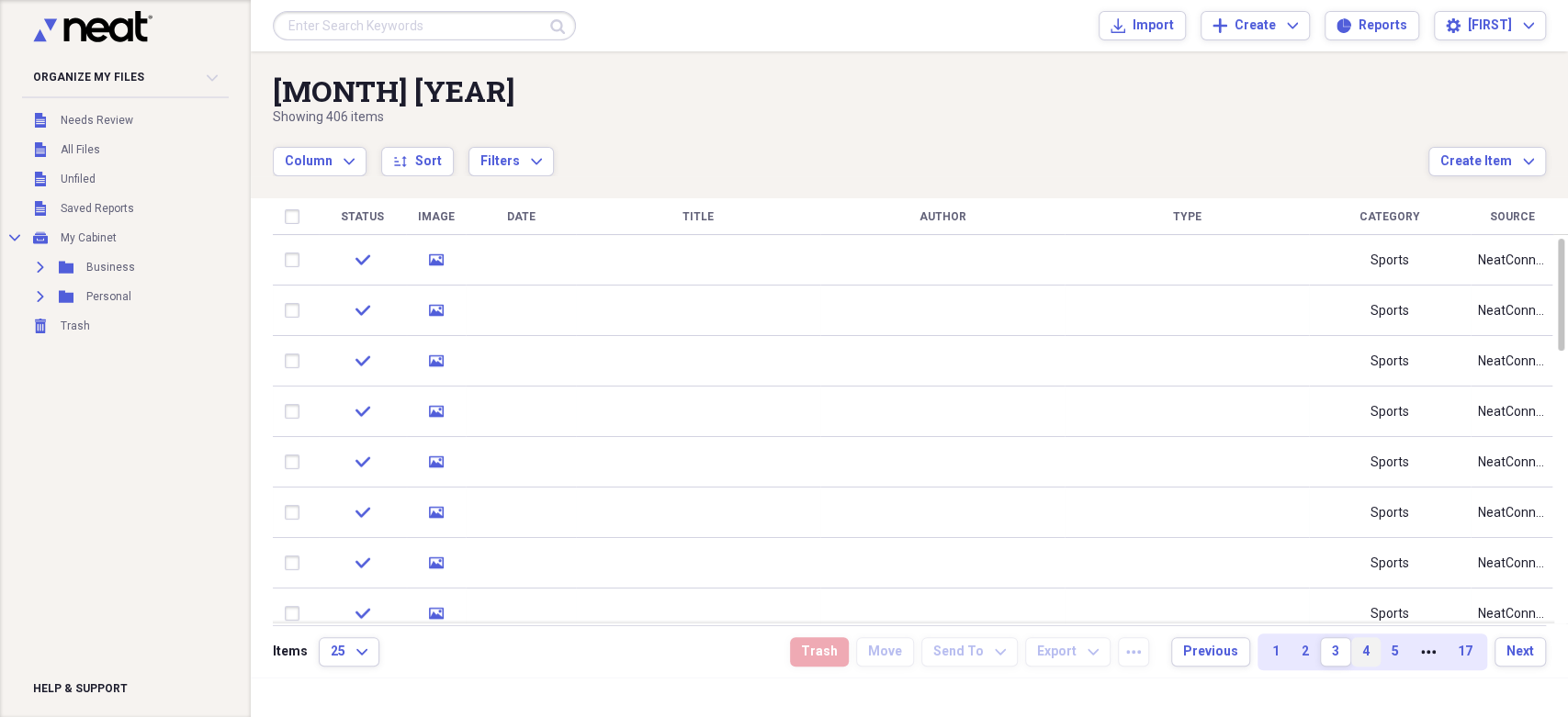 click on "4" at bounding box center (1366, 652) 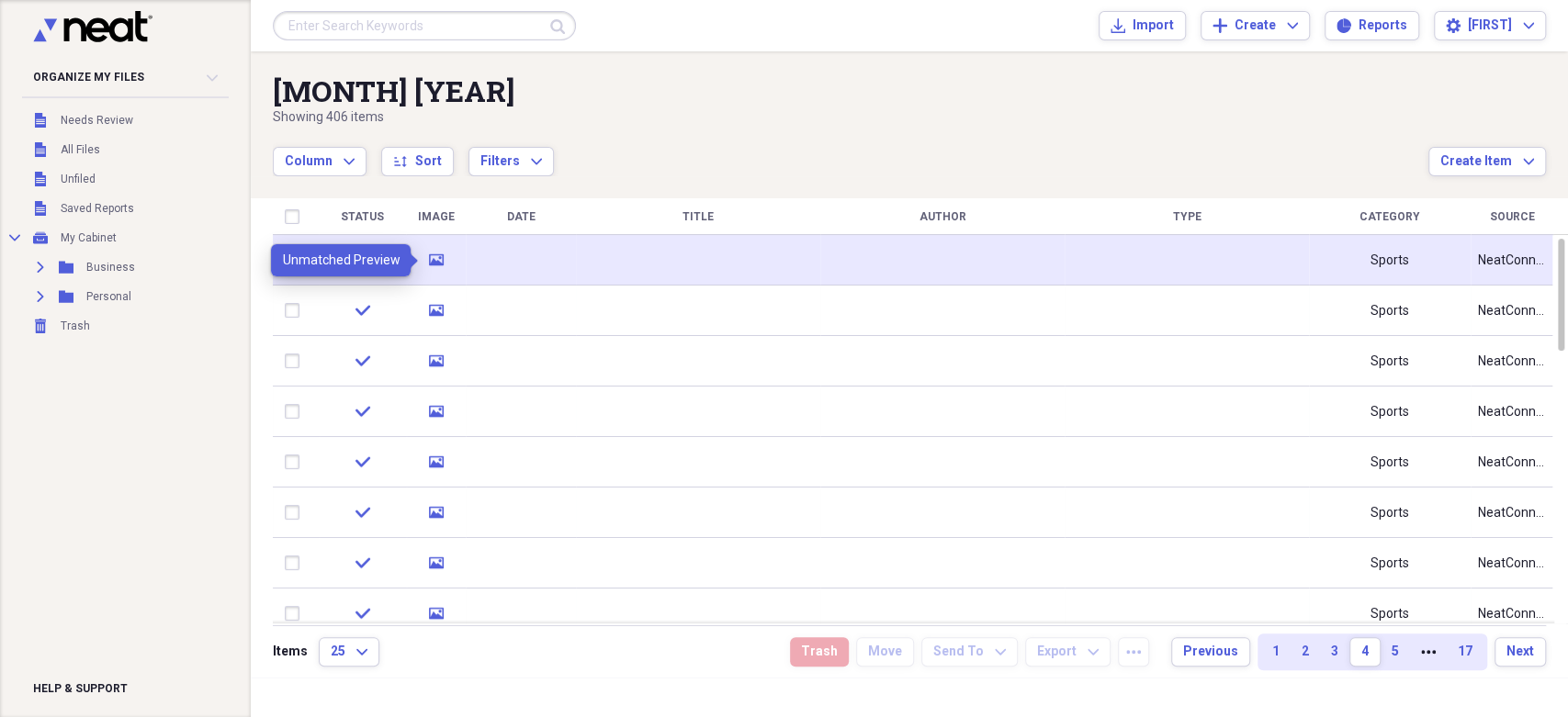 click 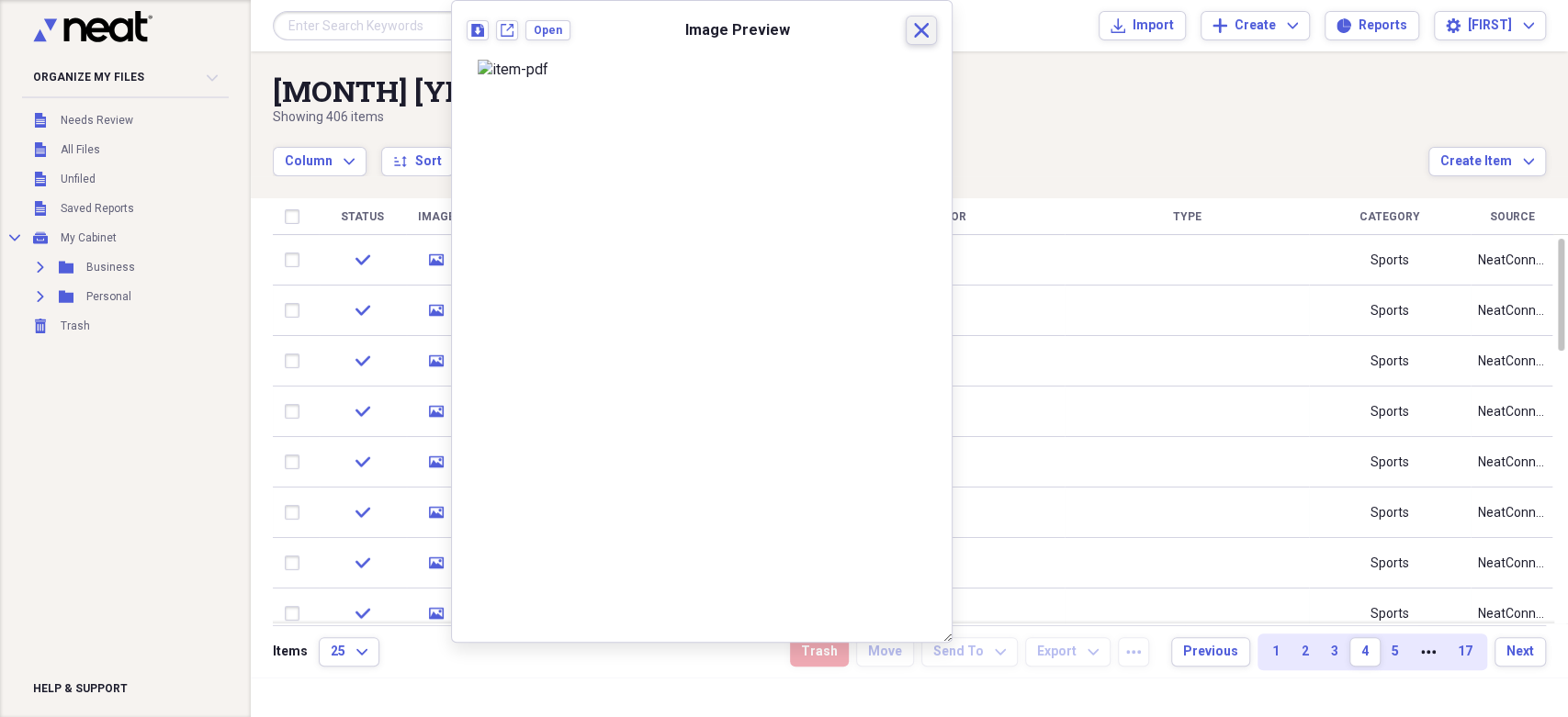 click 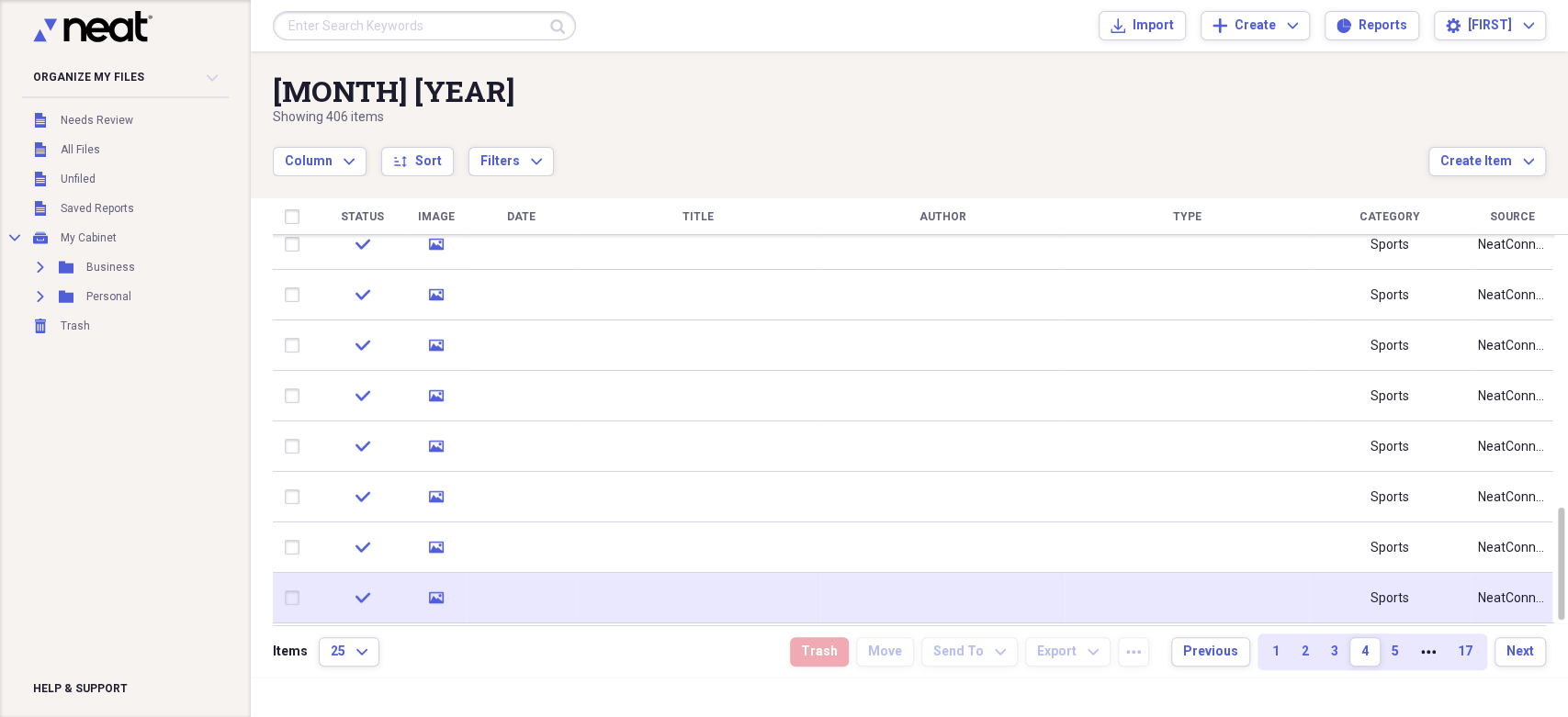 click on "media" 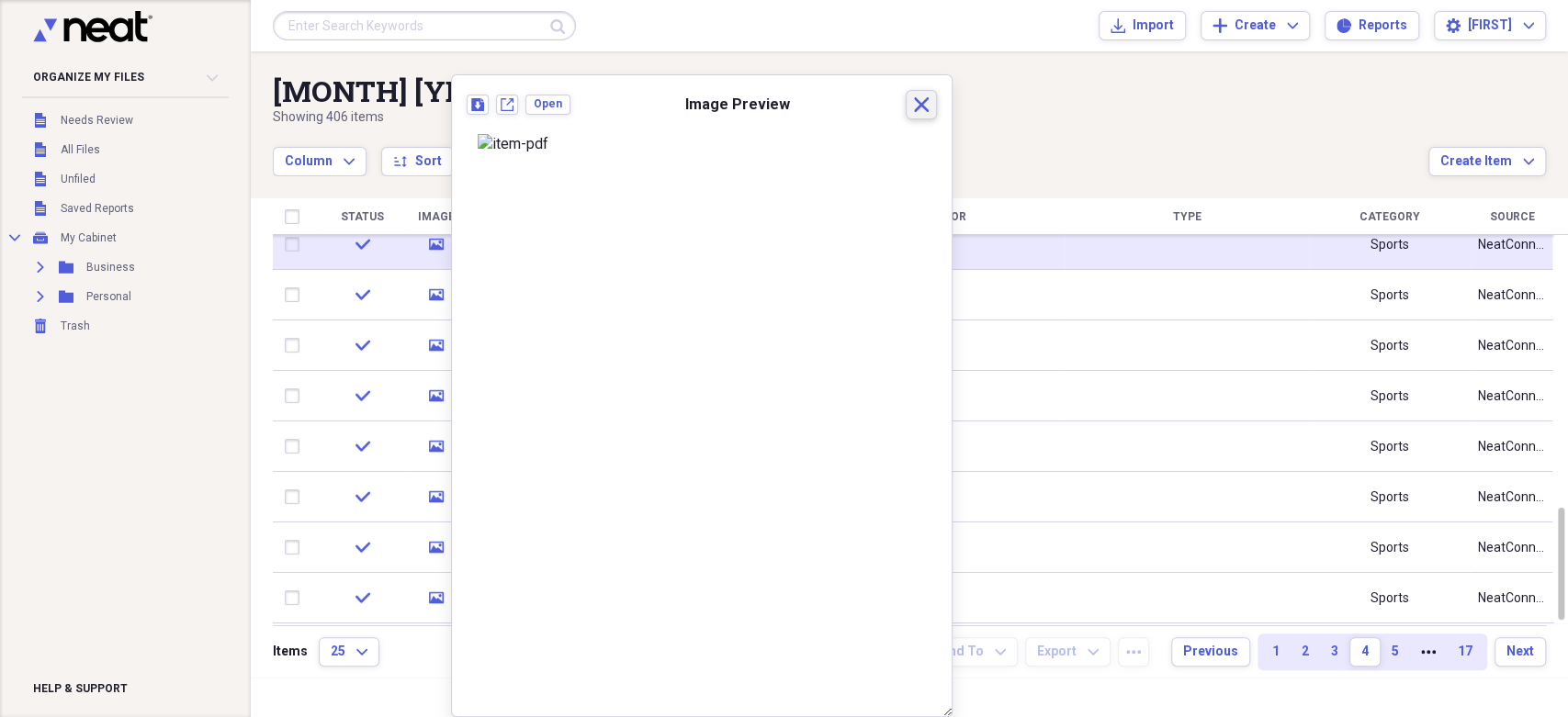 drag, startPoint x: 924, startPoint y: 115, endPoint x: 1110, endPoint y: 242, distance: 225.222 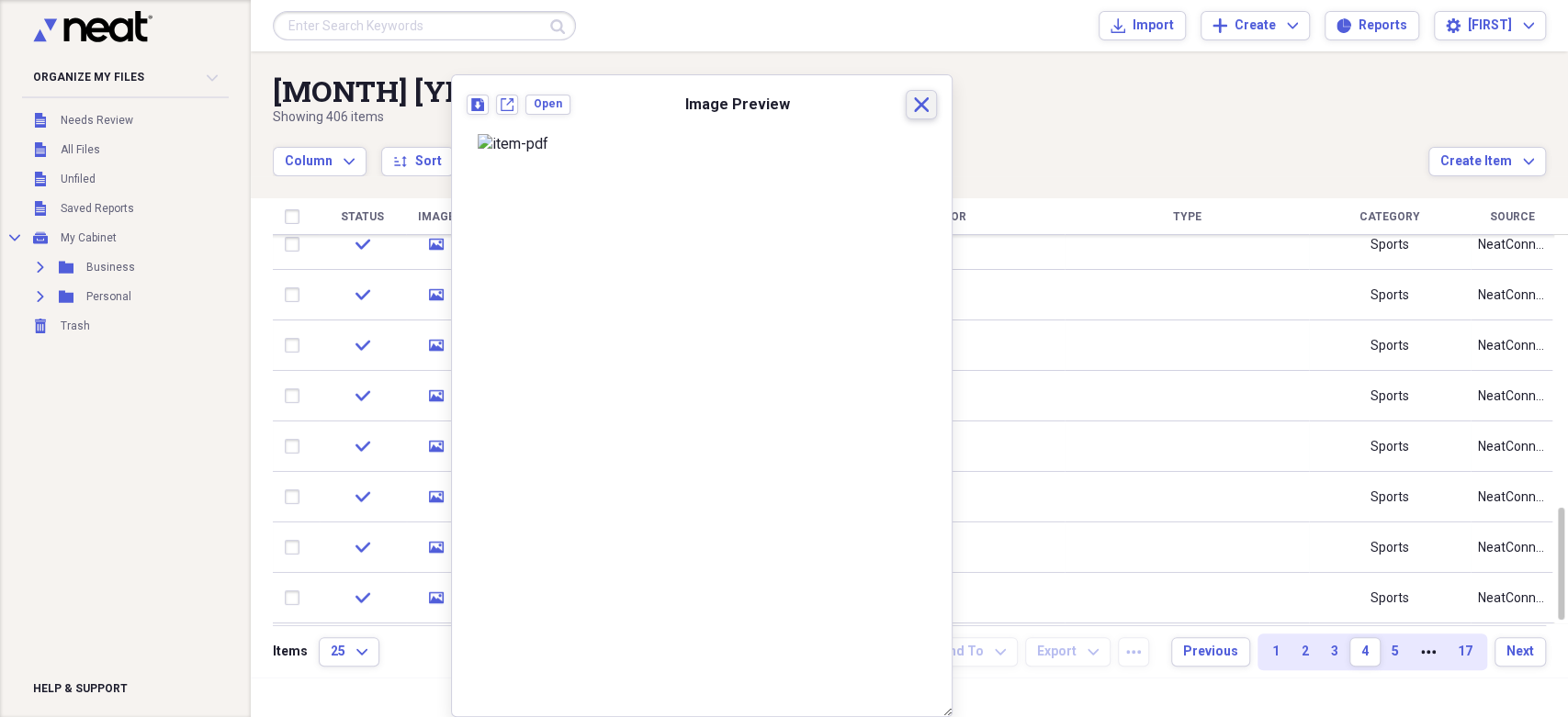 click on "Close" at bounding box center [921, 105] 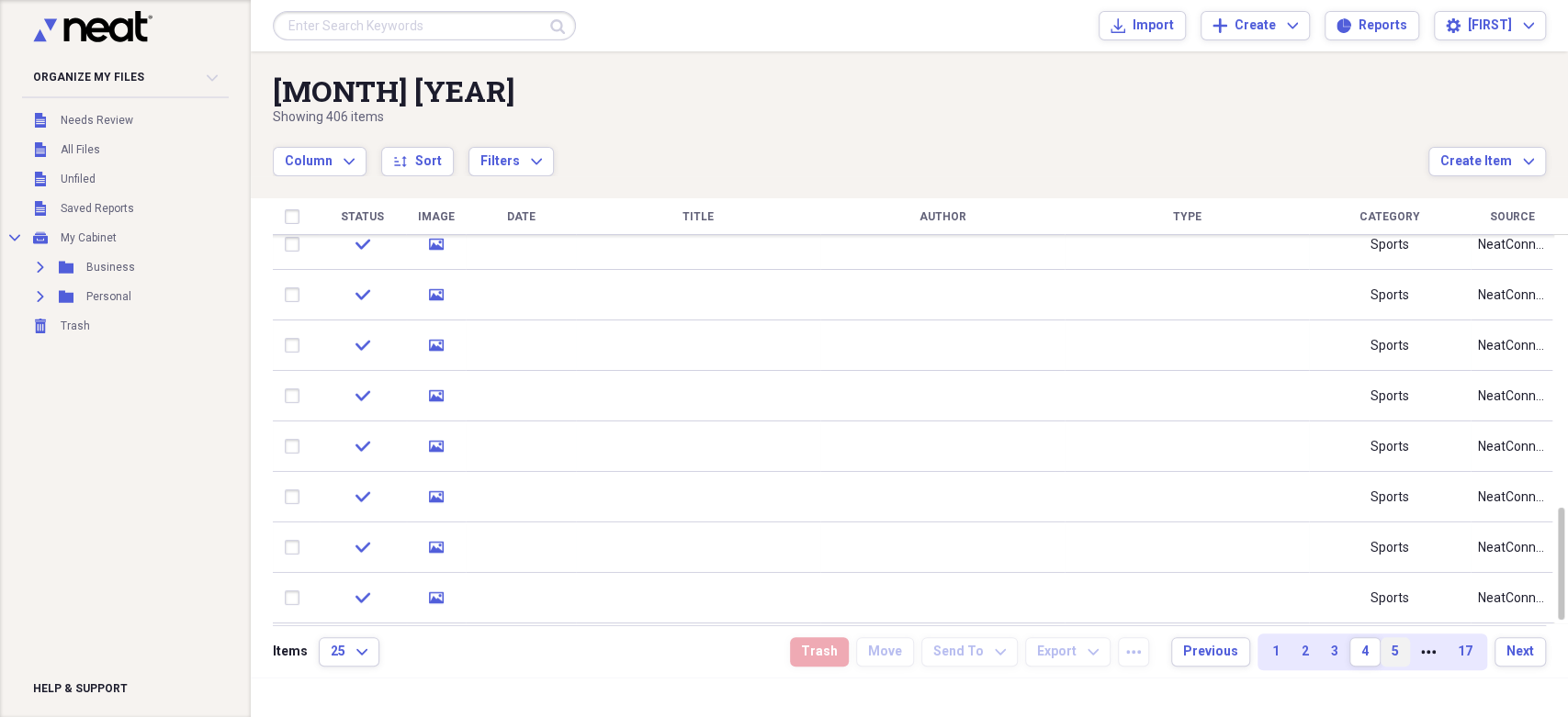 click on "5" at bounding box center (1395, 652) 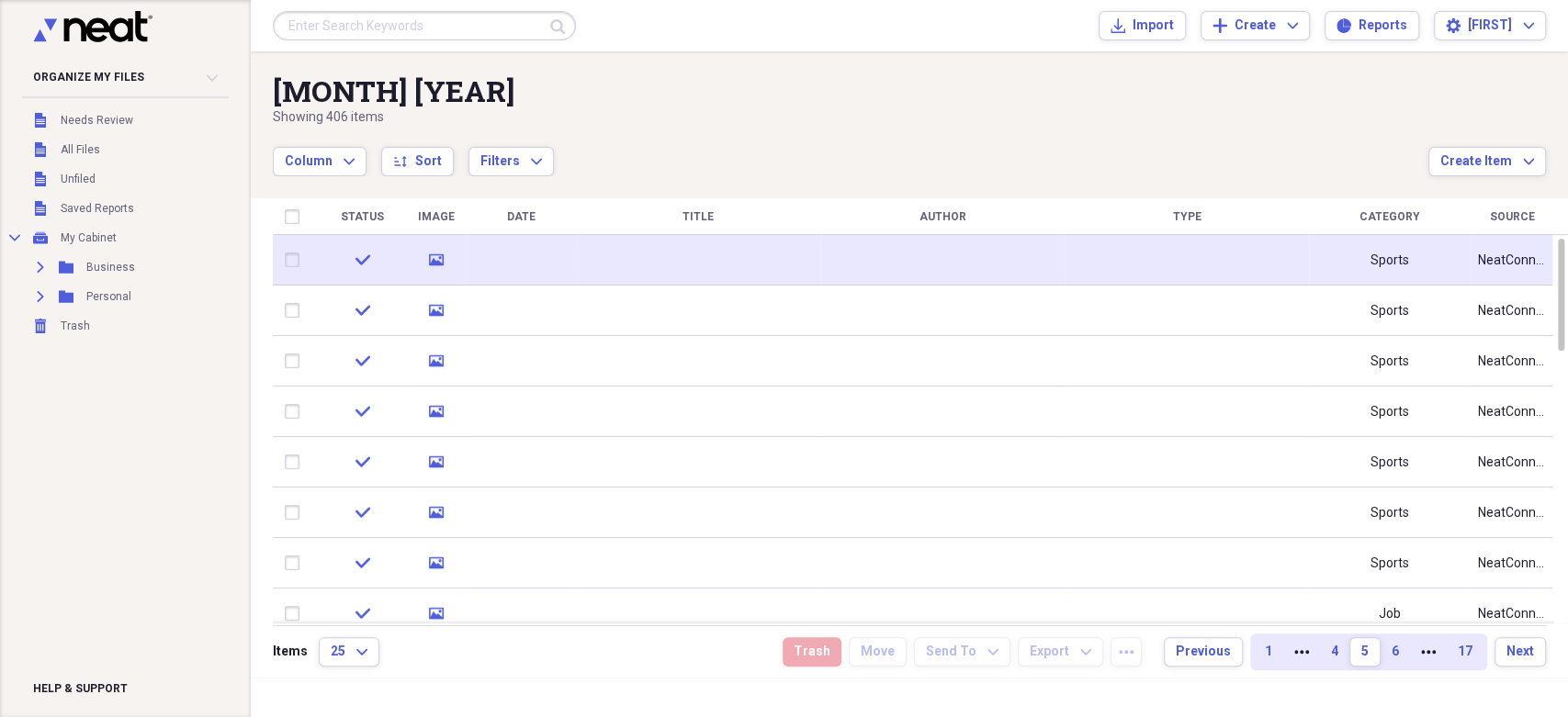 click on "media" 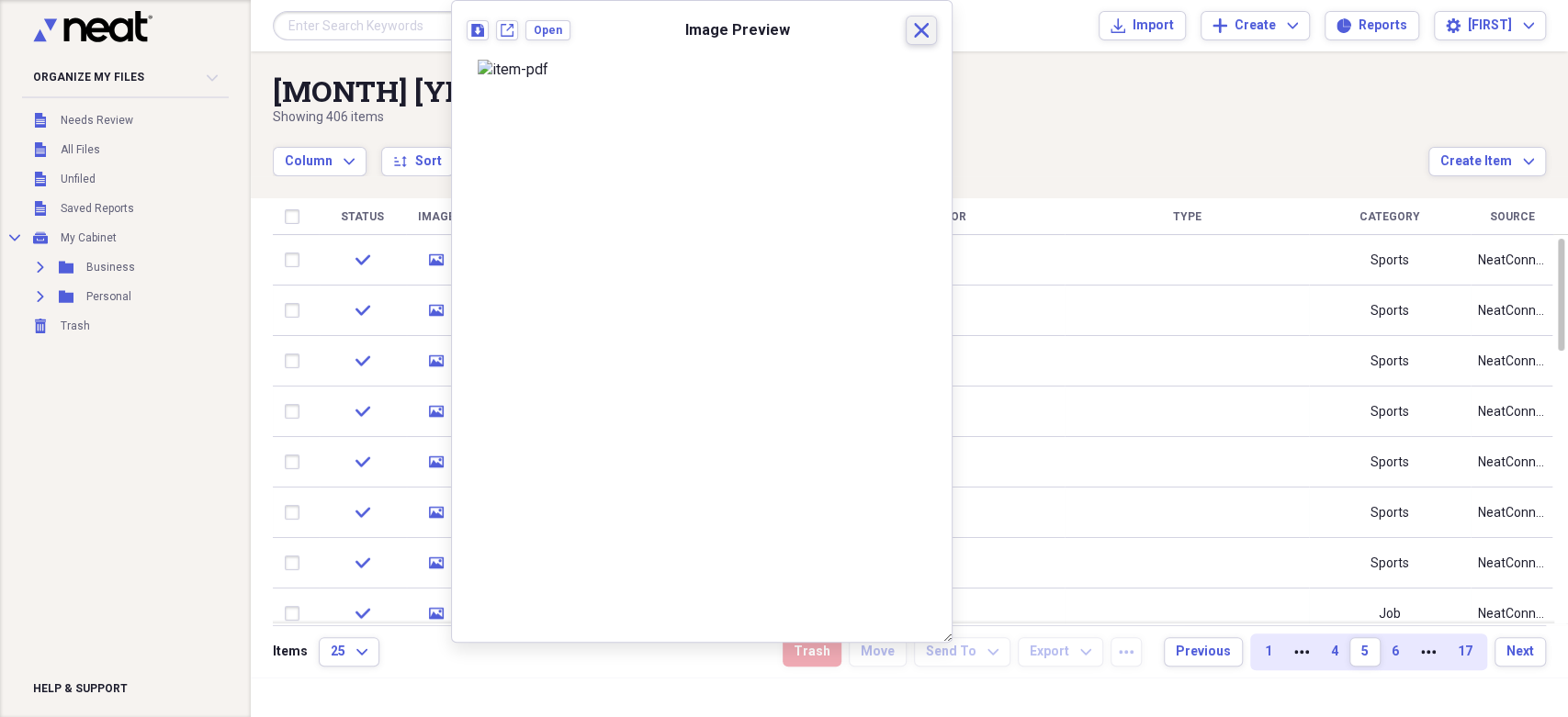 click on "Download New tab Open Image Preview Close" at bounding box center [702, 321] 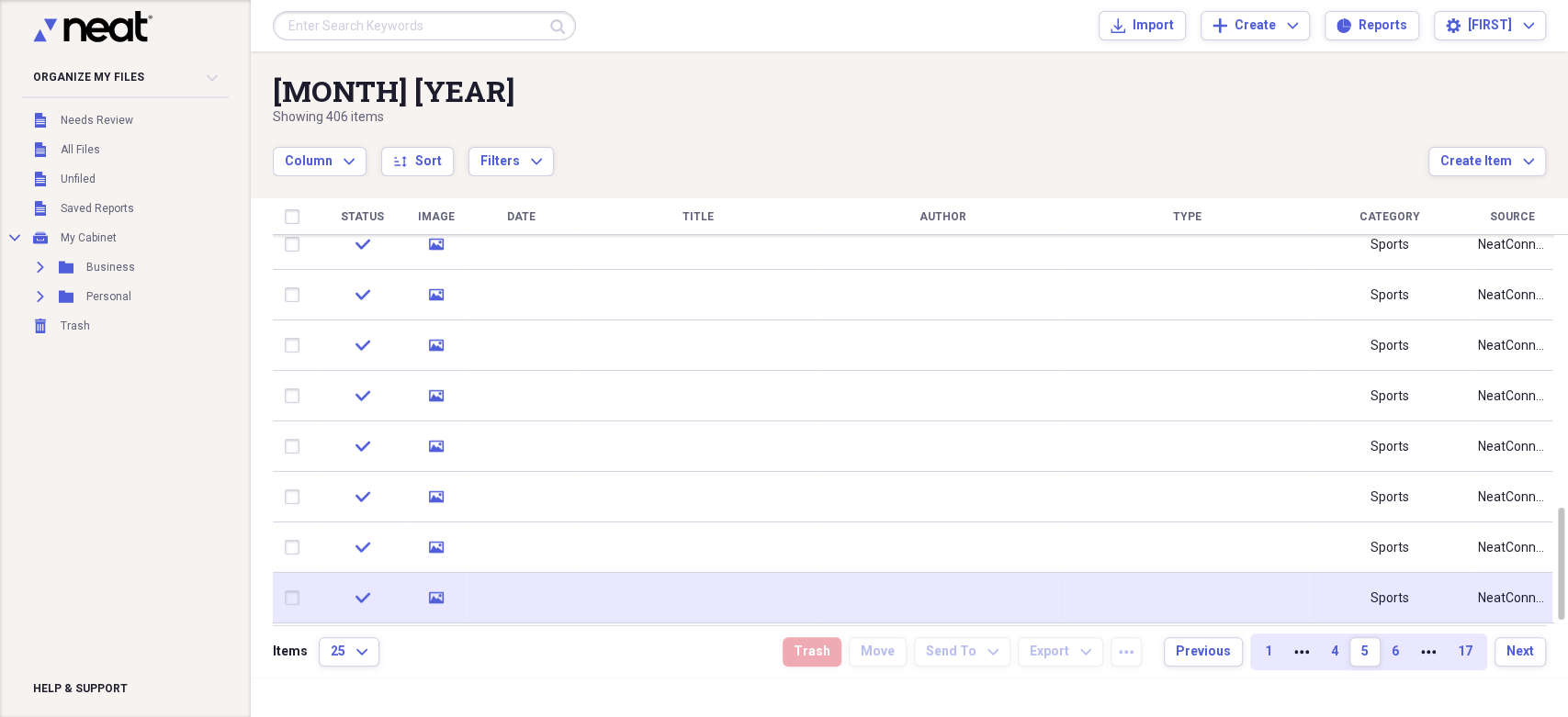 click 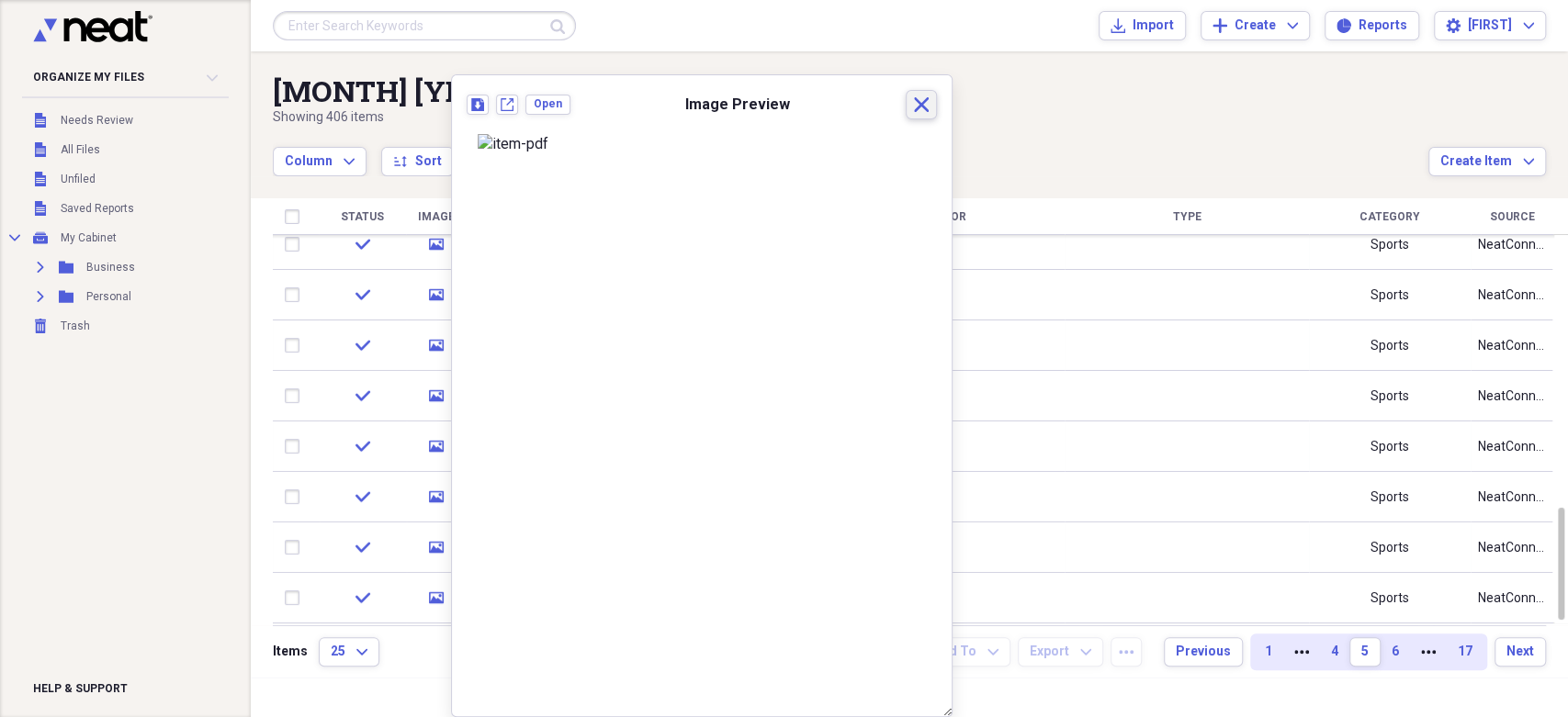 click on "Close" at bounding box center [921, 105] 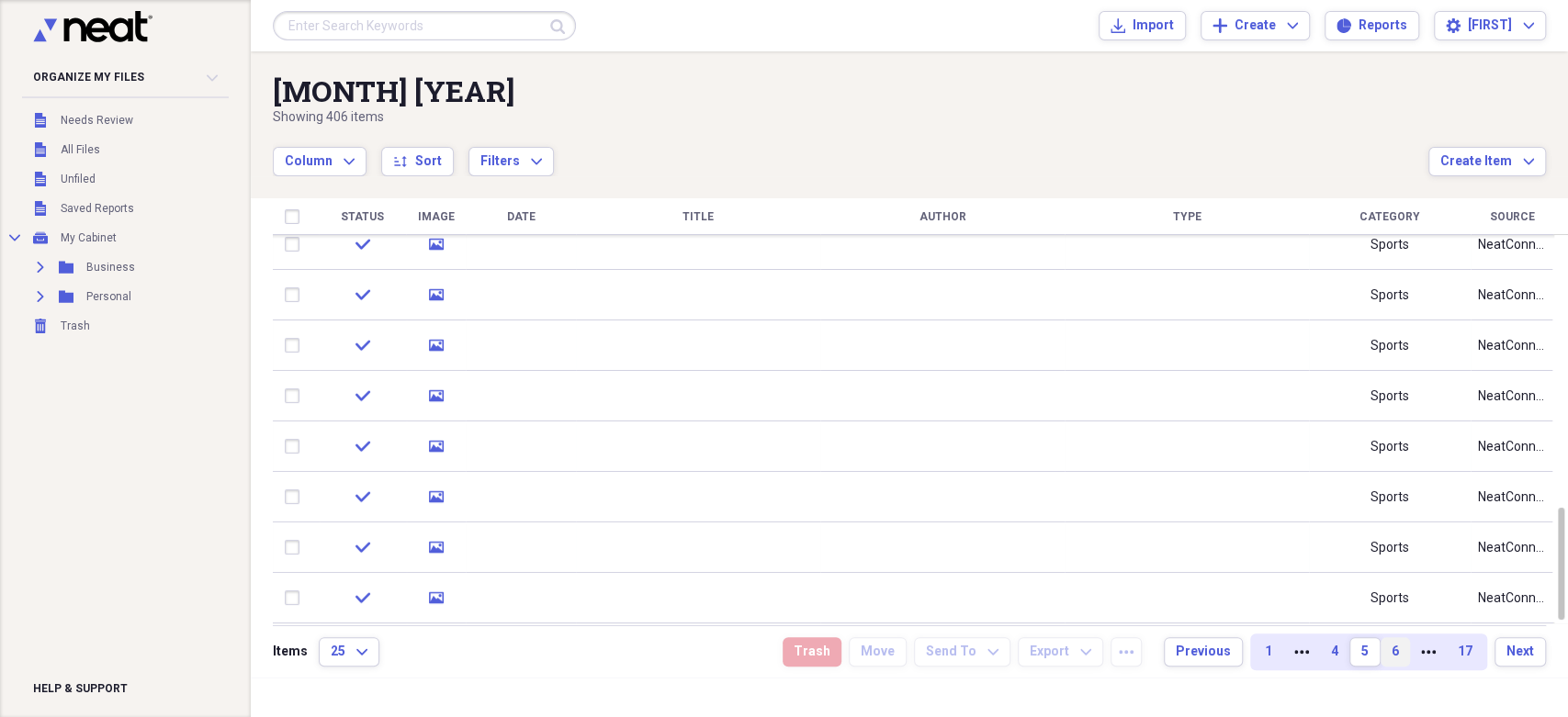 click on "6" at bounding box center (1395, 652) 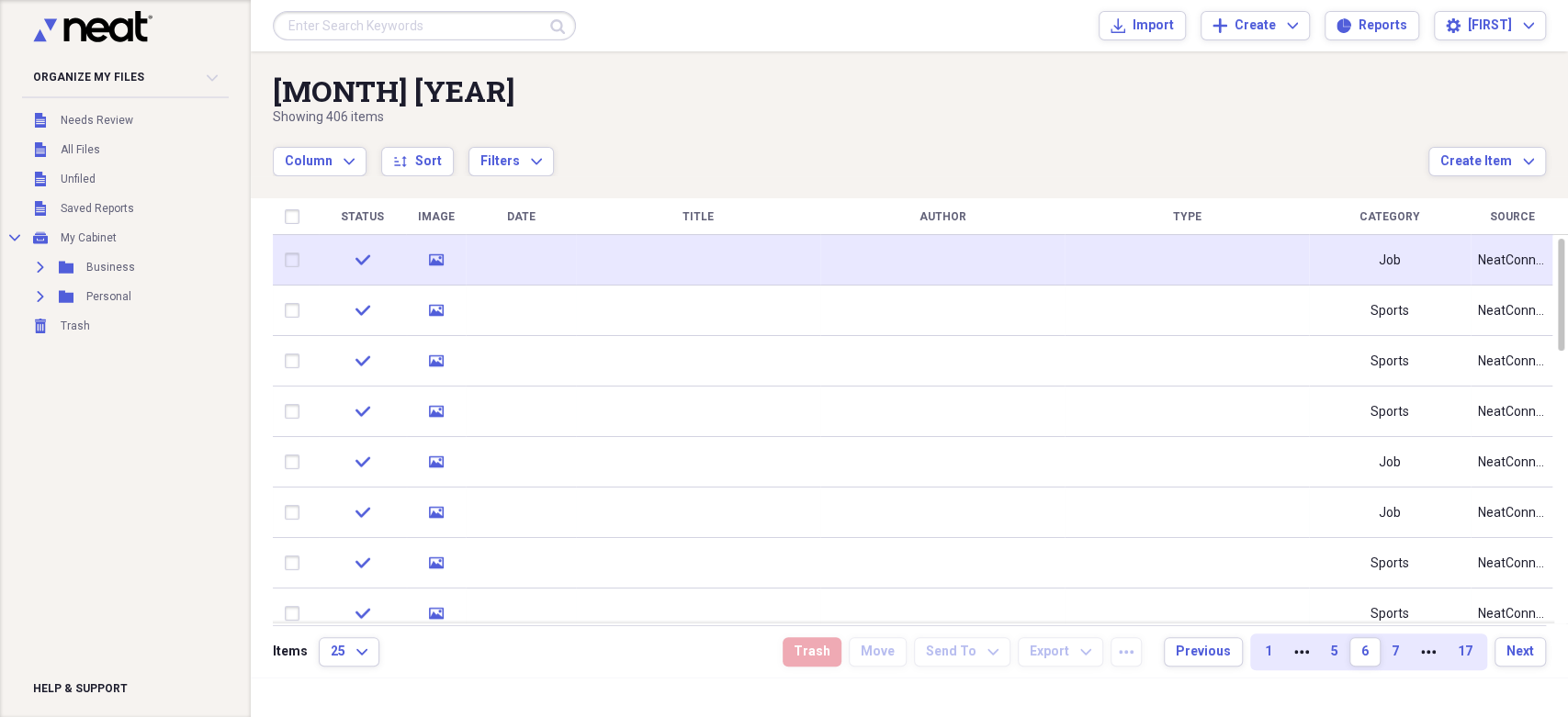 click on "media" 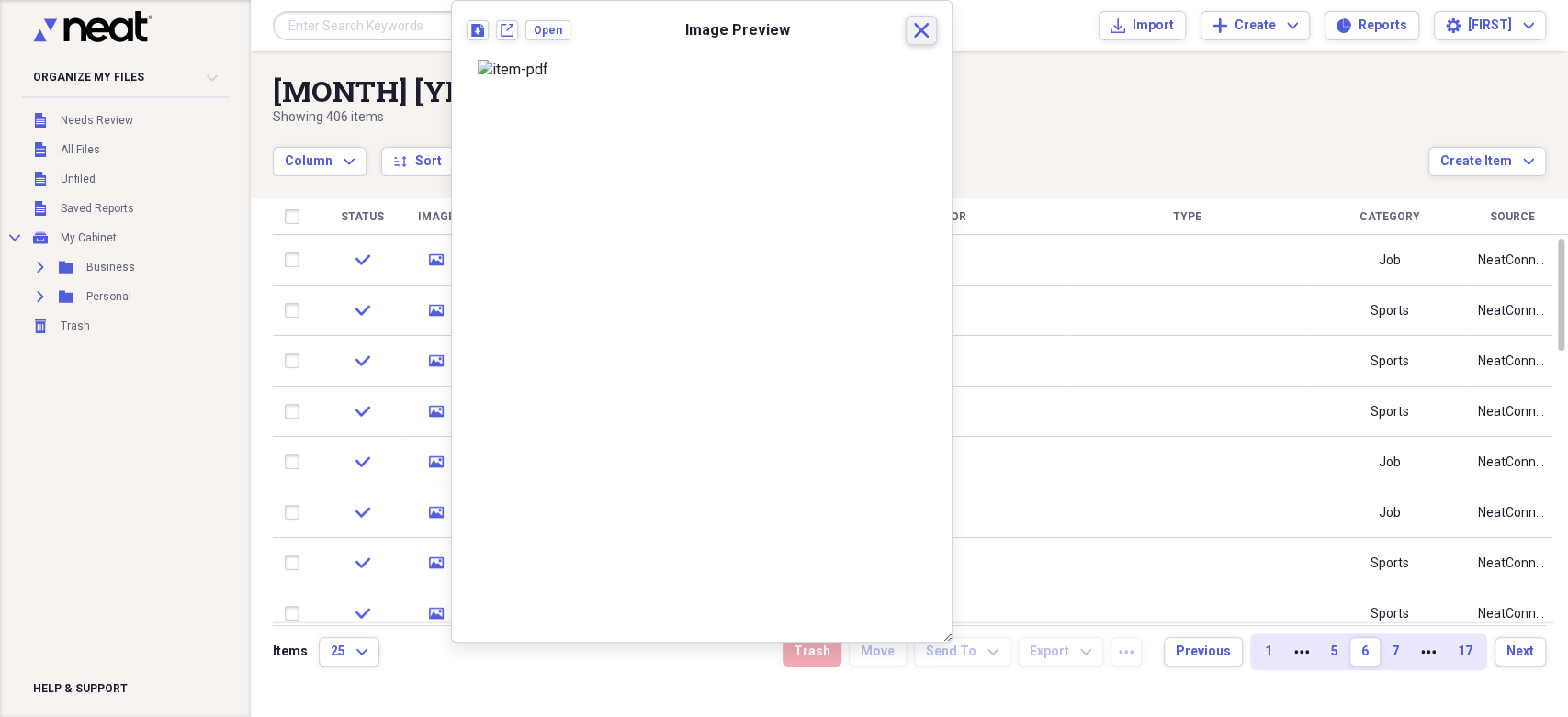 click on "Close" at bounding box center [921, 30] 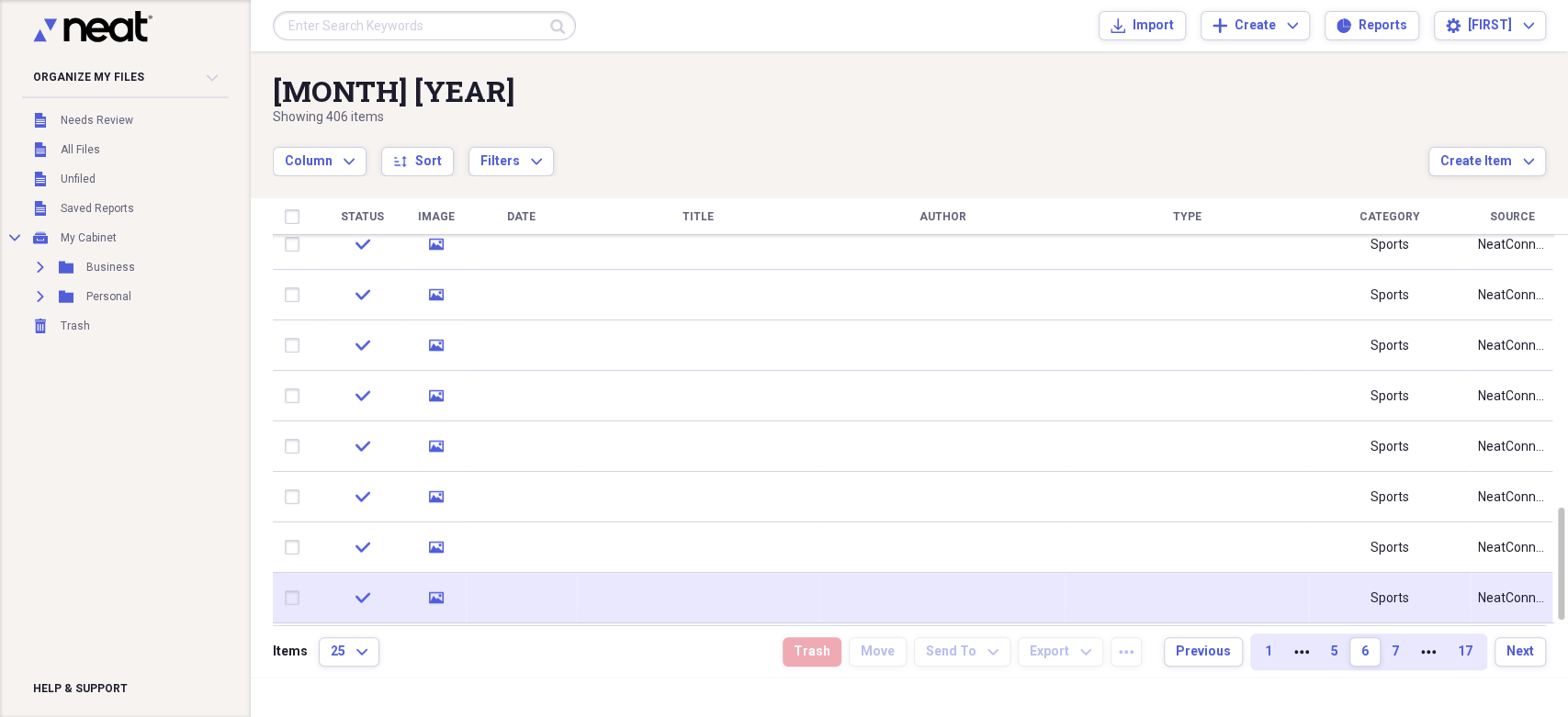 click 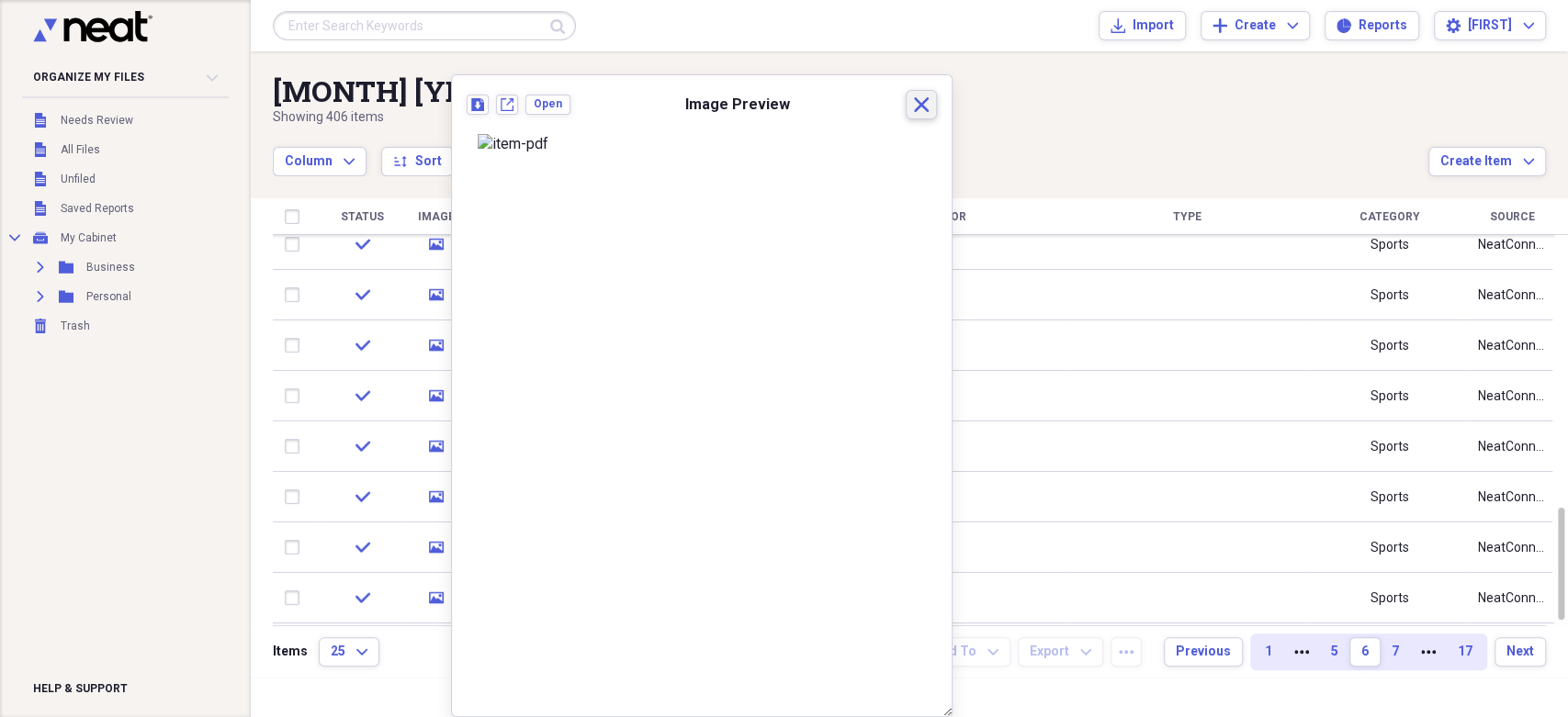 click on "Close" at bounding box center [921, 105] 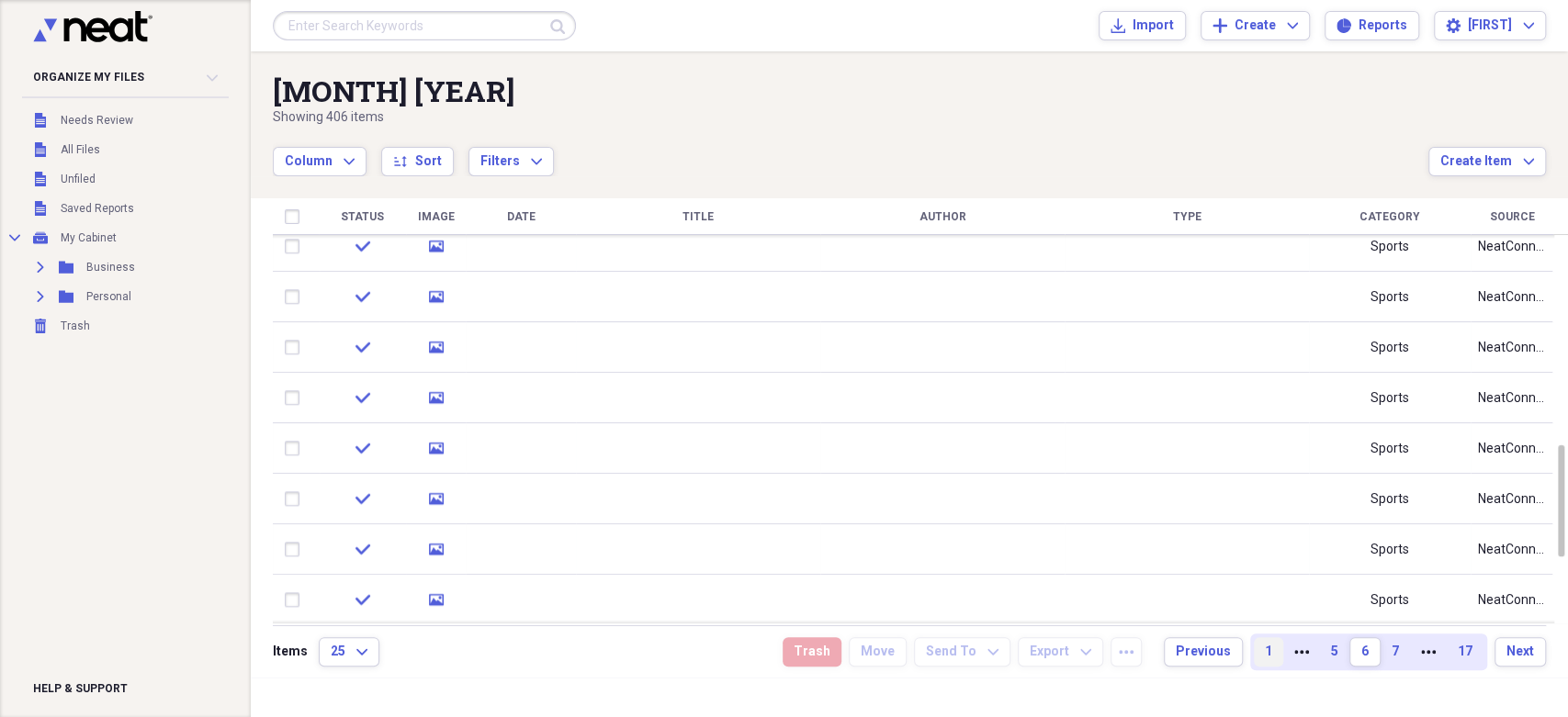 click on "1" at bounding box center (1269, 652) 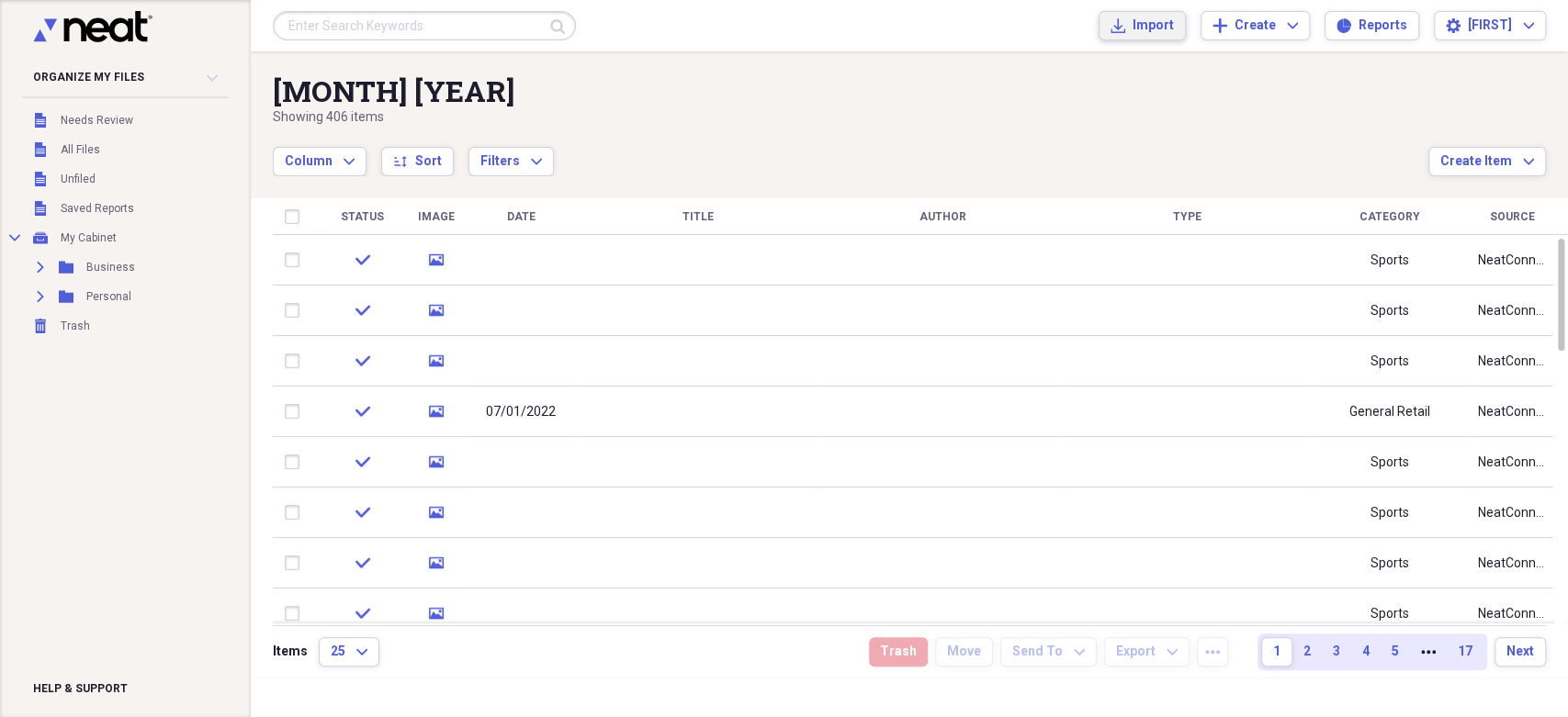 click on "Import Import" at bounding box center [1142, 26] 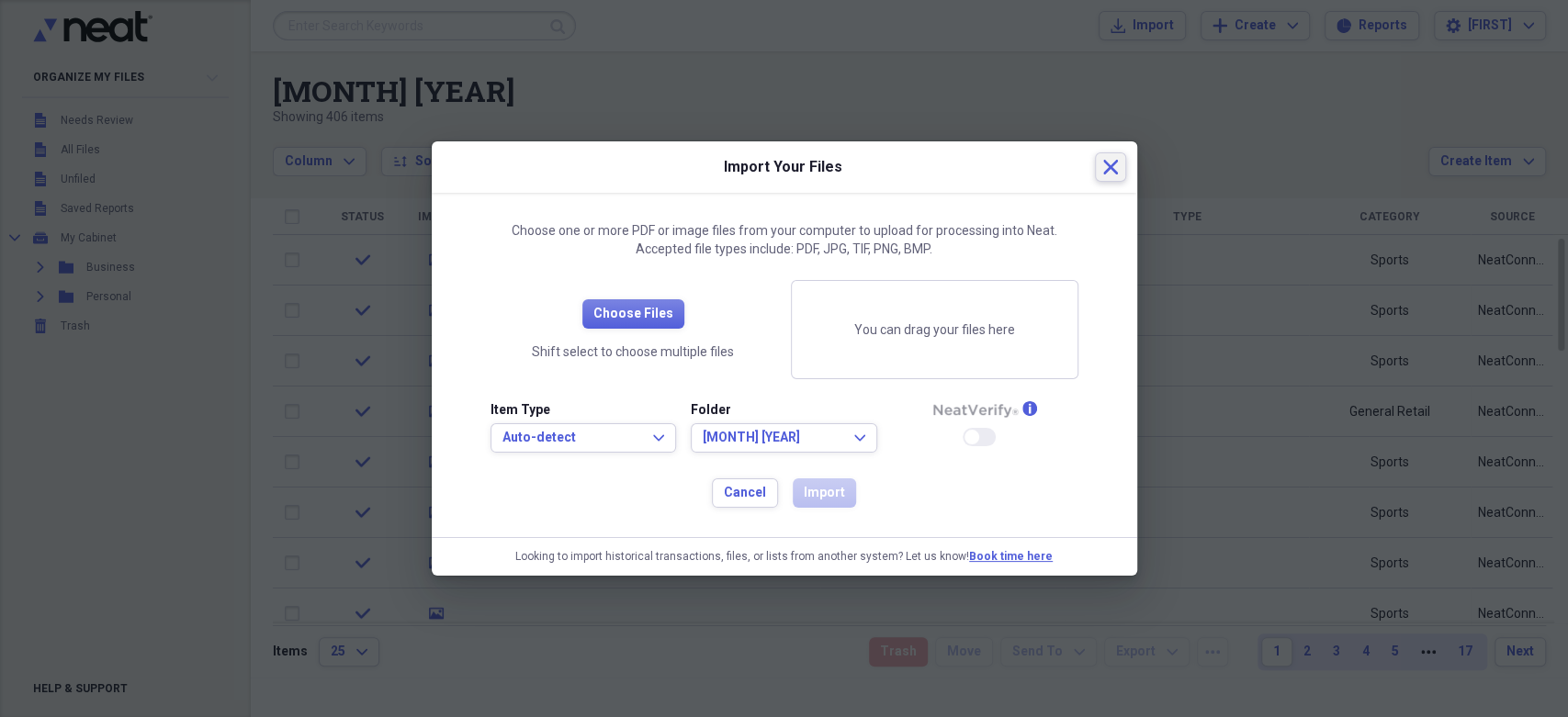 click on "Close" 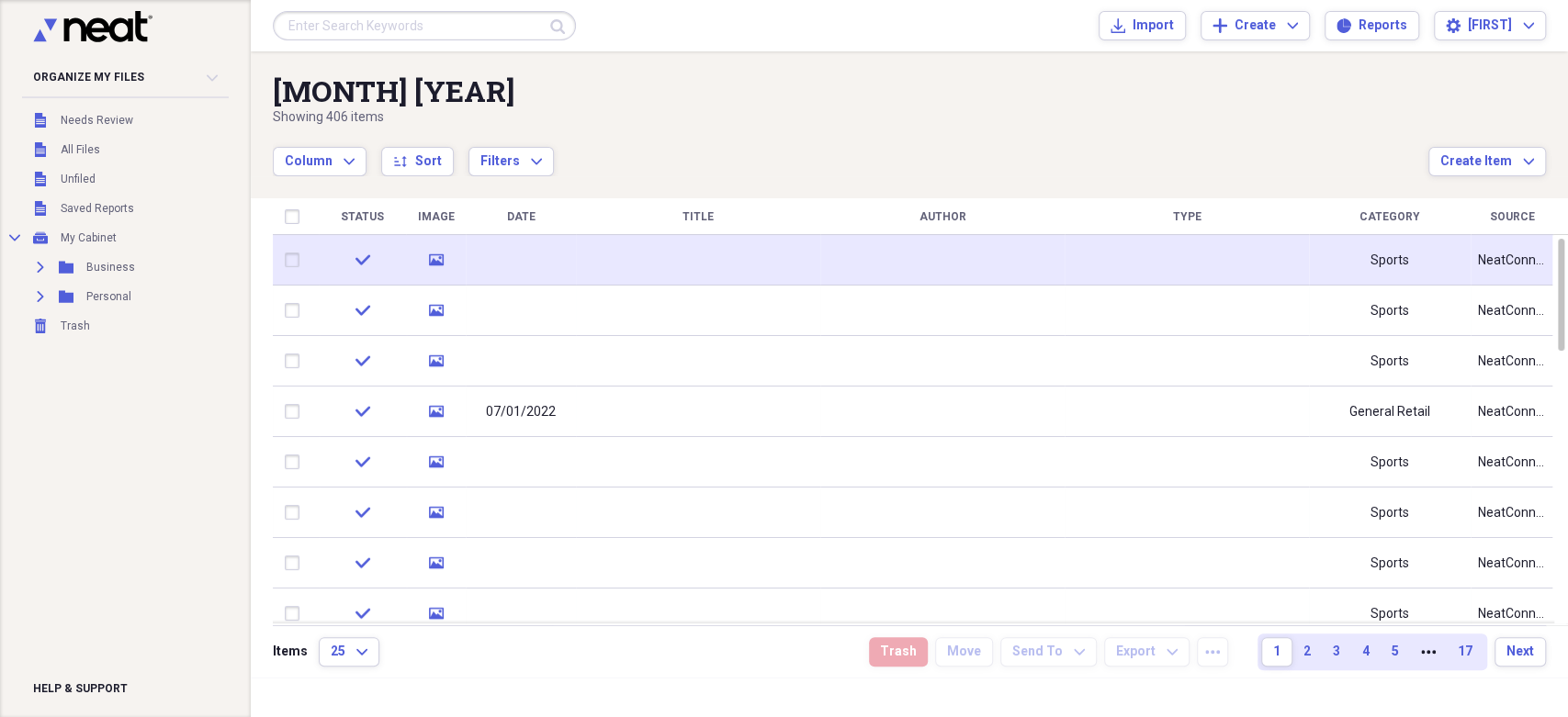 click on "media" 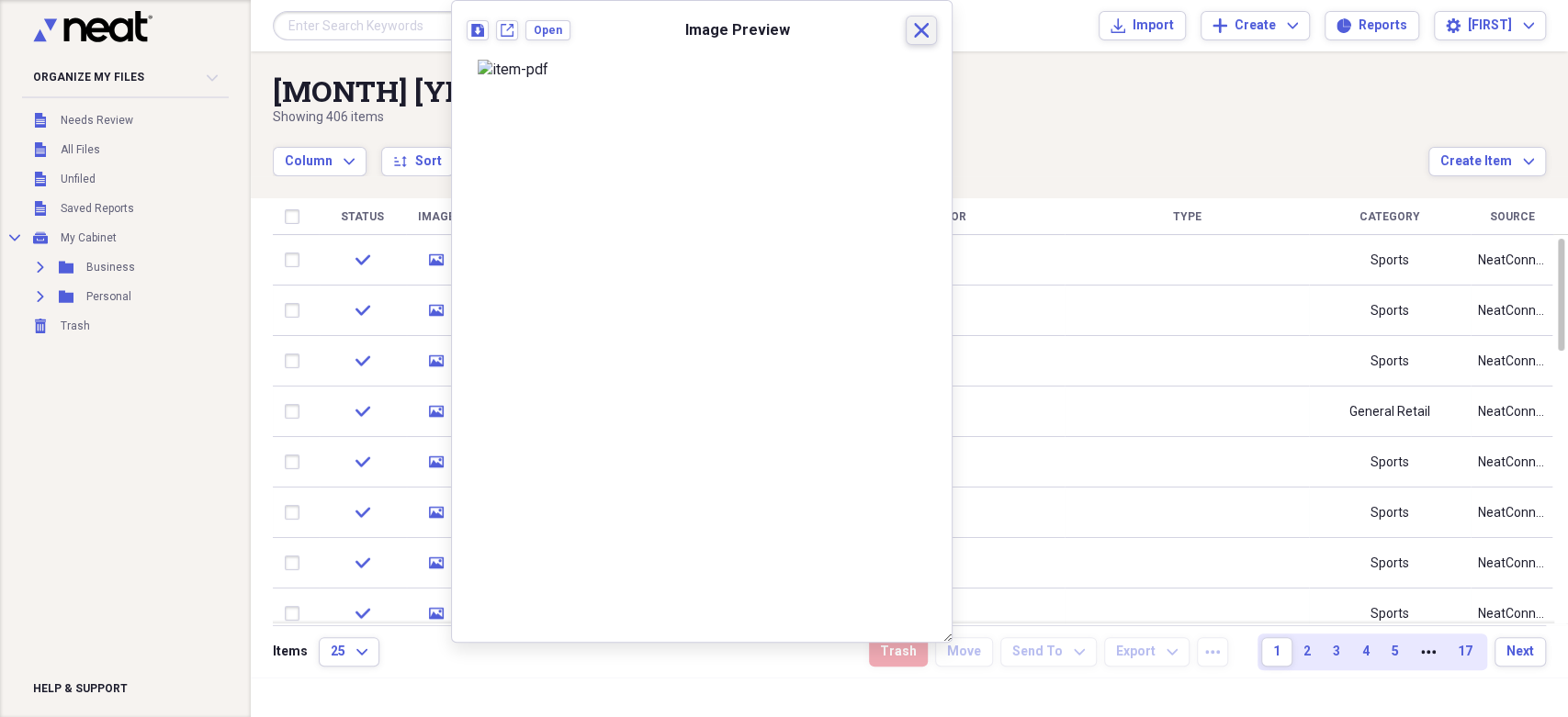 click 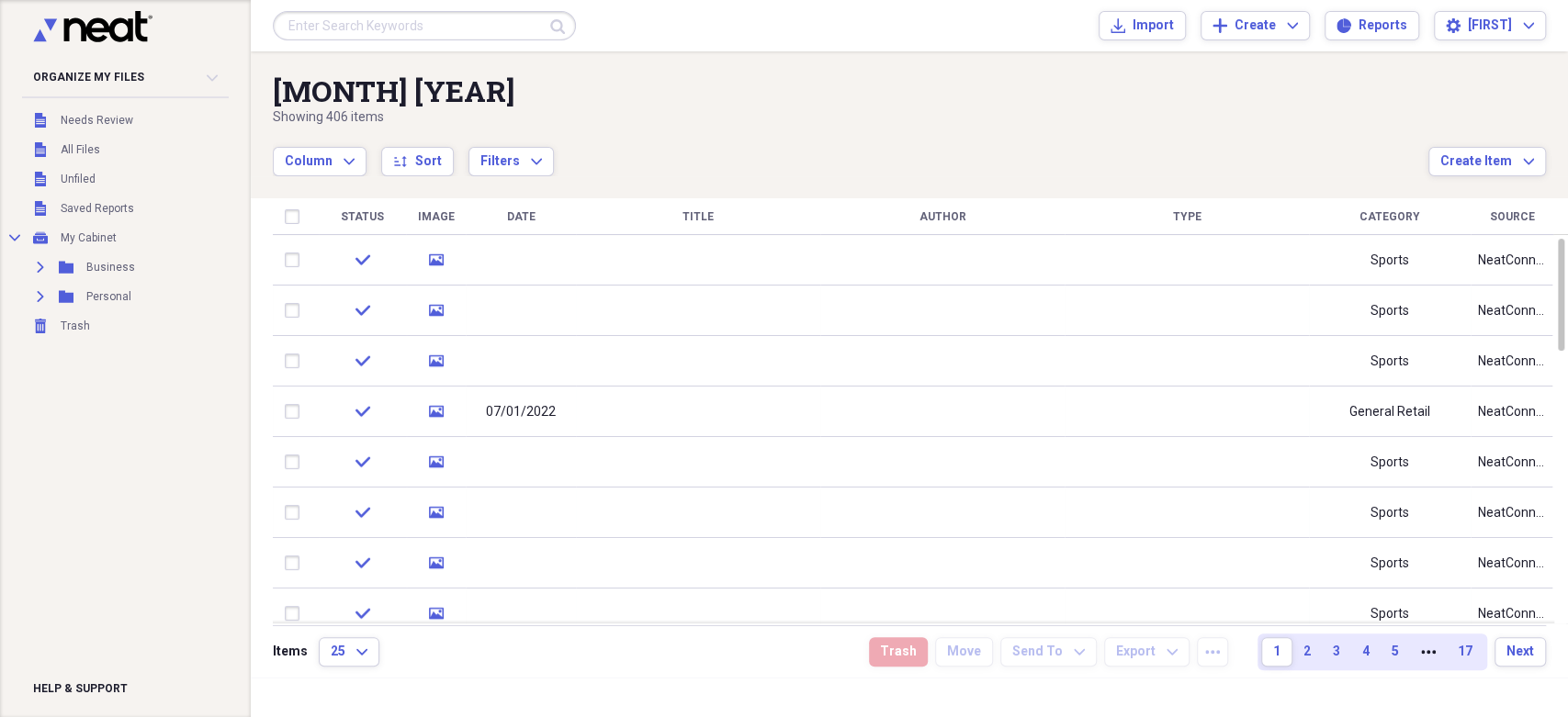click on "Submit Import Import Add Create Expand Reports Reports Settings [FIRST] Expand" at bounding box center [909, 26] 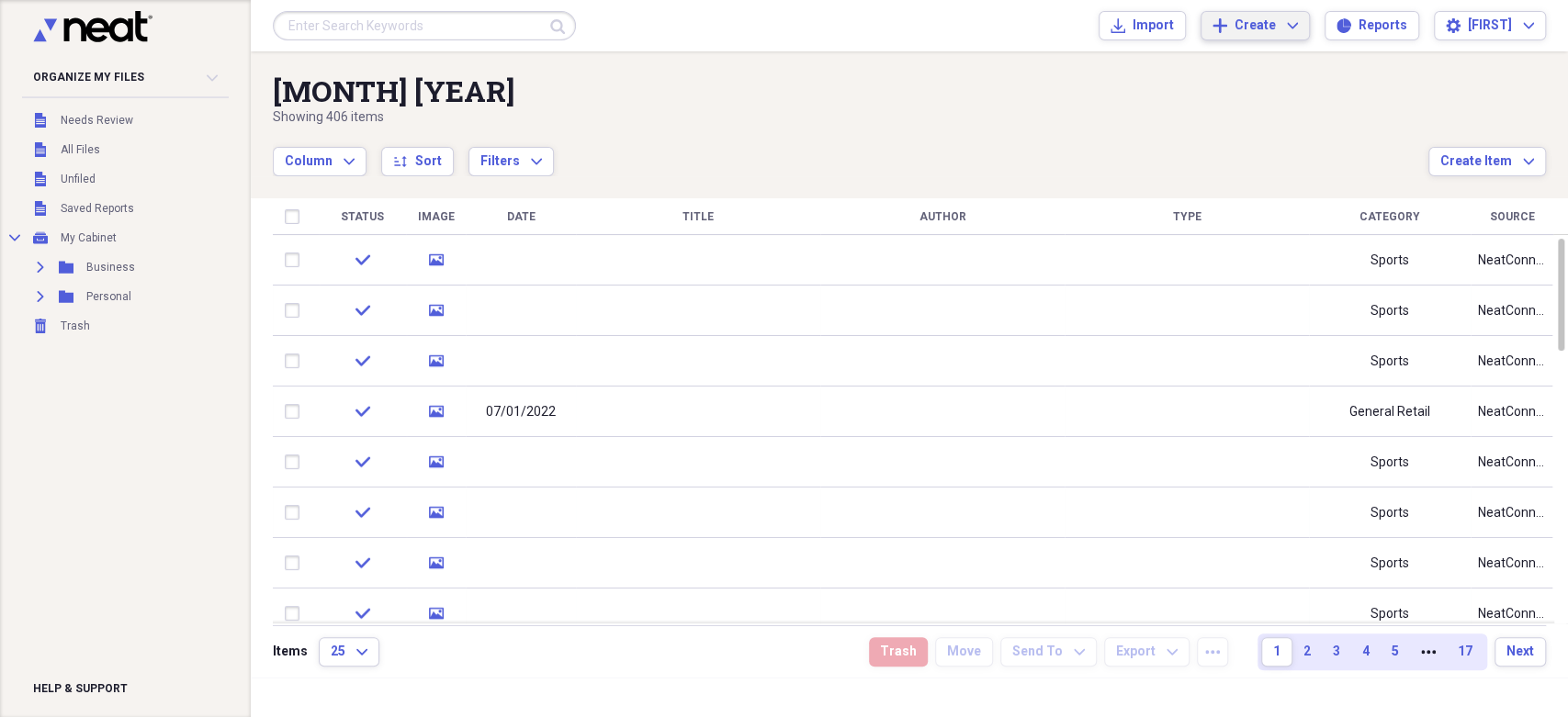click on "Create Expand" at bounding box center [1266, 26] 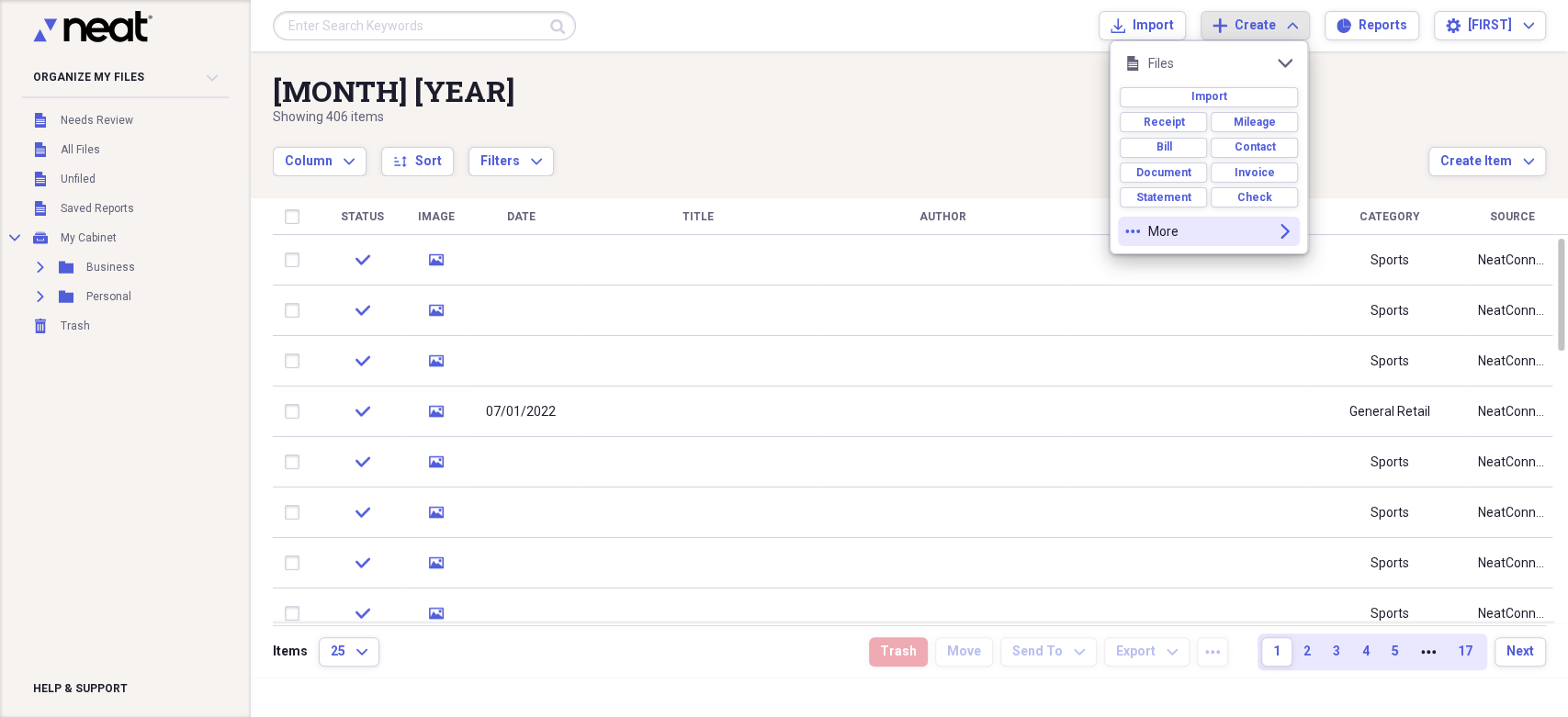 click on "More" at bounding box center [1209, 231] 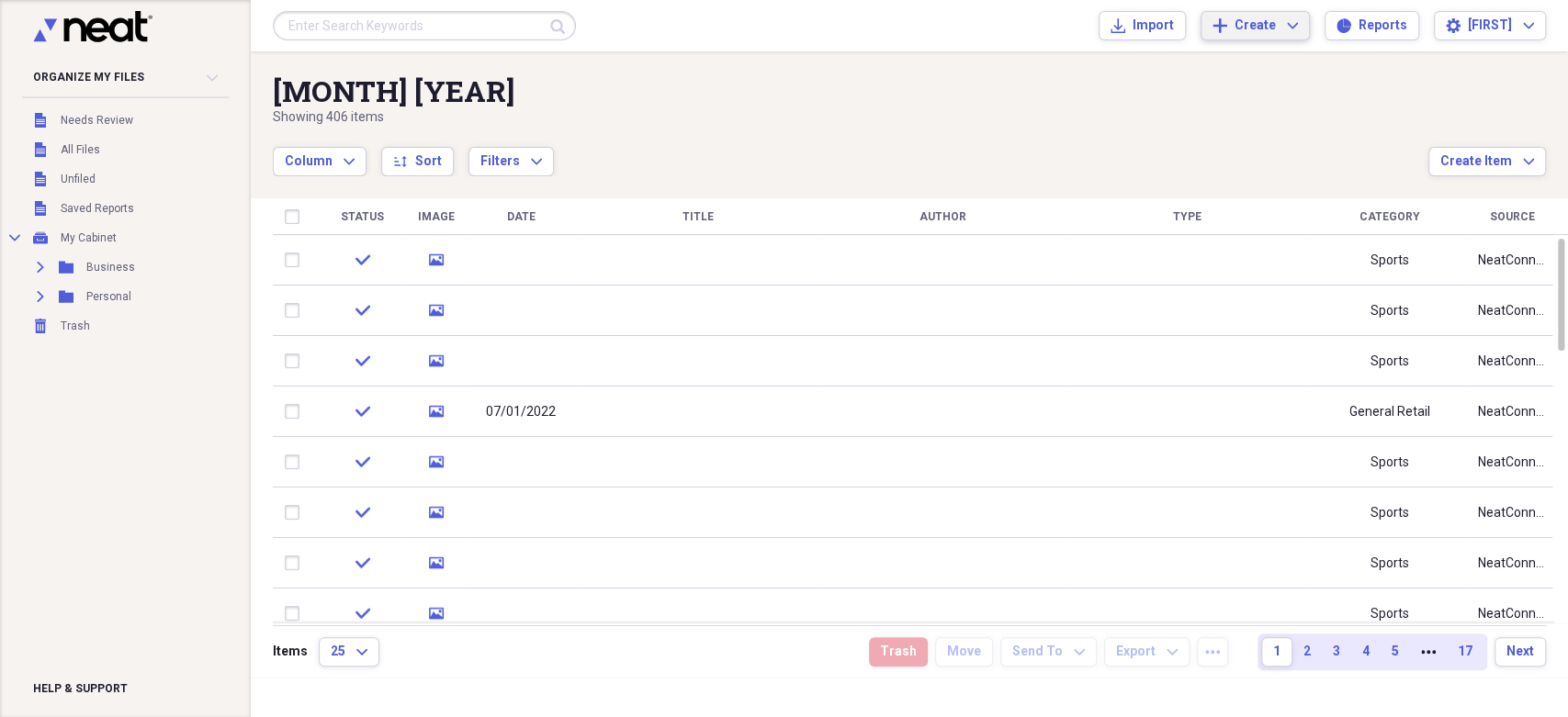 click on "Column Expand sort Sort Filters  Expand" at bounding box center (851, 151) 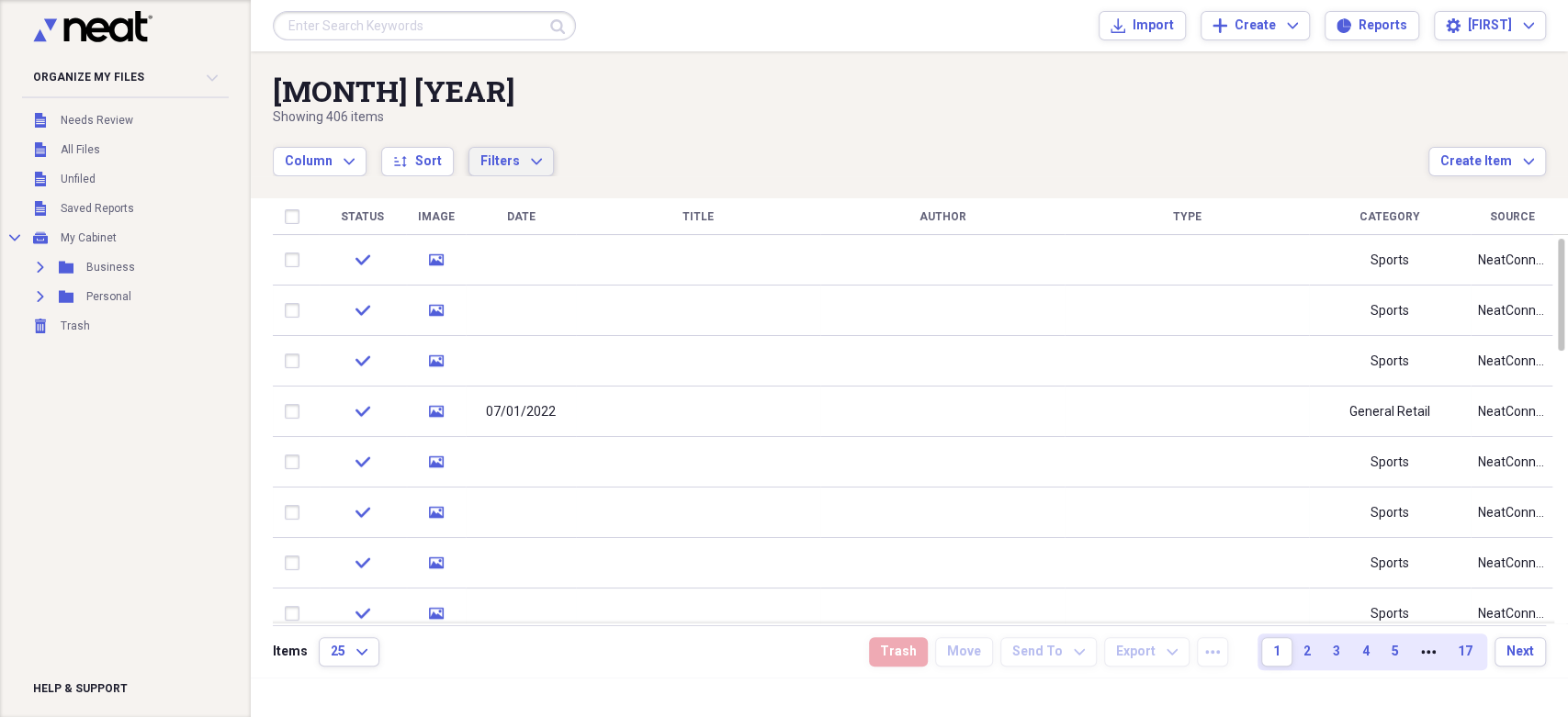 click on "Filters" at bounding box center [500, 161] 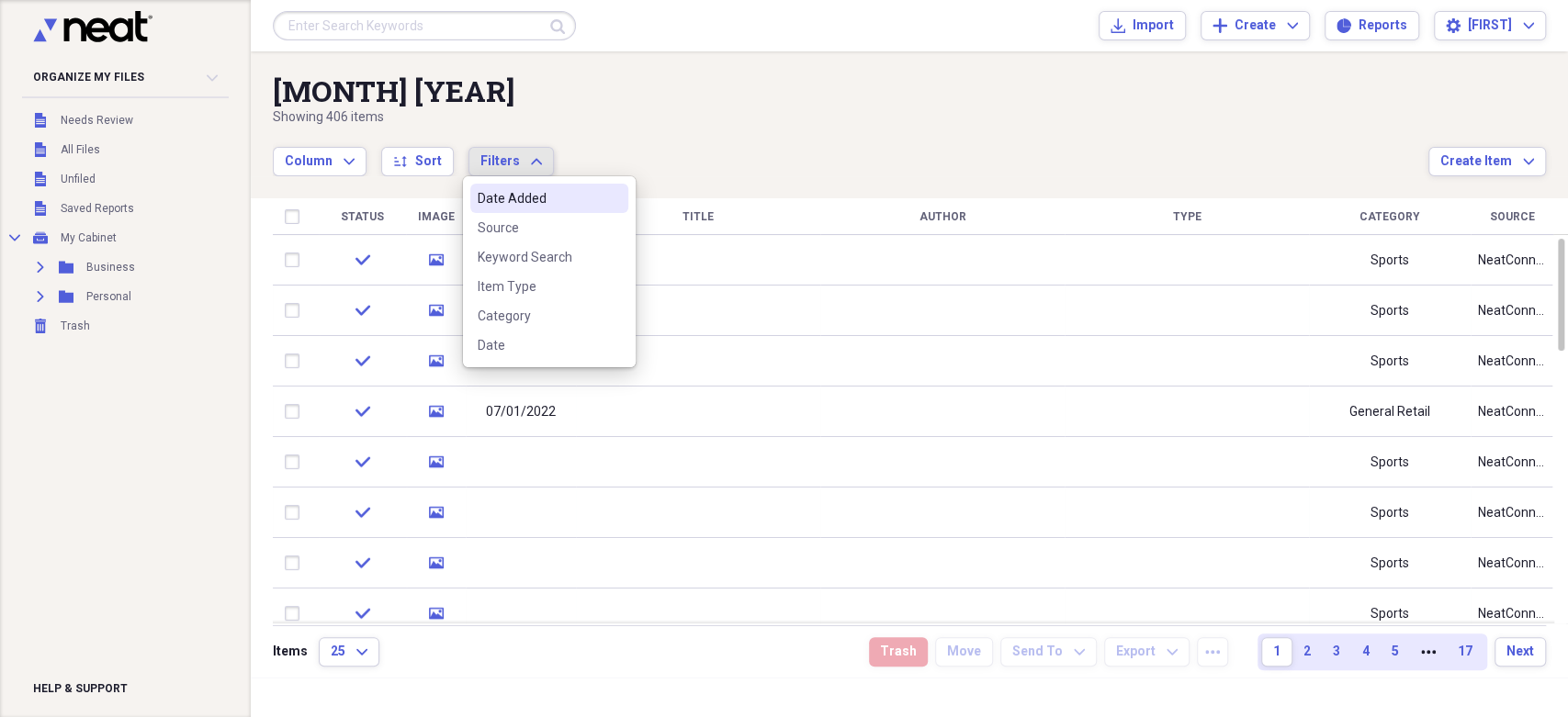 click on "Filters" at bounding box center (500, 161) 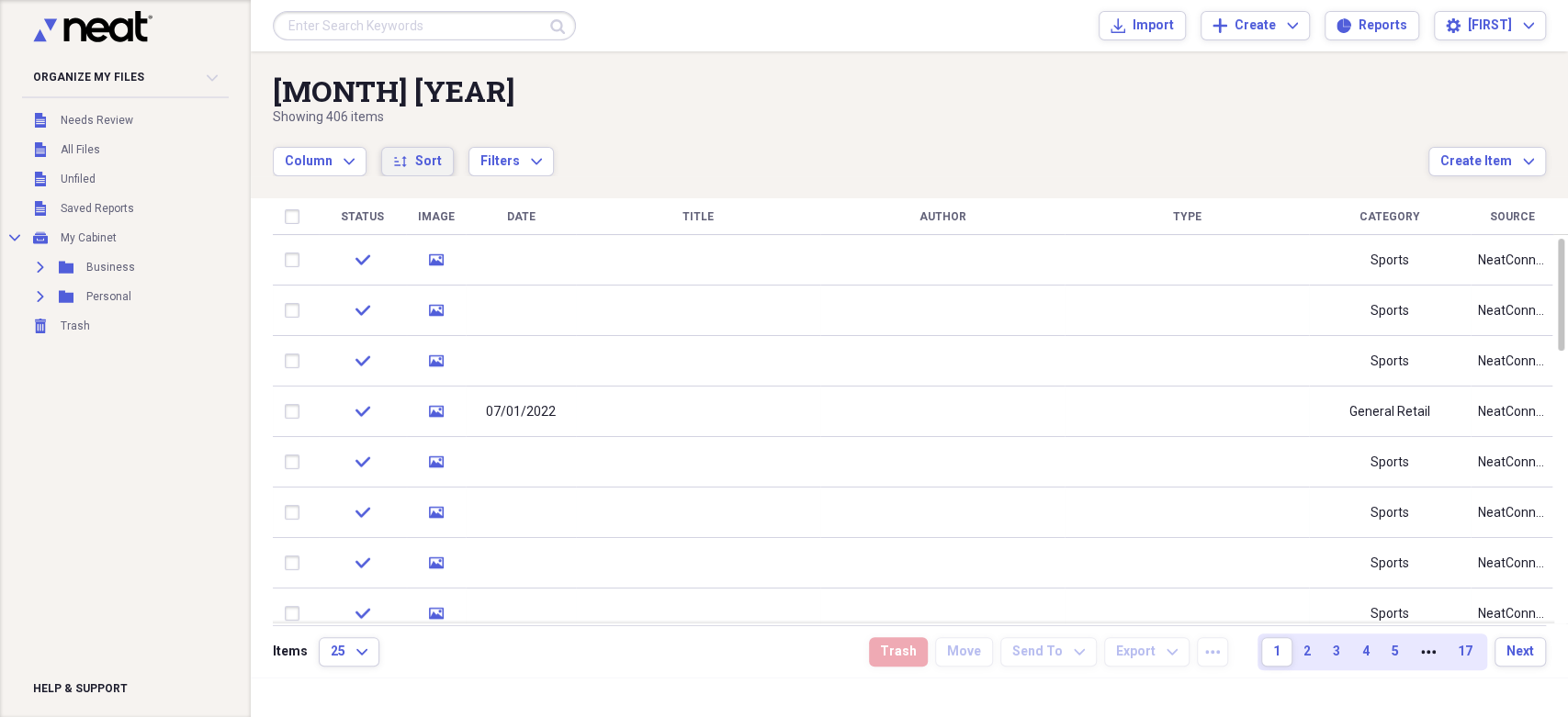 click on "sort Sort" at bounding box center [417, 162] 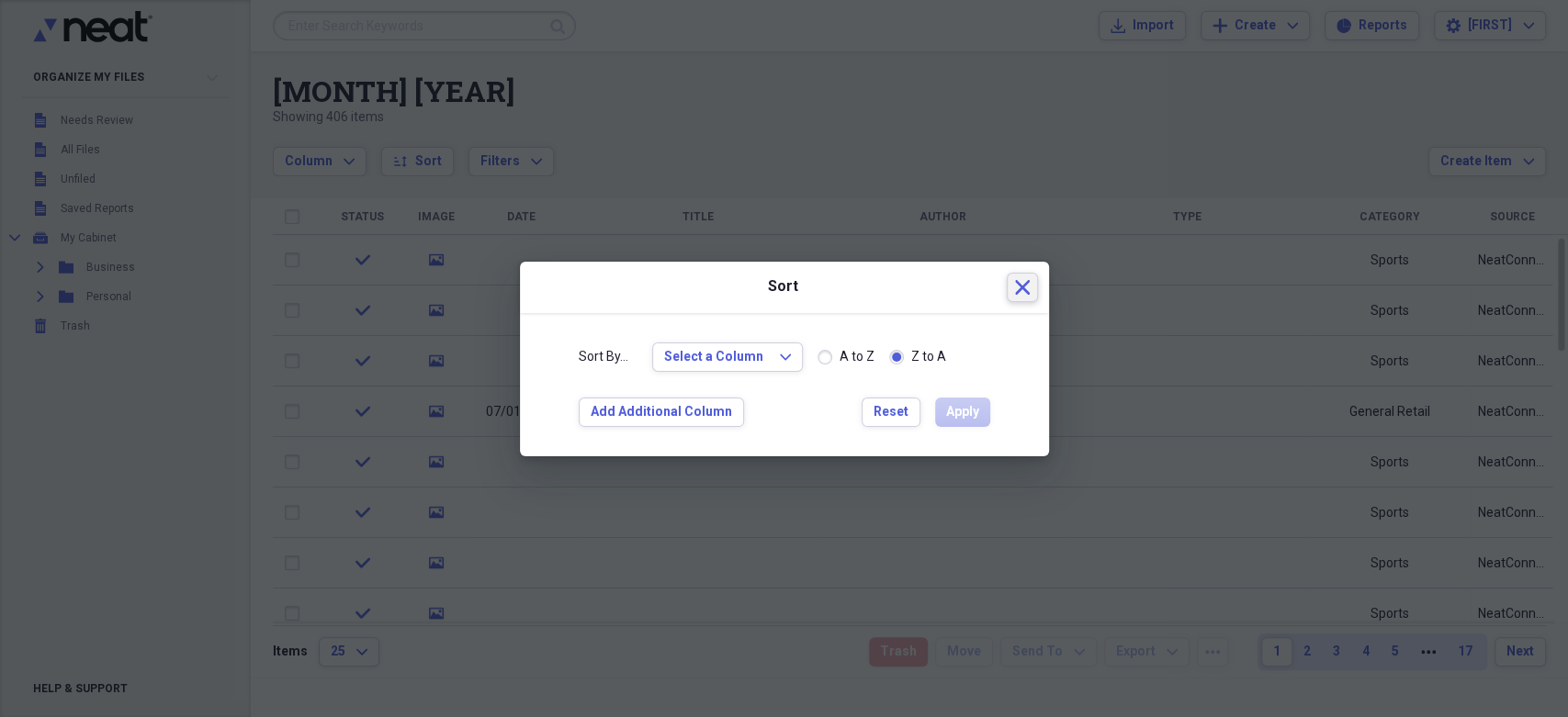 click on "Close" at bounding box center [1022, 287] 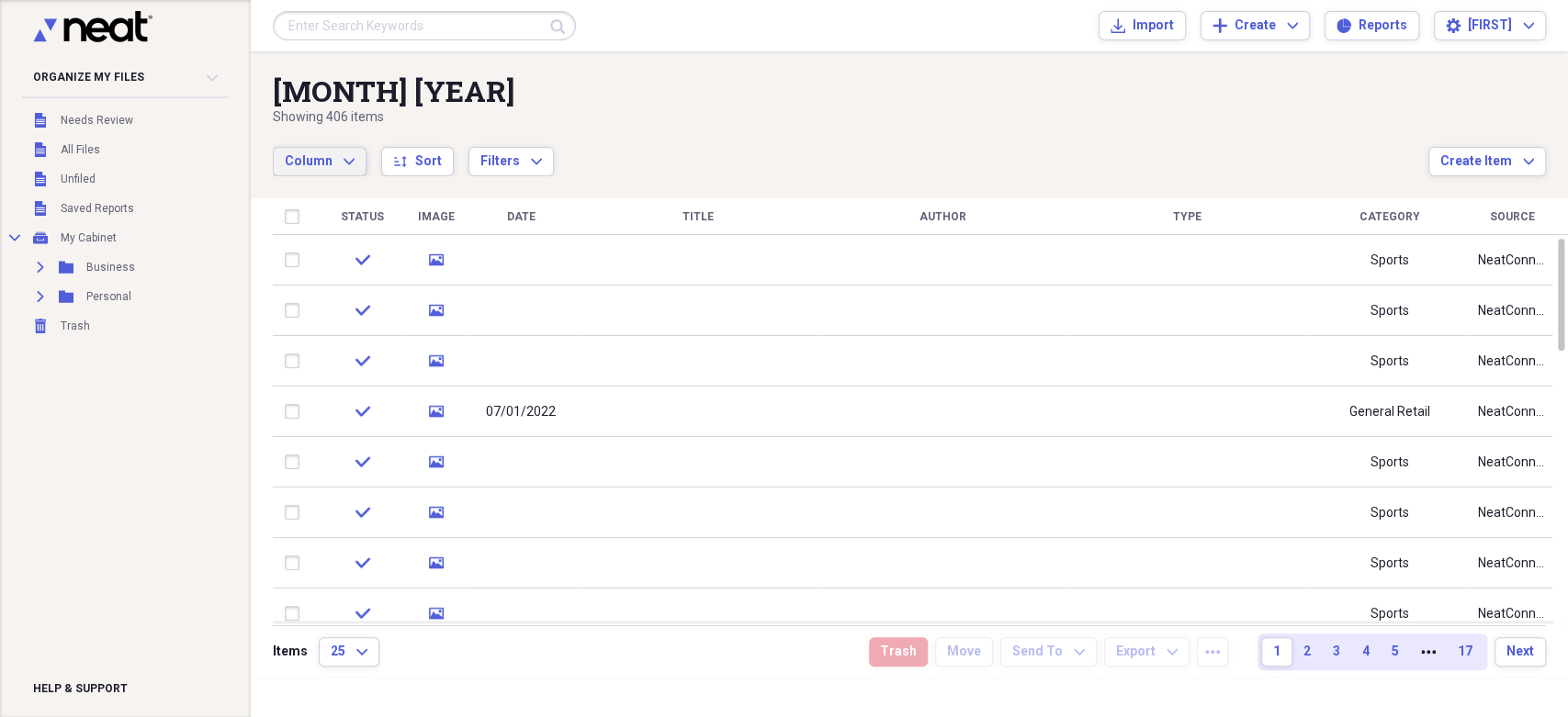 click on "Column" at bounding box center [309, 161] 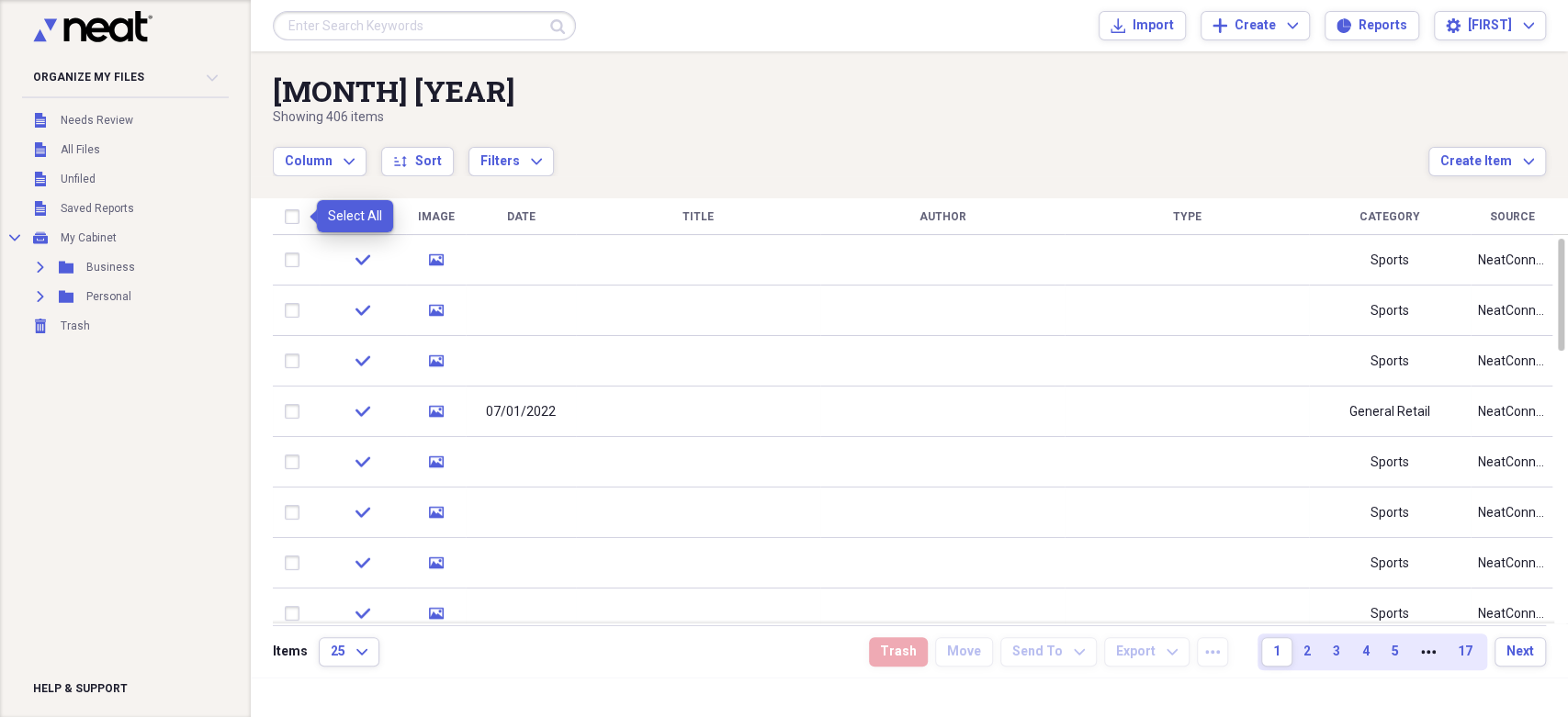 click at bounding box center [296, 217] 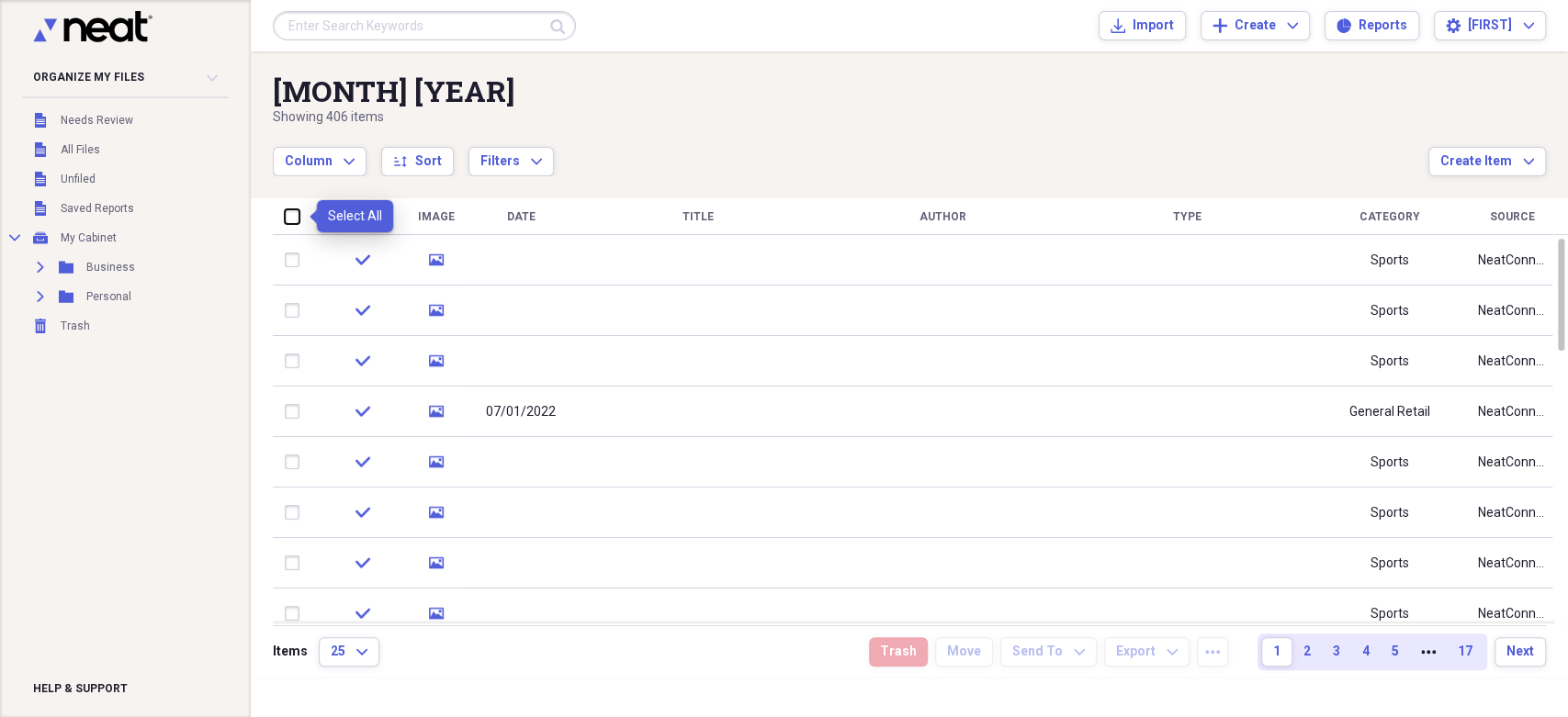 click at bounding box center (285, 216) 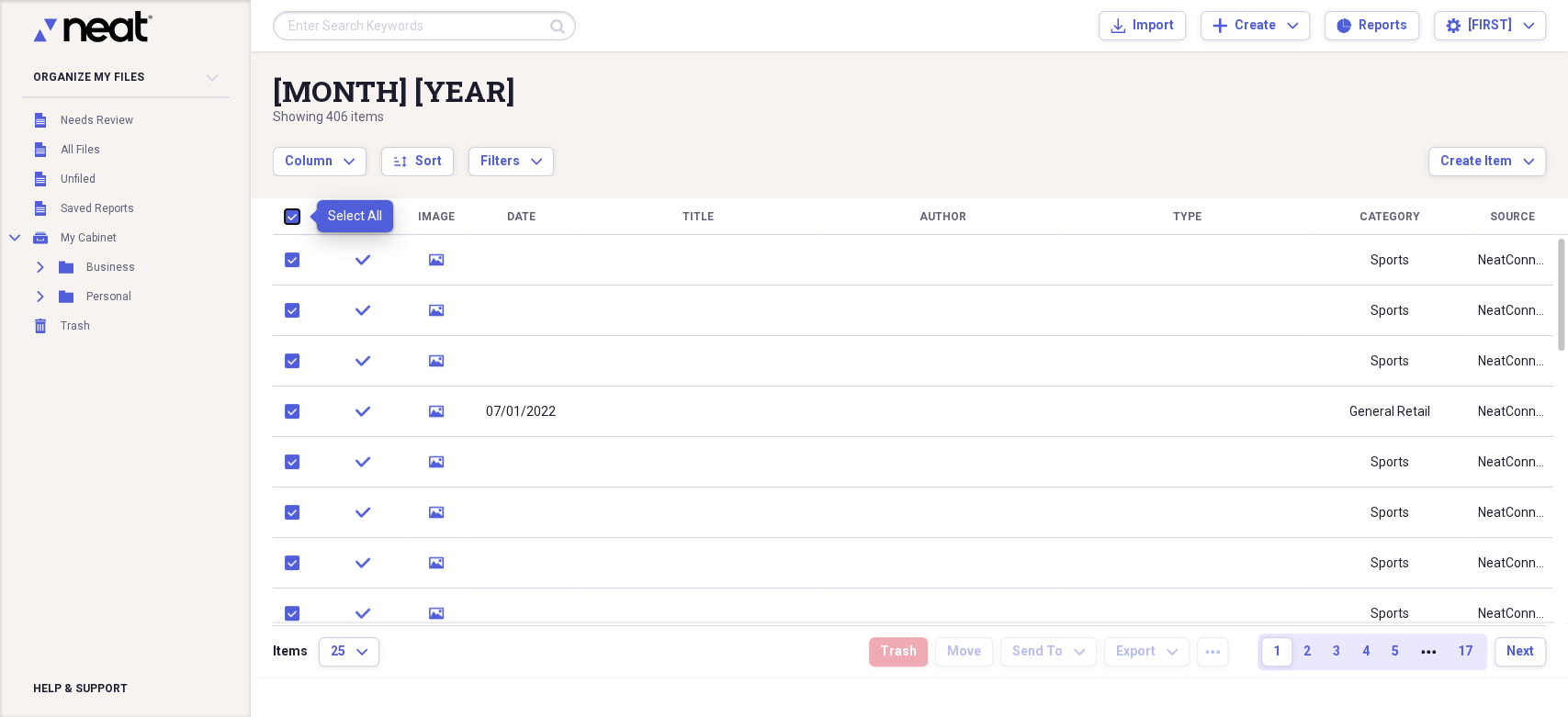 checkbox on "true" 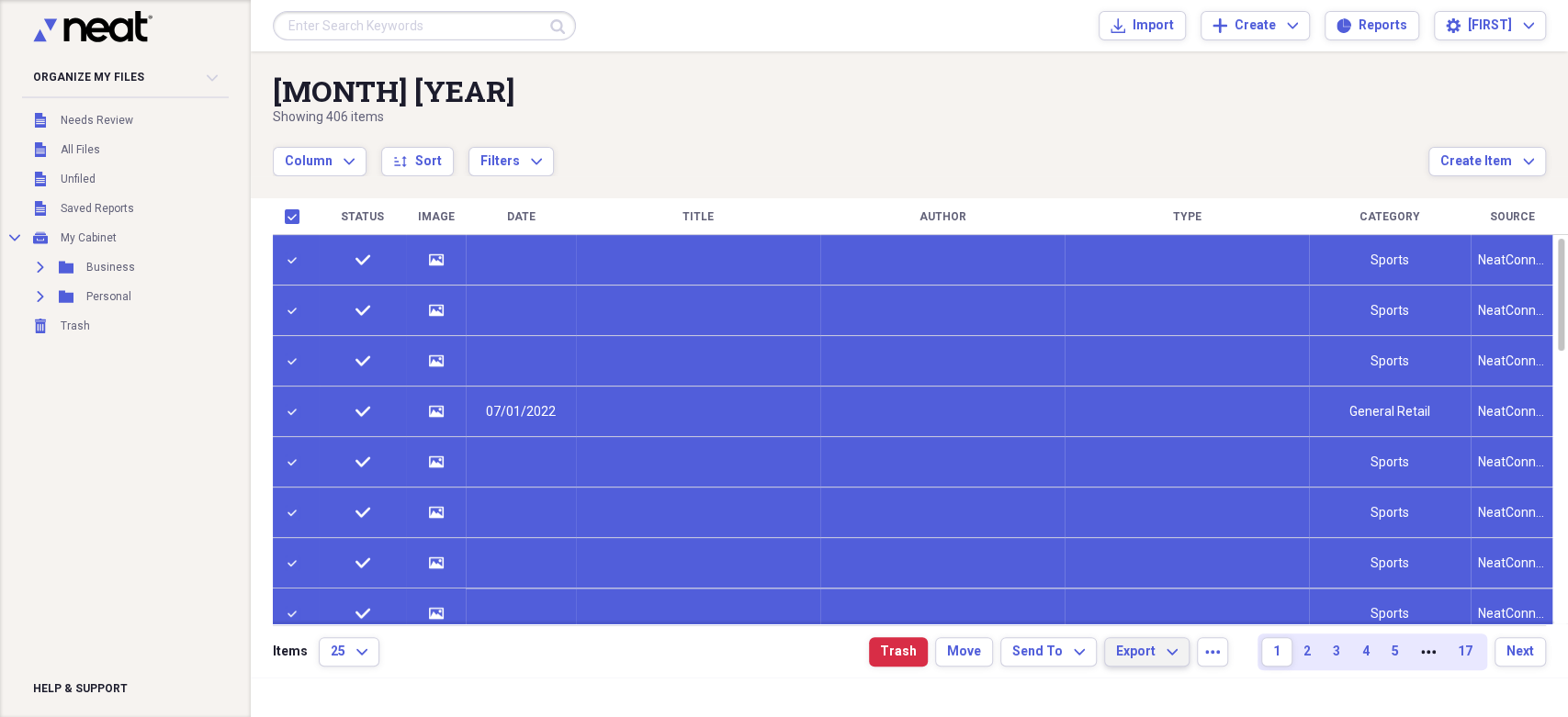 click on "Export" at bounding box center [1135, 652] 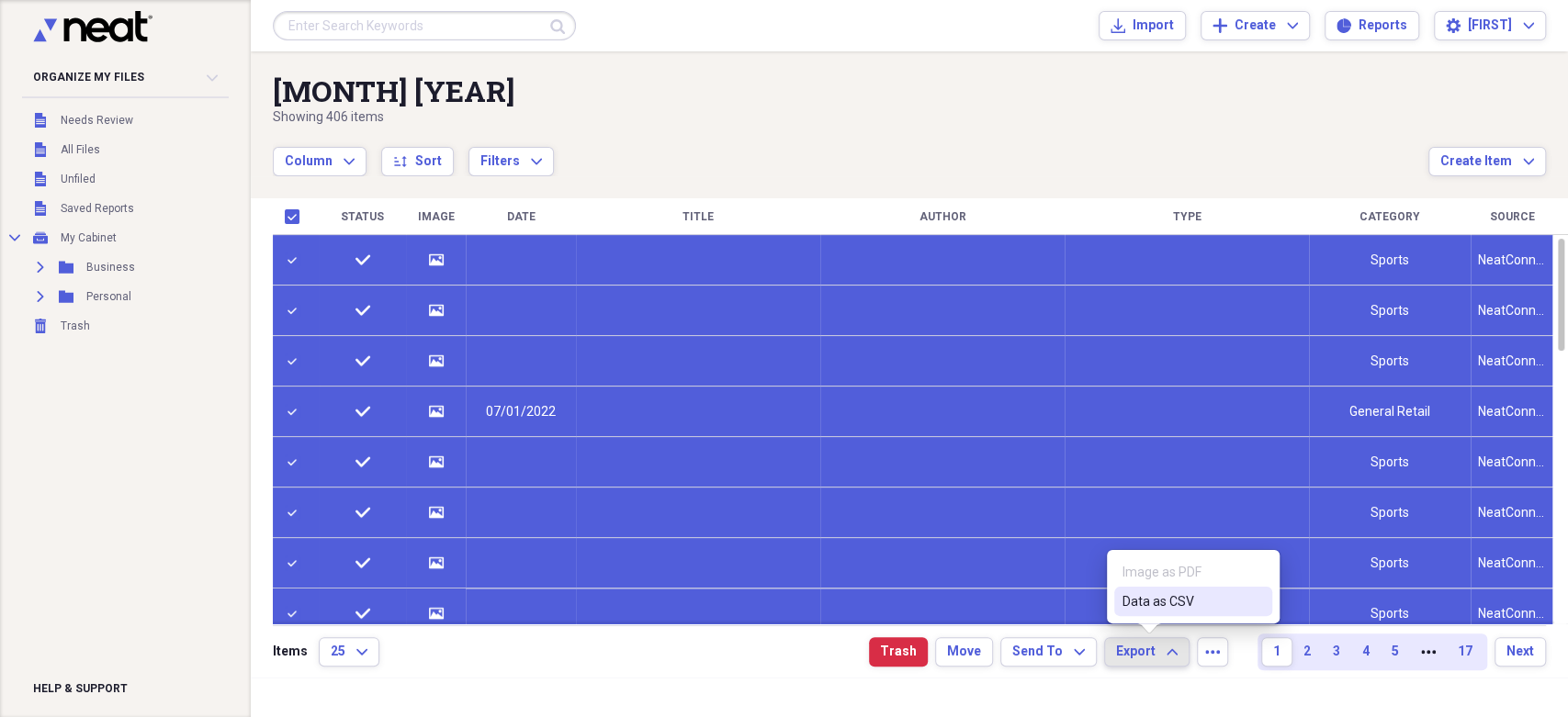 click on "Image as PDF" at bounding box center [1193, 572] 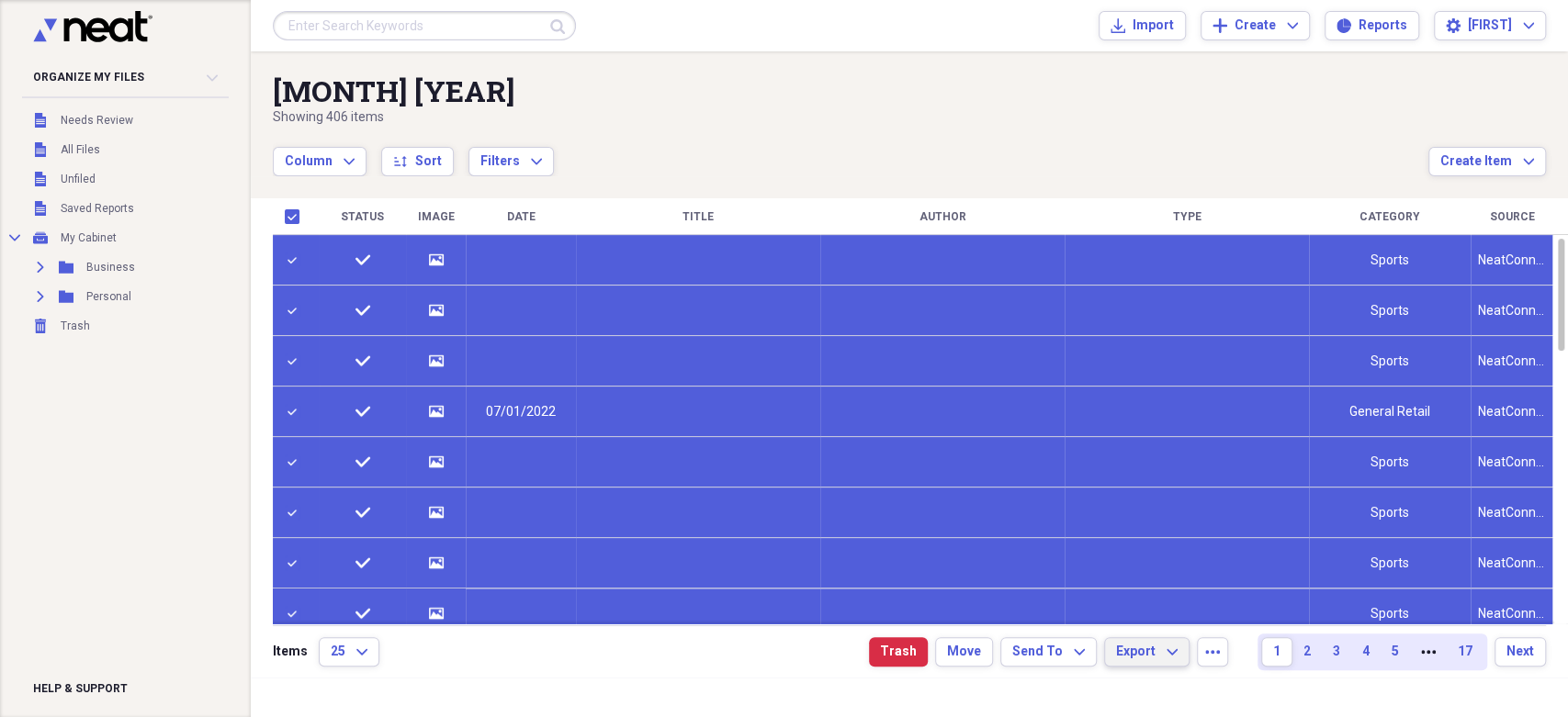 click on "Showing 406 items" at bounding box center (851, 118) 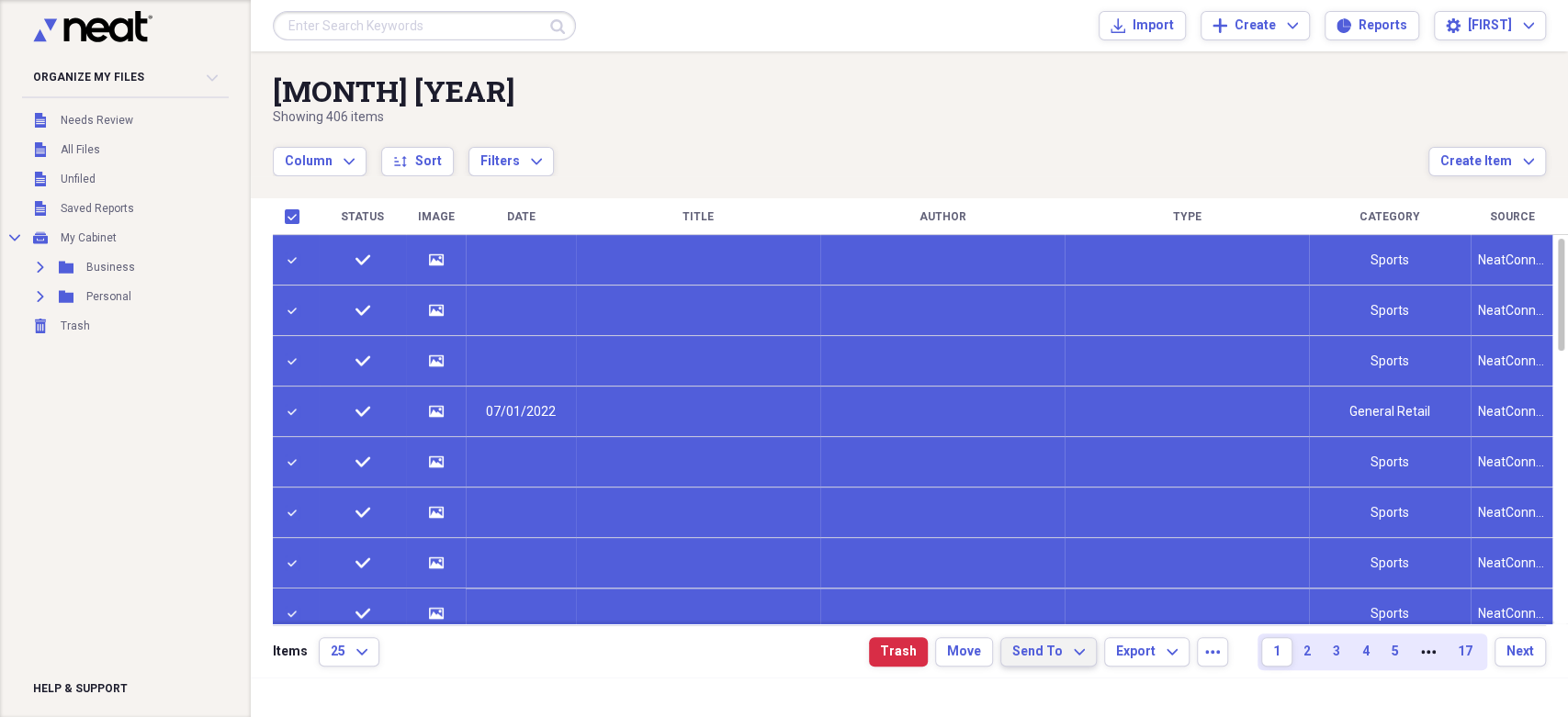 click on "Send To Expand" at bounding box center (1048, 652) 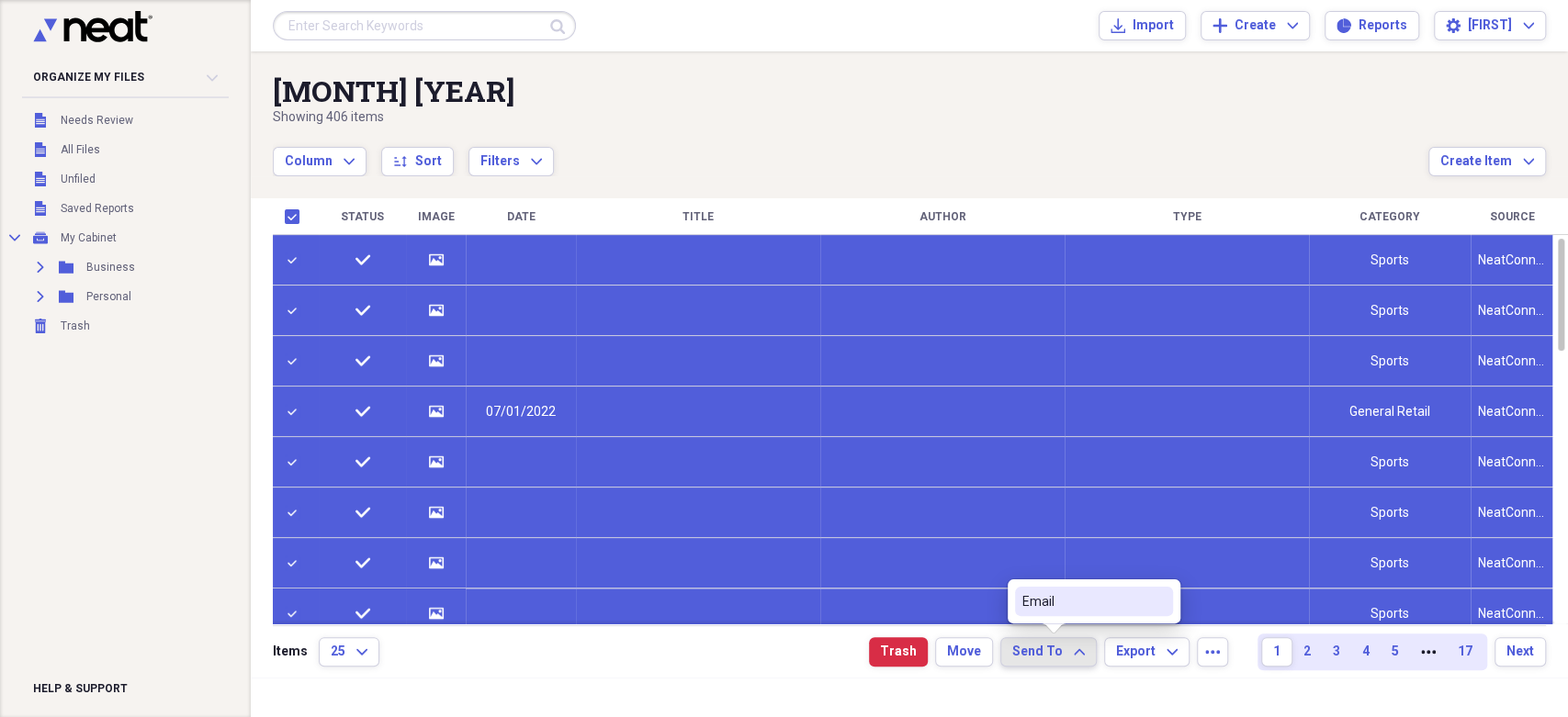 click on "Items 25 Expand Trash Move Send To Expand Export Expand more 1 2 3 4 5 More 17 Next" at bounding box center (909, 651) 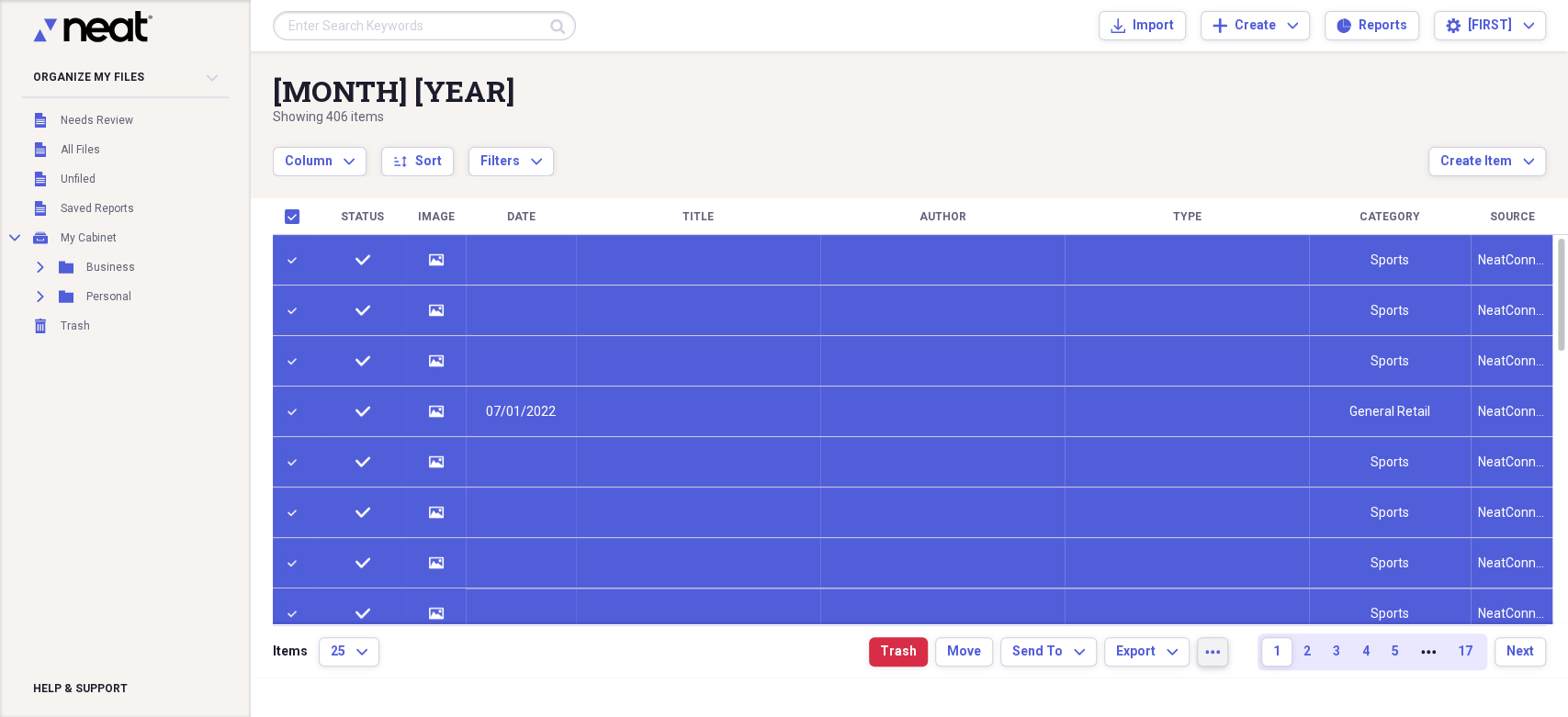 click on "more" at bounding box center (1213, 652) 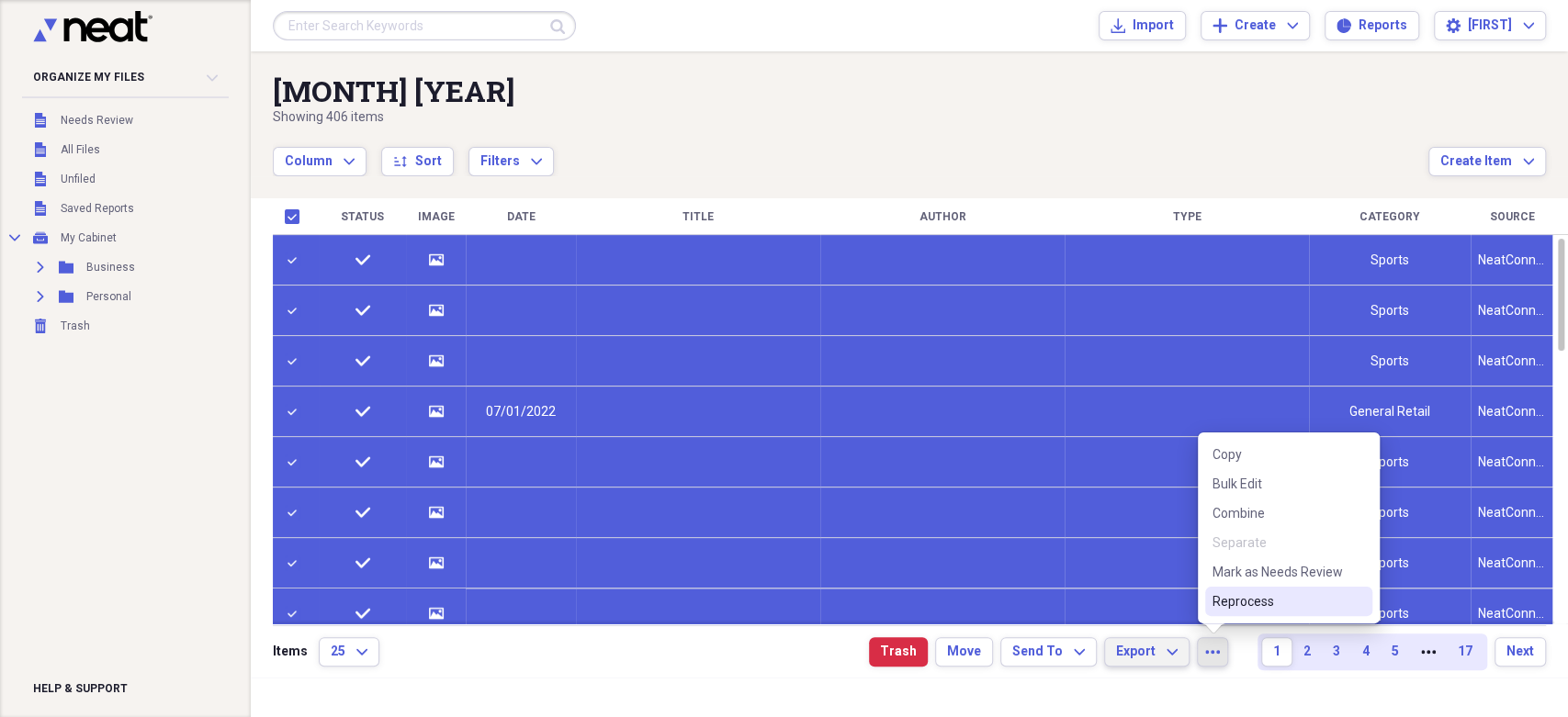 click on "Export Expand" at bounding box center (1146, 652) 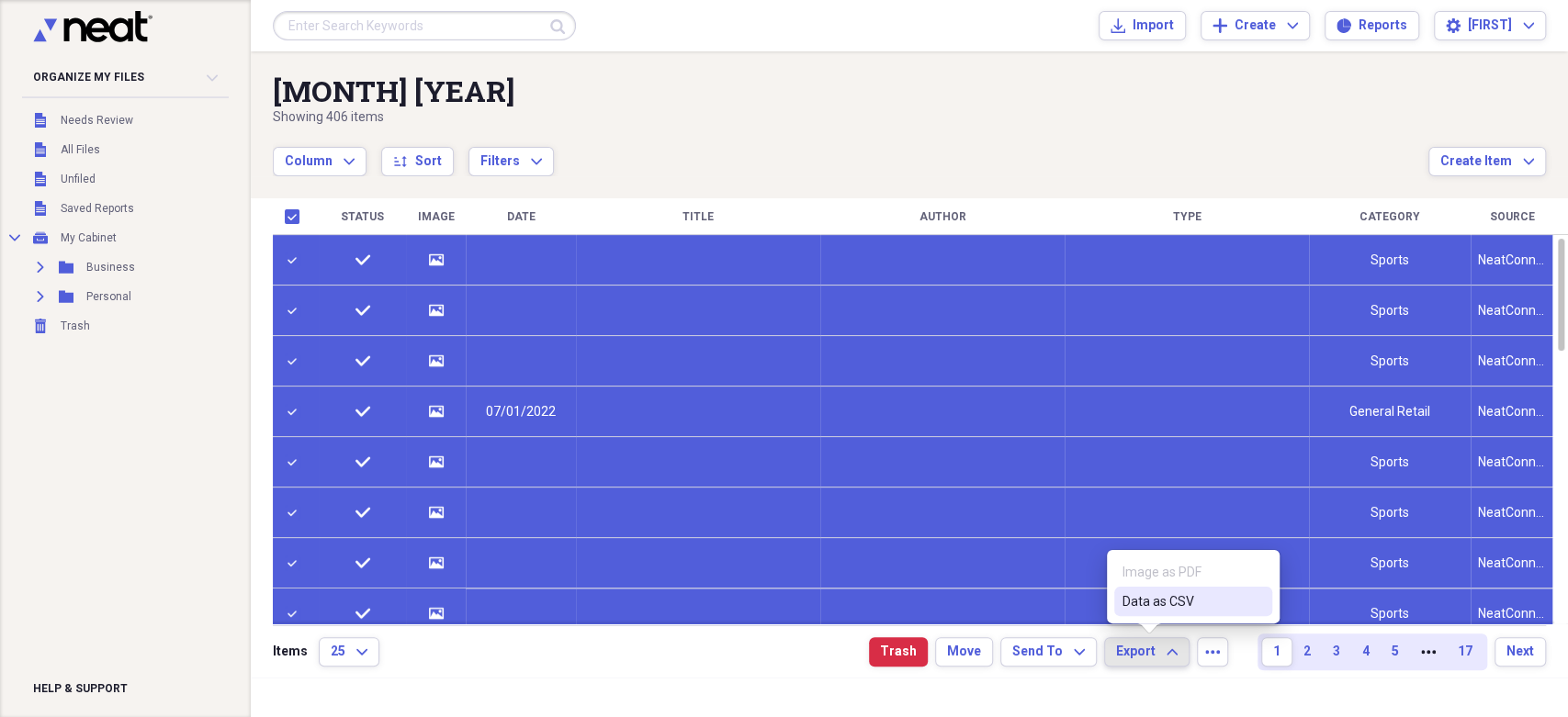 click on "Image as PDF" at bounding box center (1193, 572) 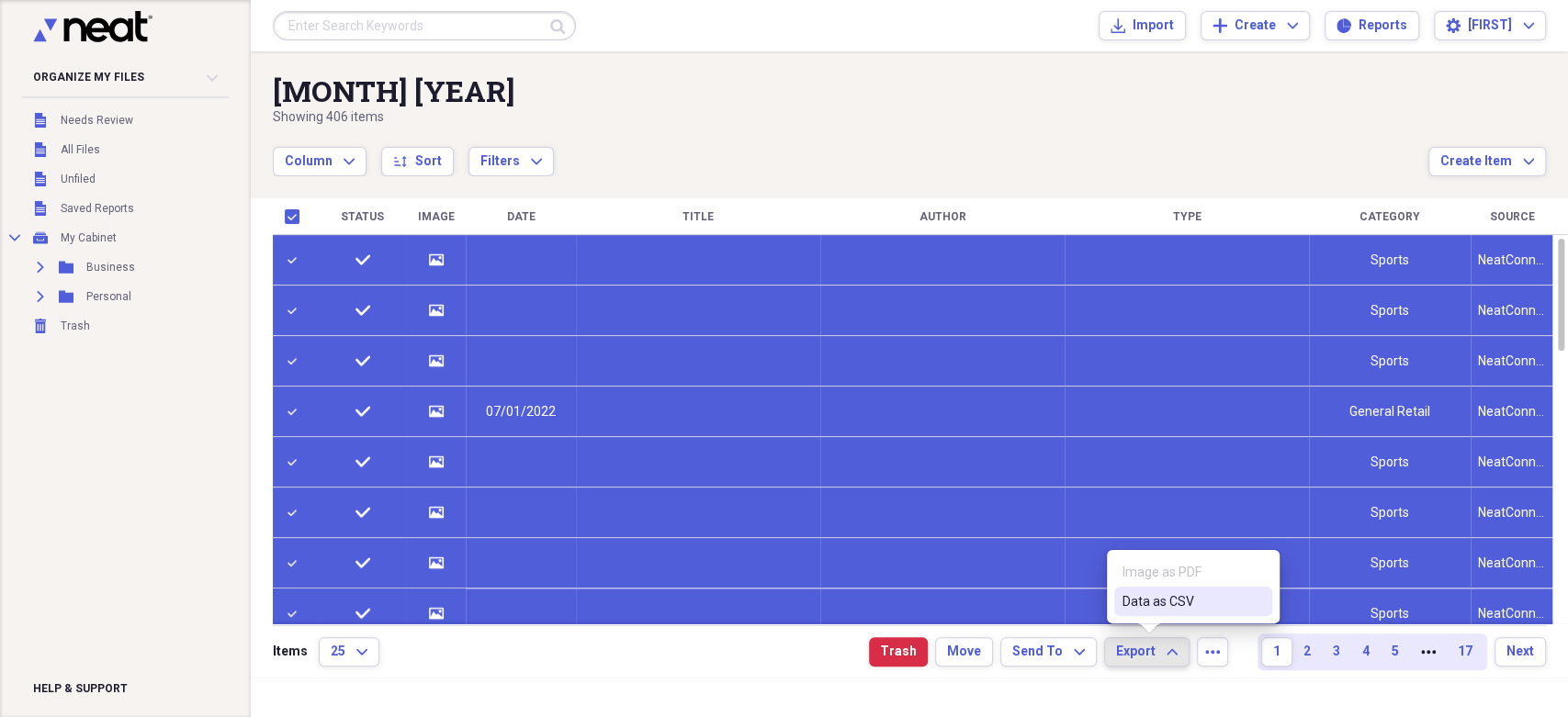 click on "Image as PDF" at bounding box center [1193, 572] 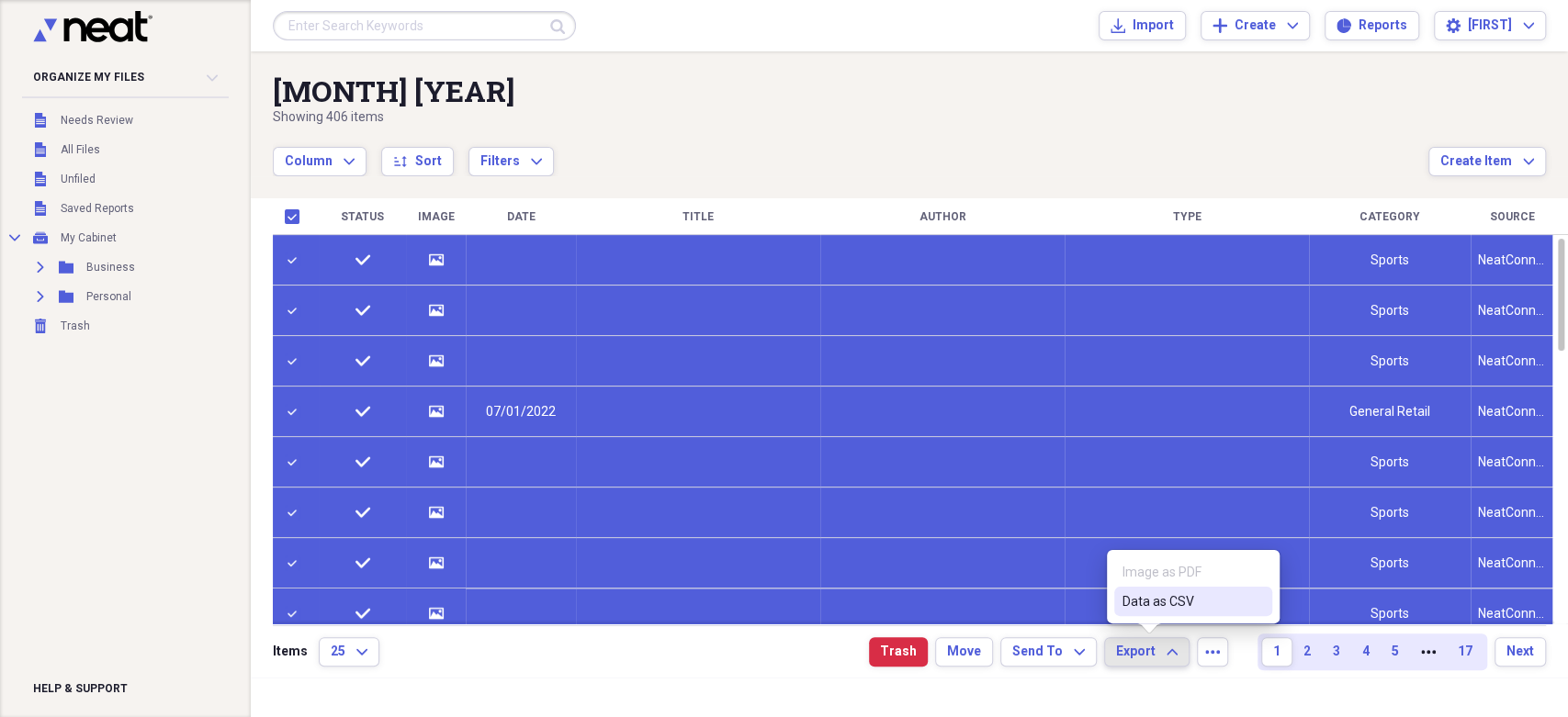 click at bounding box center [296, 217] 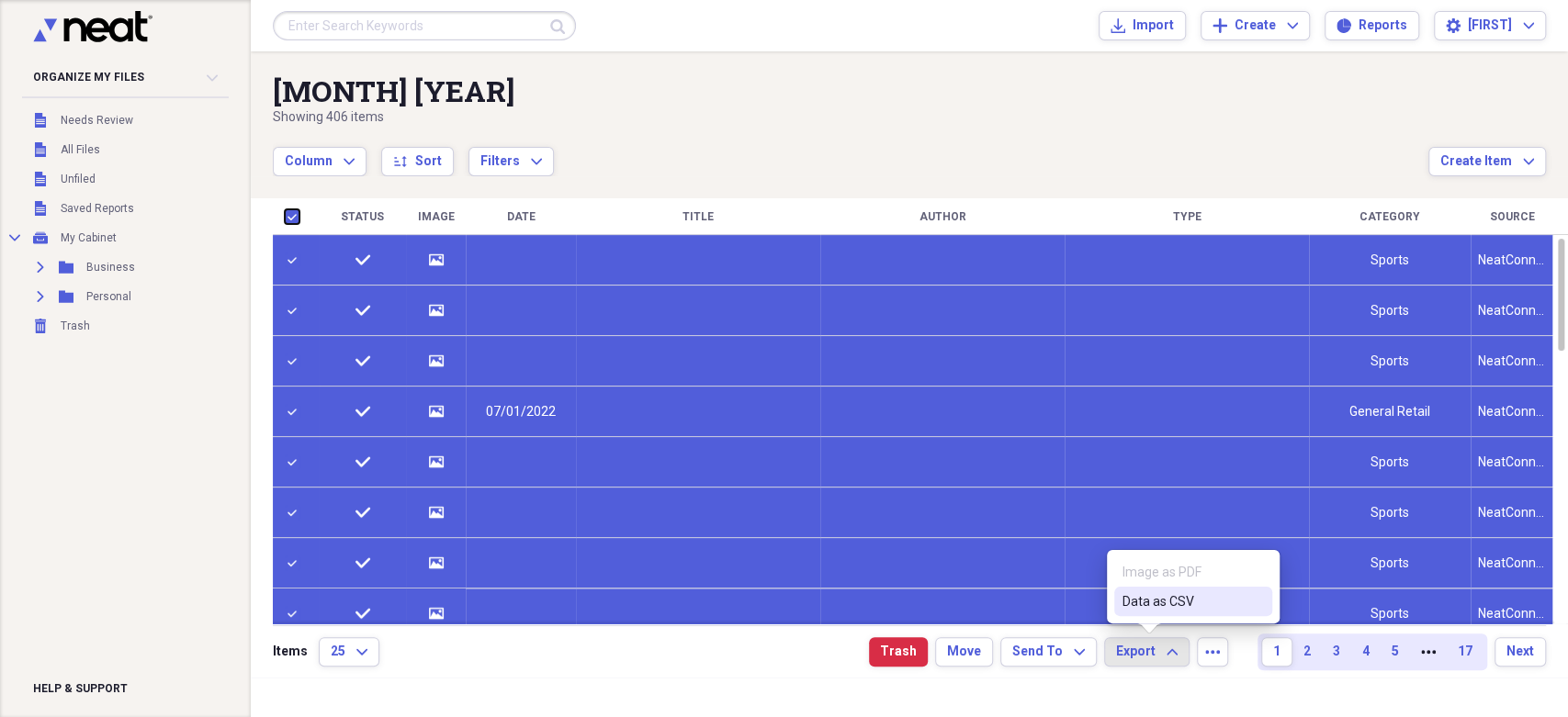 click at bounding box center (285, 216) 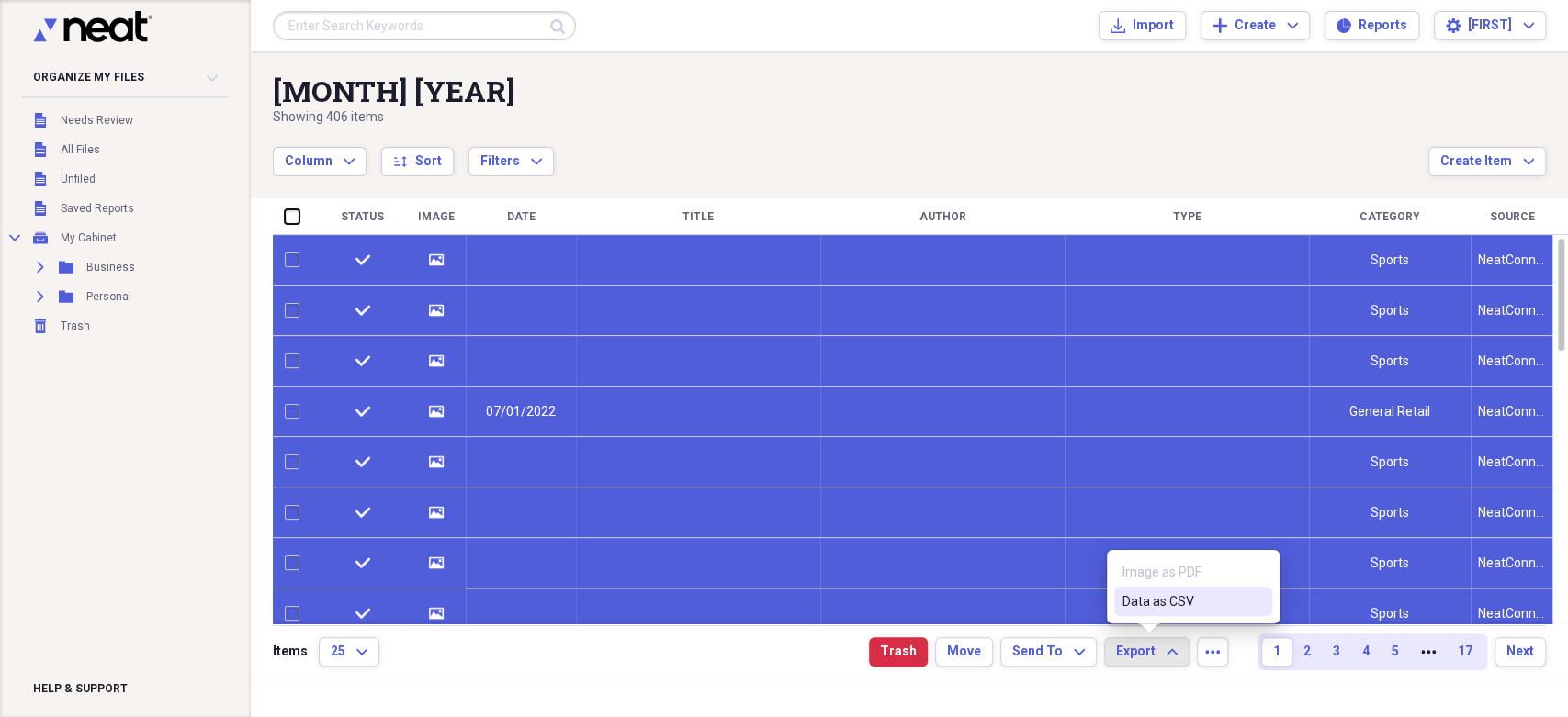 checkbox on "false" 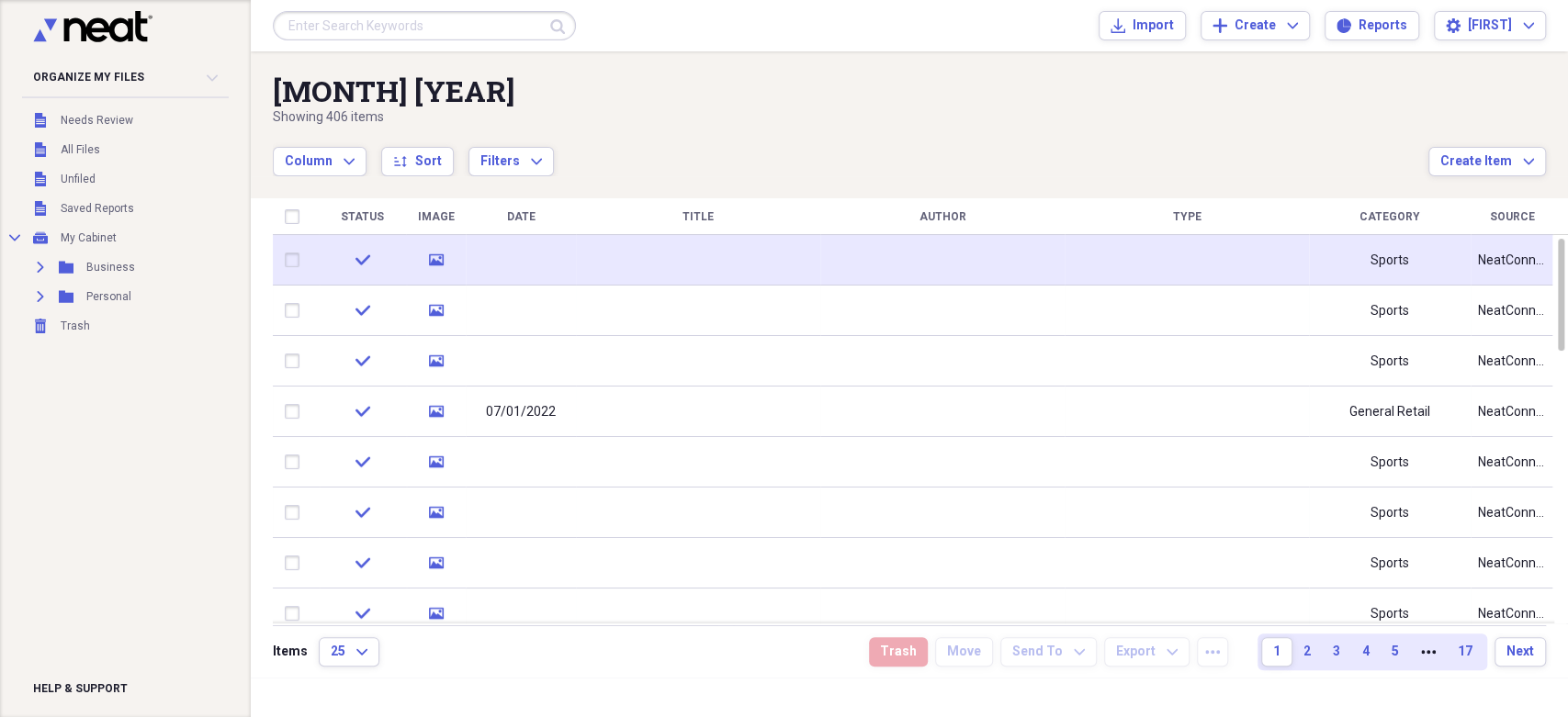 click at bounding box center [296, 260] 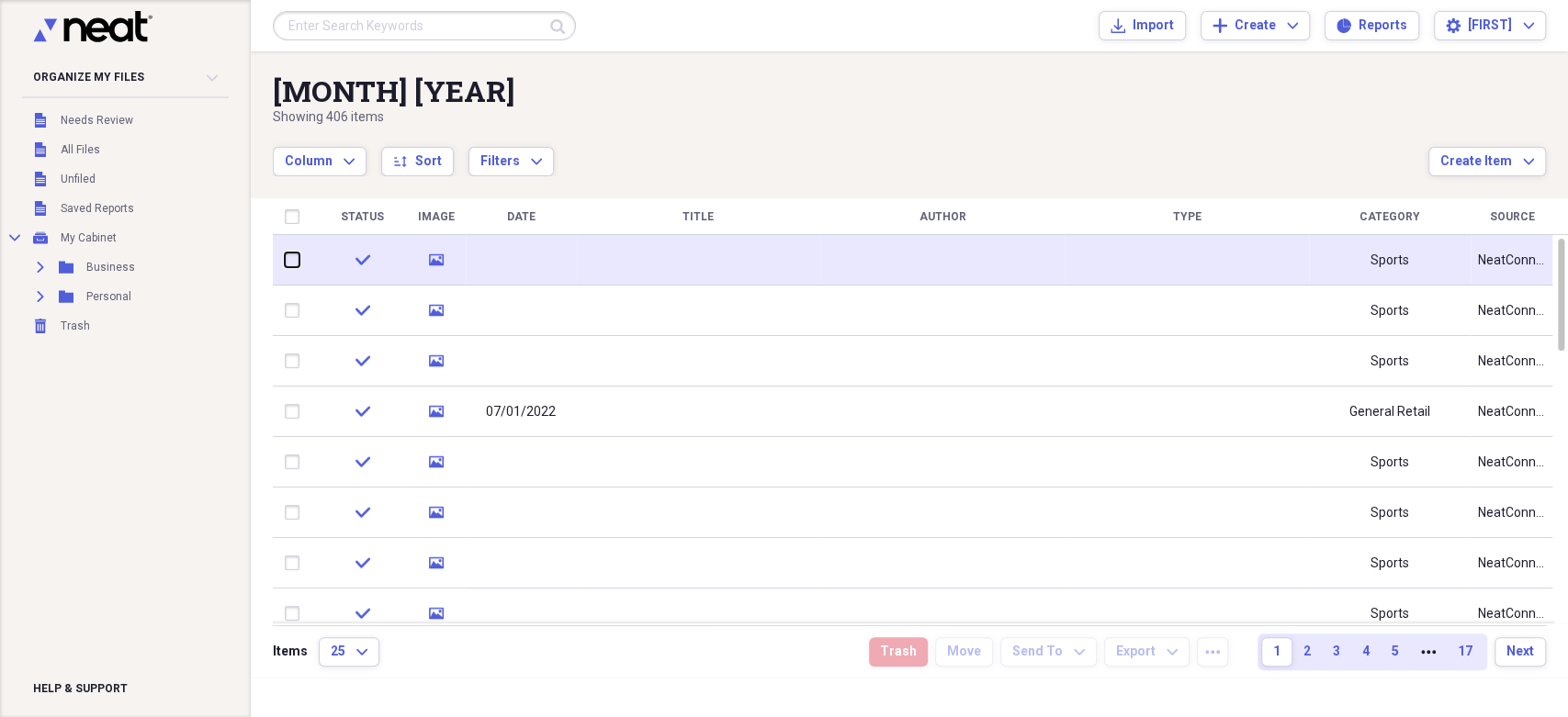click at bounding box center [285, 260] 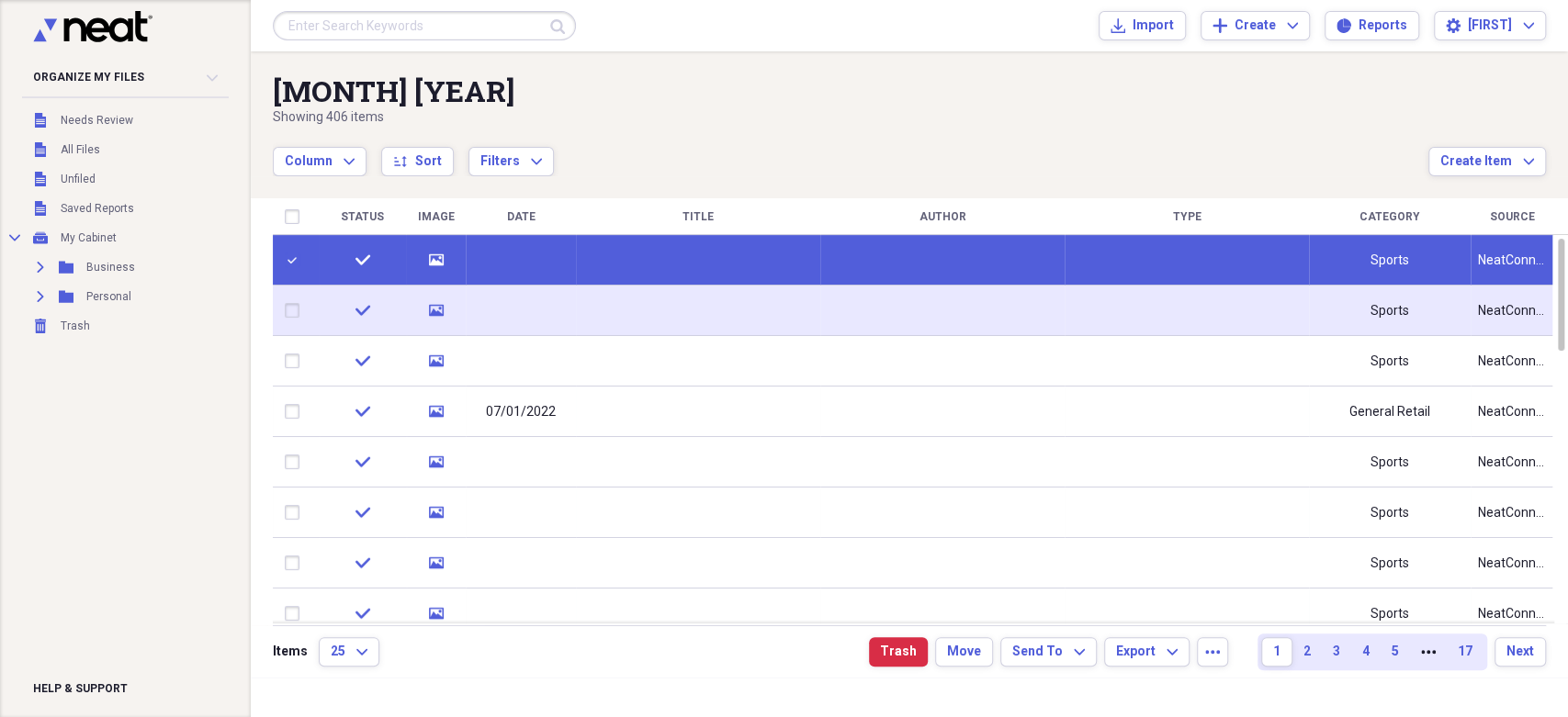 click at bounding box center (296, 310) 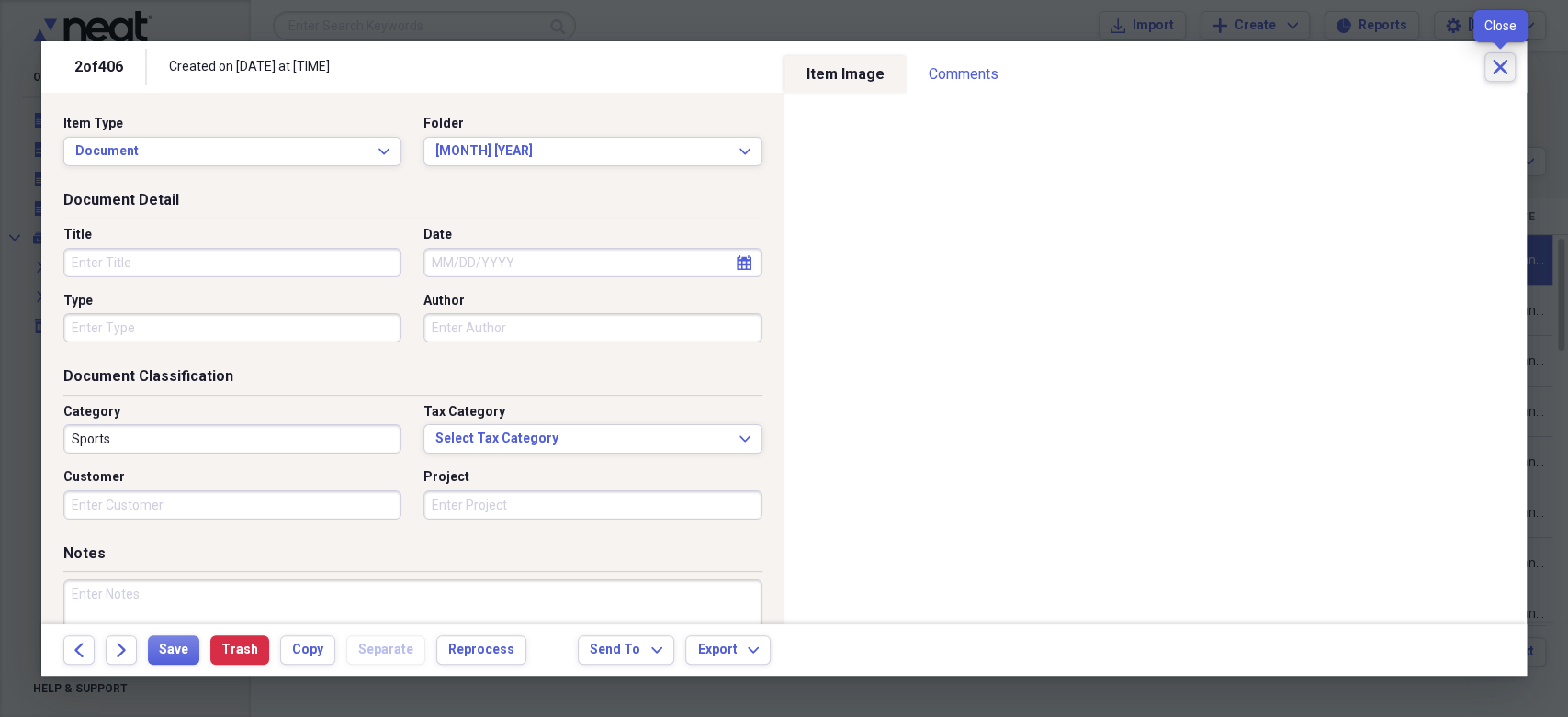 click on "Close" at bounding box center (1500, 67) 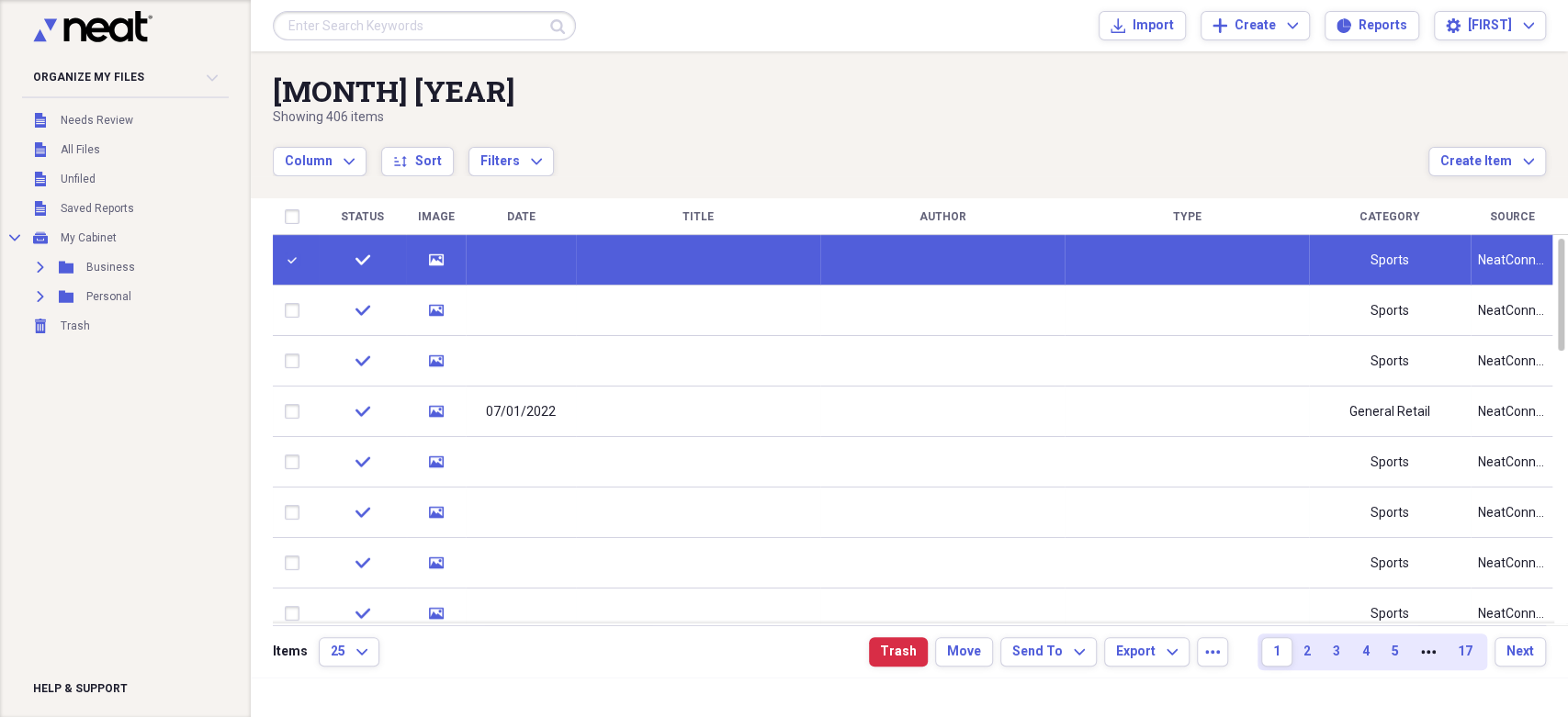 click at bounding box center (296, 260) 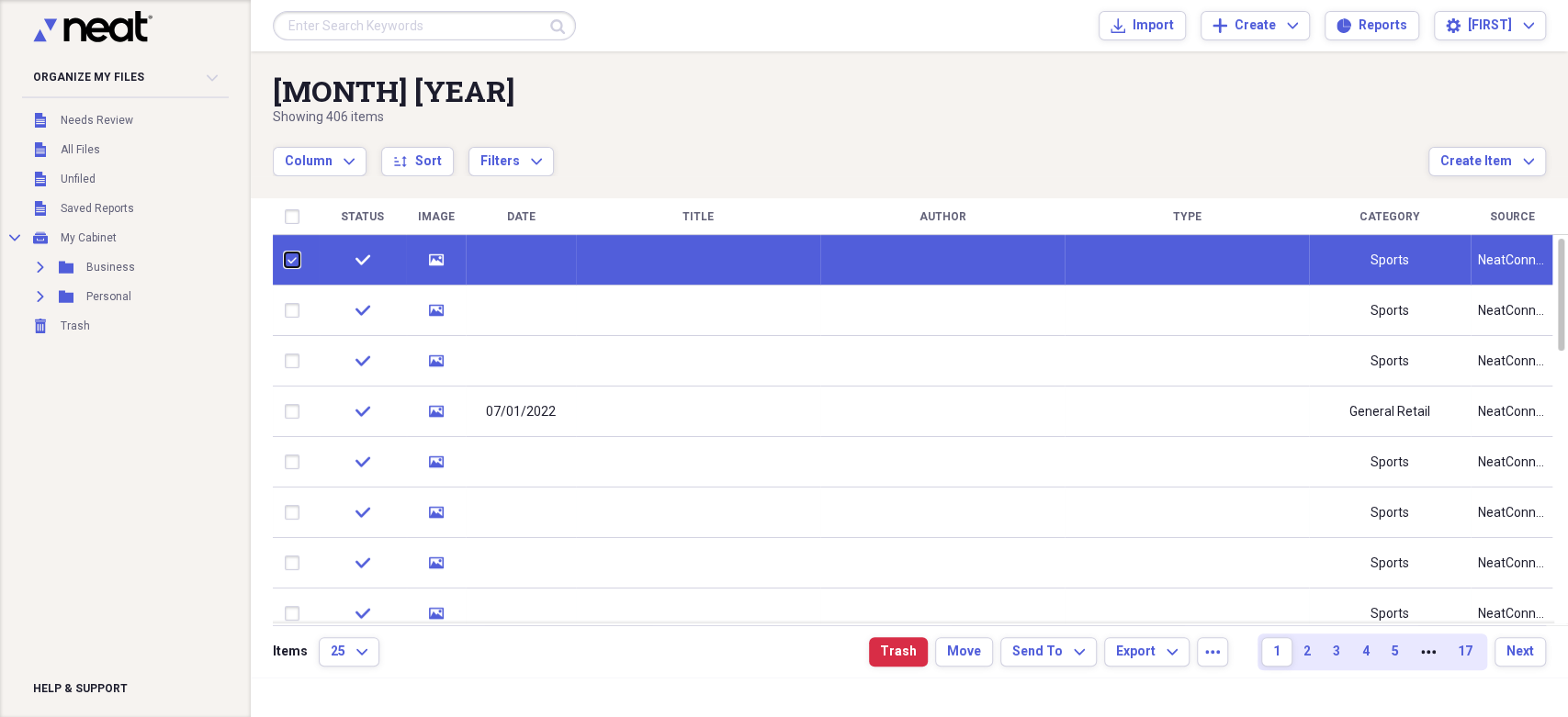 click at bounding box center [285, 260] 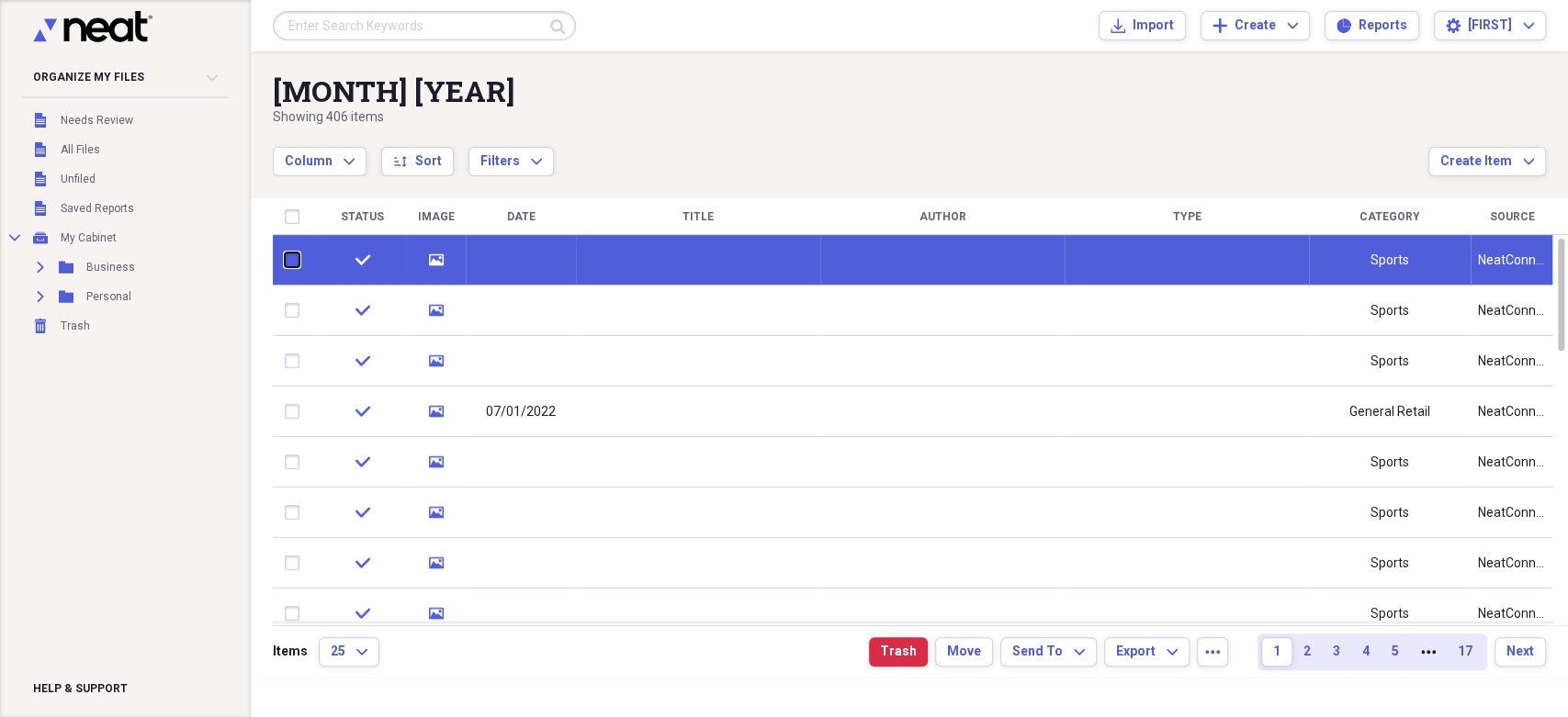 checkbox on "false" 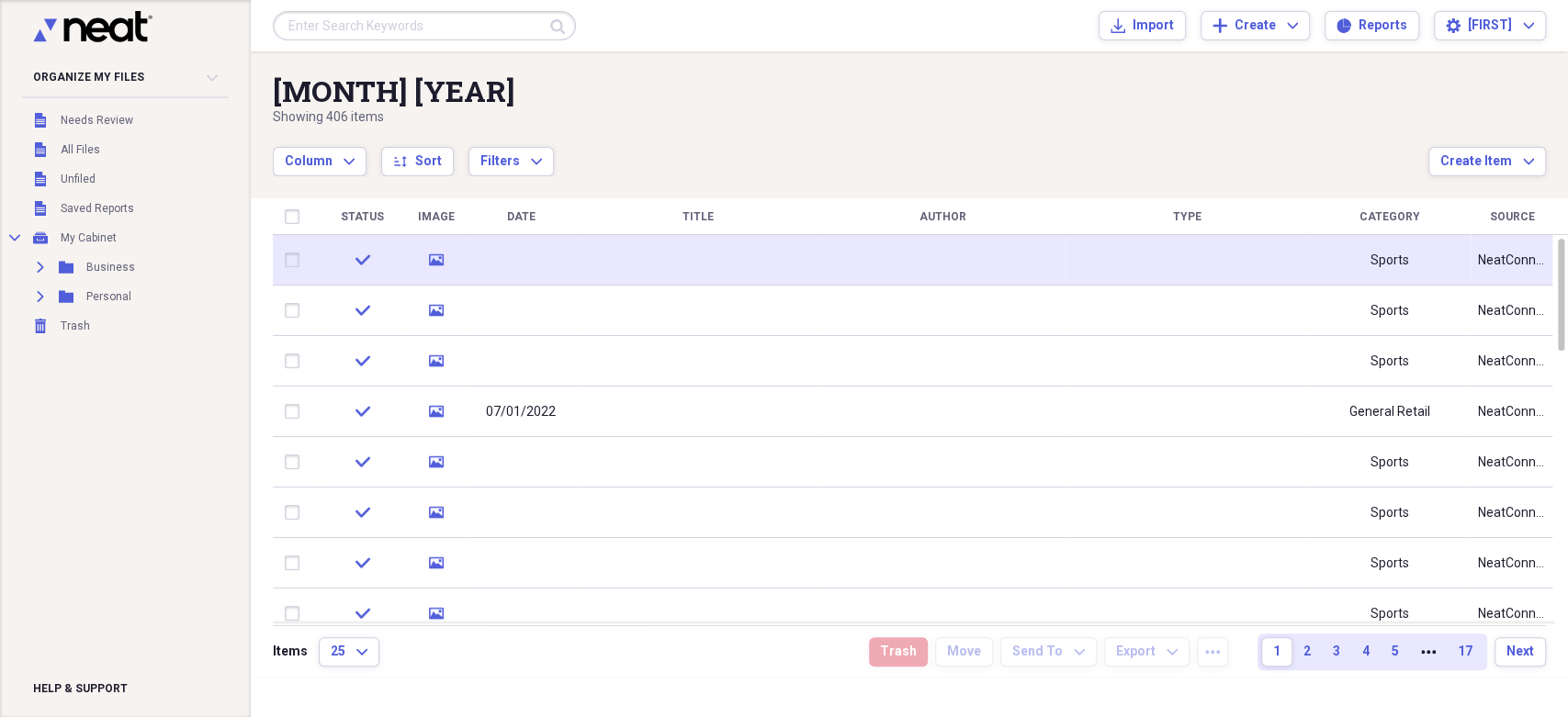 click at bounding box center (296, 260) 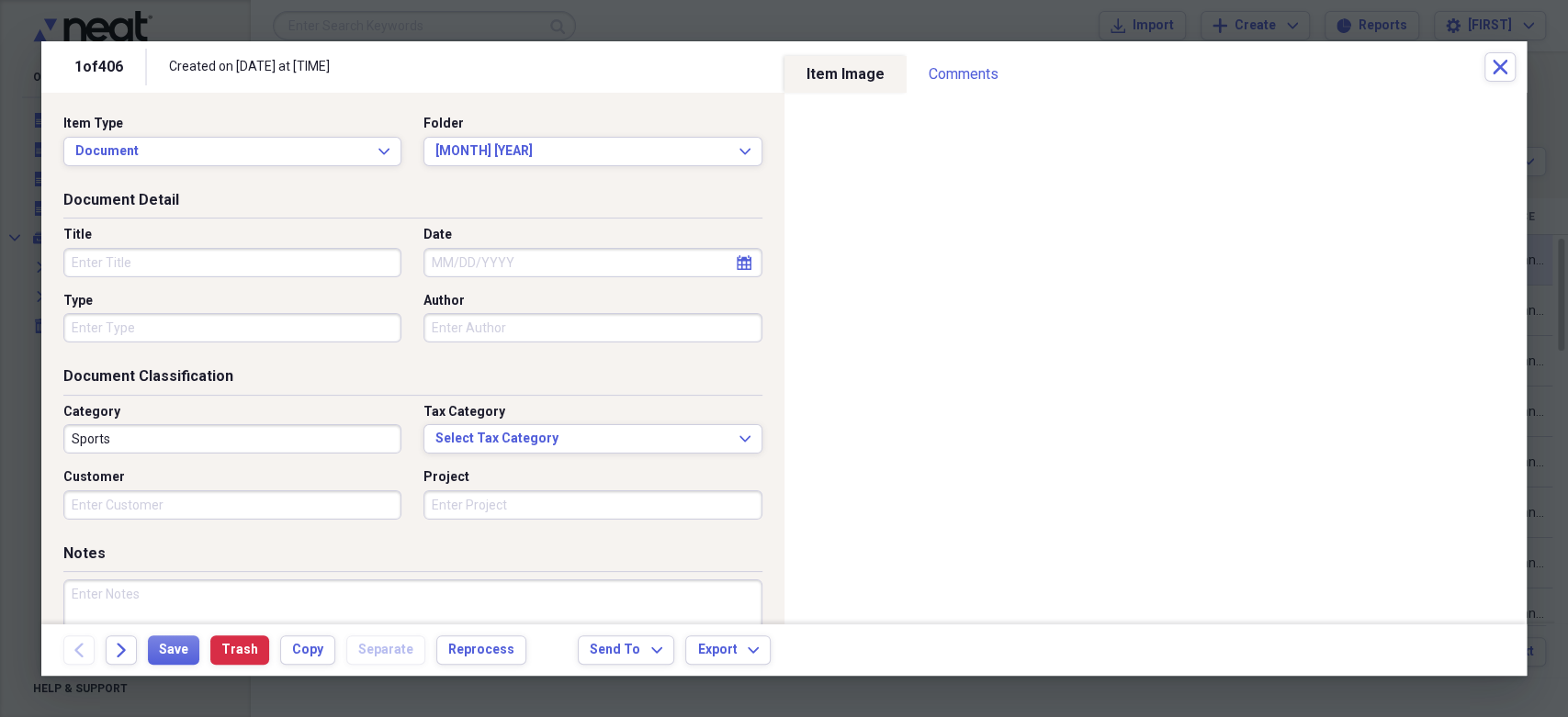 click on "Title" at bounding box center (232, 263) 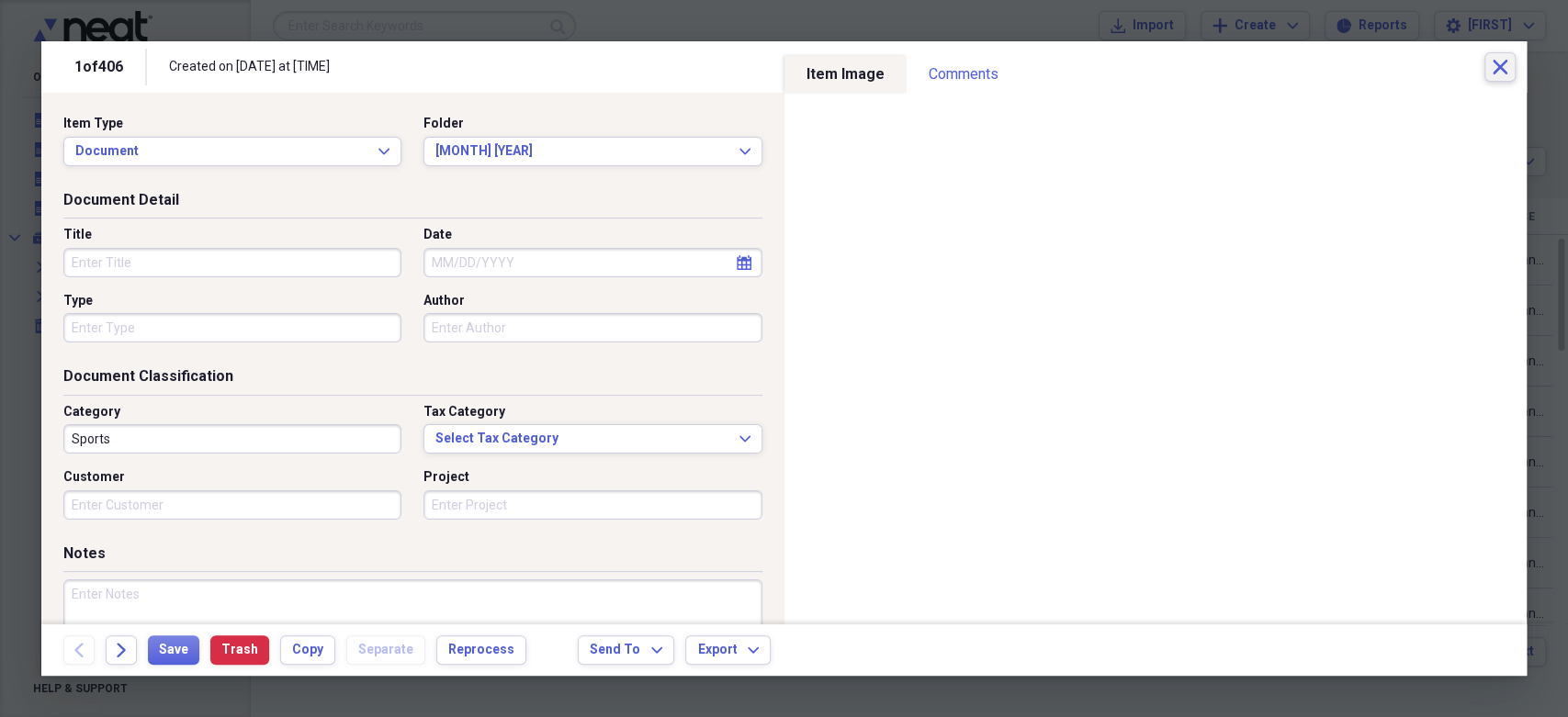 click on "Close" at bounding box center (1500, 67) 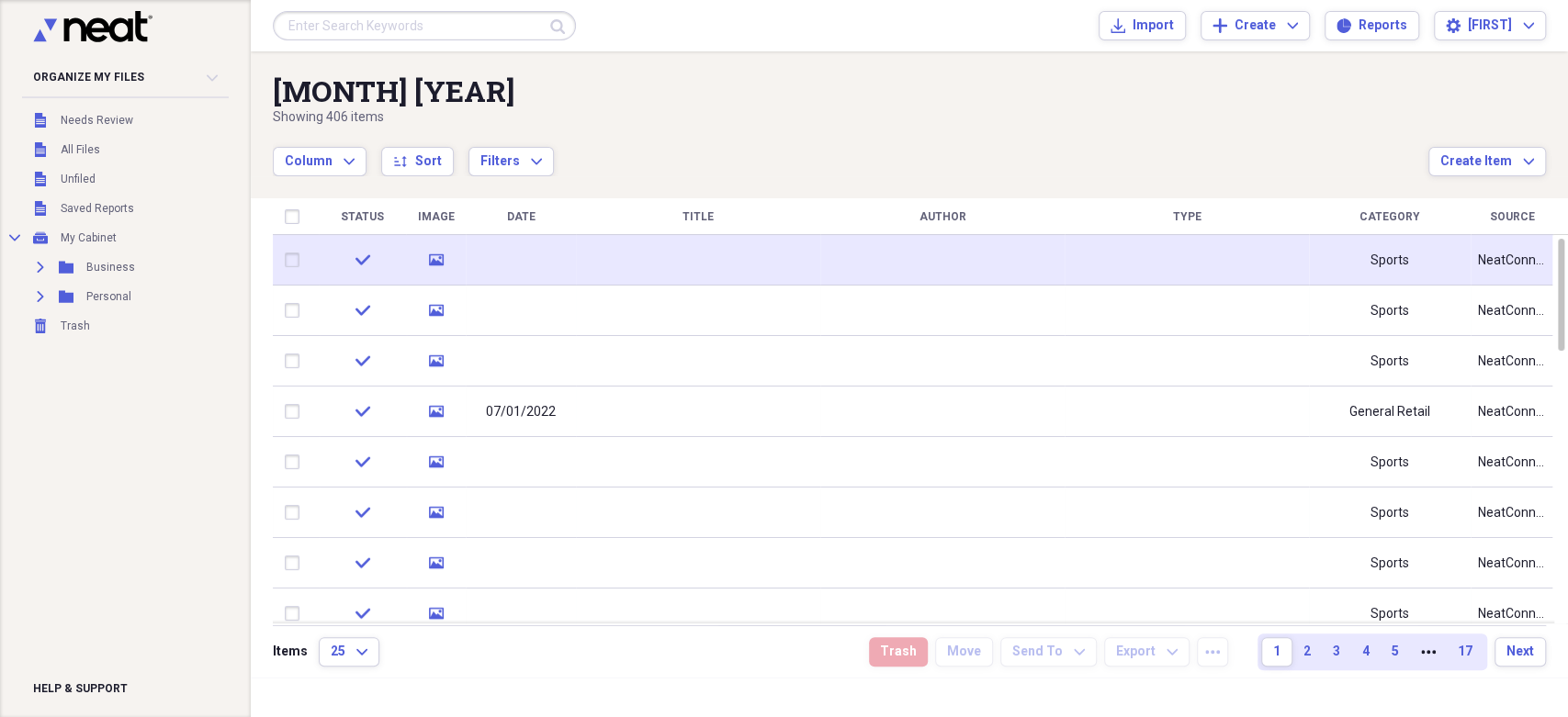 click on "check" at bounding box center [362, 260] 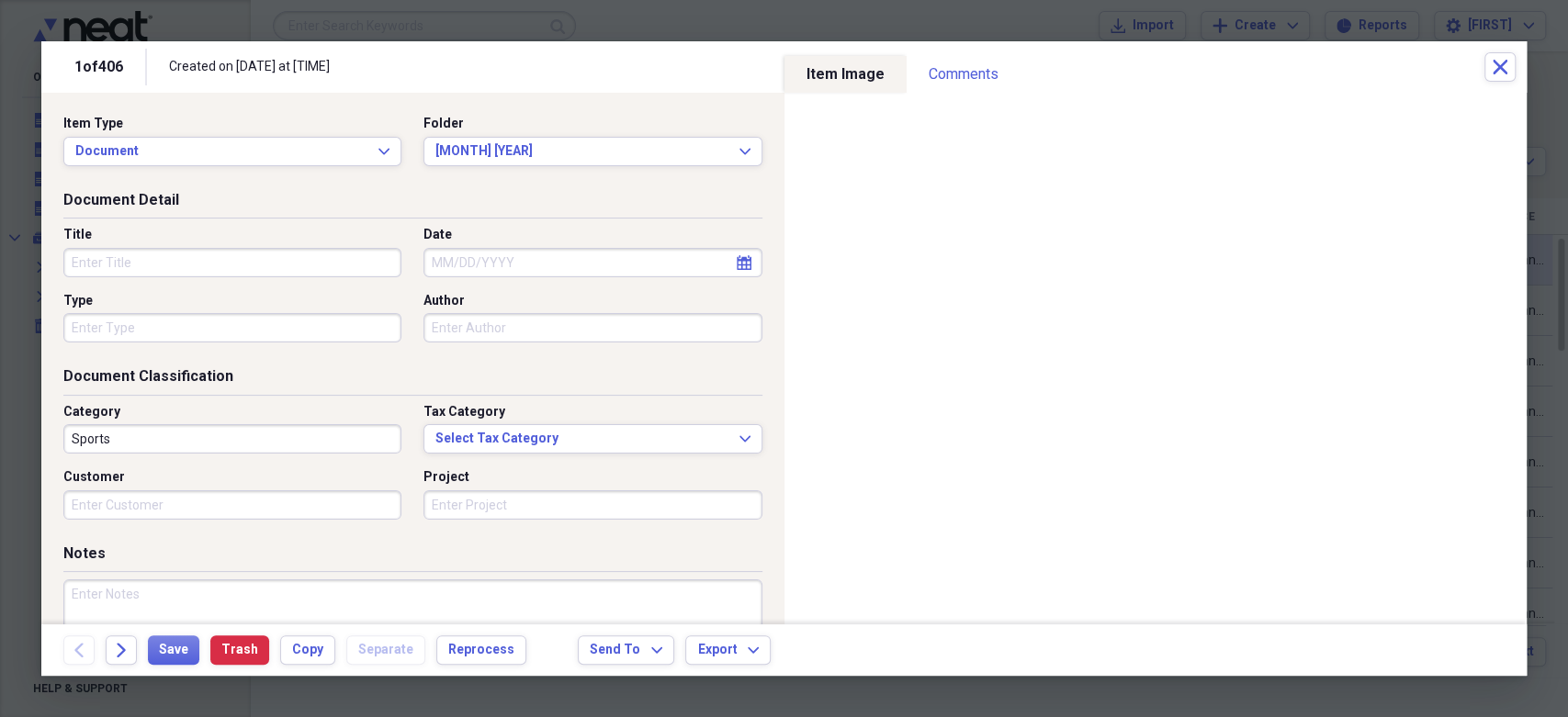 click on "Organize My Files Collapse Unfiled Needs Review Unfiled All Files Unfiled Unfiled Unfiled Saved Reports Collapse My Cabinet My Cabinet Add Folder Expand Folder Business Add Folder Expand Folder Personal Add Folder Trash Trash Help & Support Submit Import Import Add Create Expand Reports Reports Settings [FIRST] Expand [MONTH] [YEAR] Showing 406 items Column Expand sort Sort Filters Expand Create Item Expand Status Image Date Title Author Type Category Source check media Sports NeatConnect check media Sports NeatConnect check media Sports NeatConnect check media 07/01/2022 General Retail NeatConnect check media Sports NeatConnect check media Sports NeatConnect check media Sports NeatConnect check media Sports NeatConnect check media Sports NeatConnect check media Sports NeatConnect check media Sports NeatConnect check media Sports NeatConnect check media Sports NeatConnect Items 25 Expand Trash Move Send To Expand Export Expand more 1 2 3 4 5 More 17 Next 1 of 406 Created on [DATE] at [TIME] Close Item Type Document Expand Folder Expand" at bounding box center (784, 358) 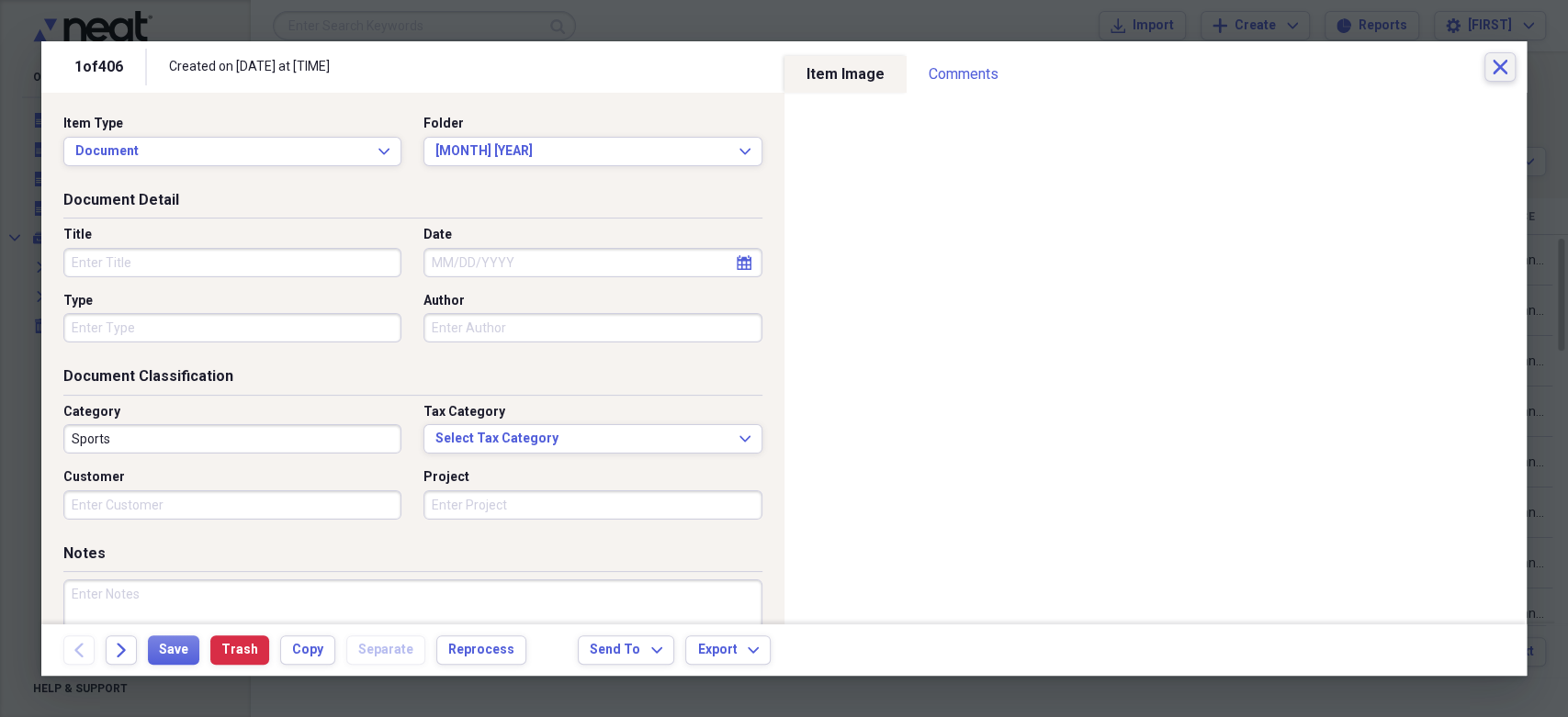 click on "Close" at bounding box center [1500, 67] 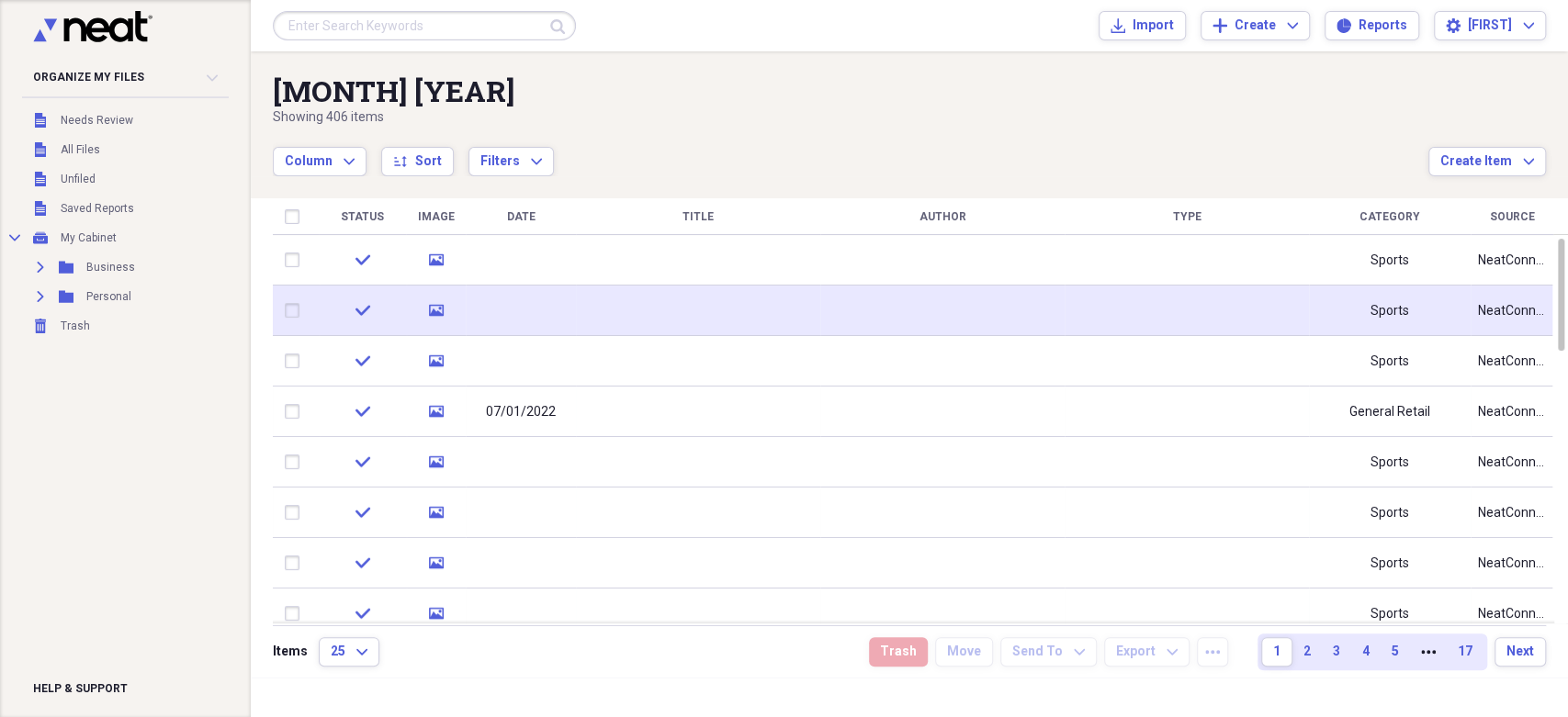 click on "check" 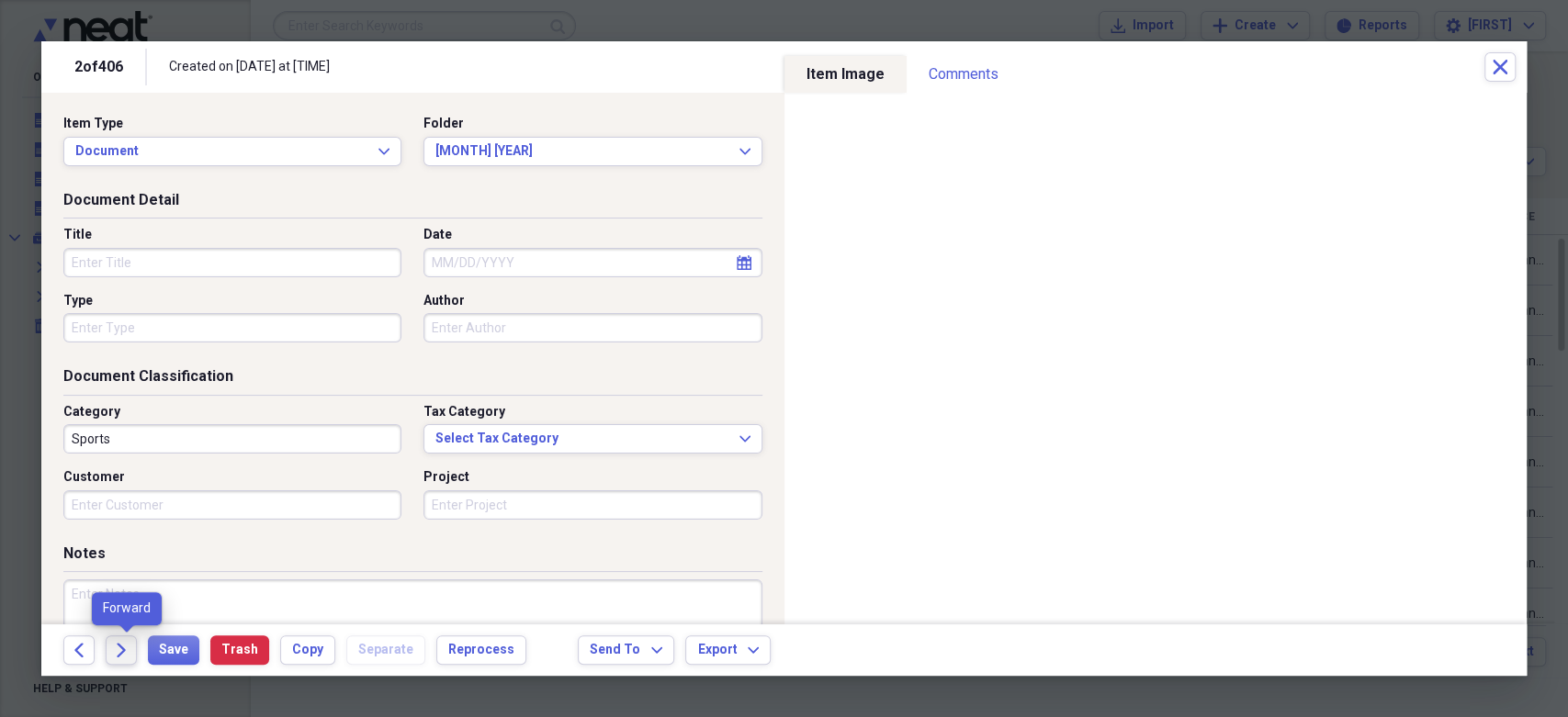 click on "Forward" at bounding box center [121, 650] 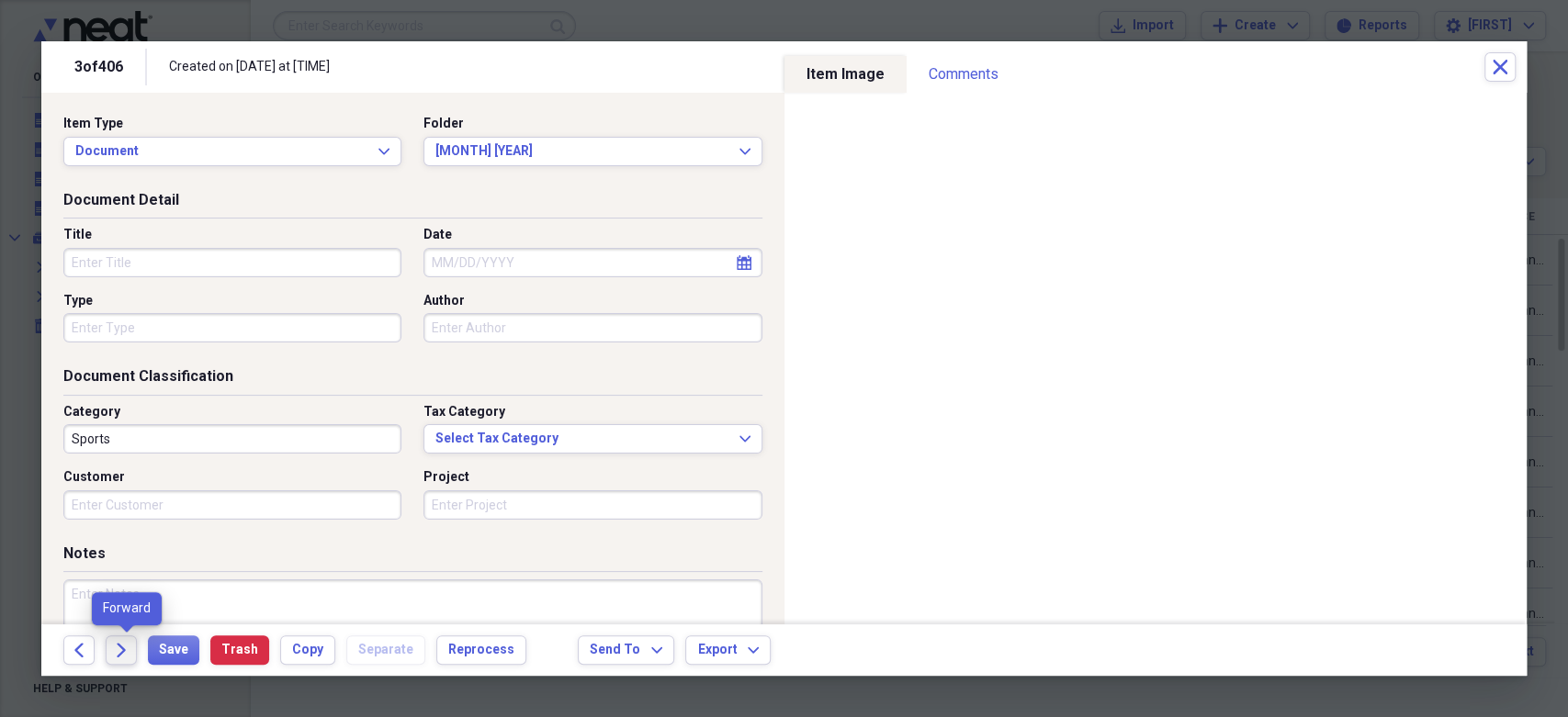 click on "Forward" at bounding box center [121, 650] 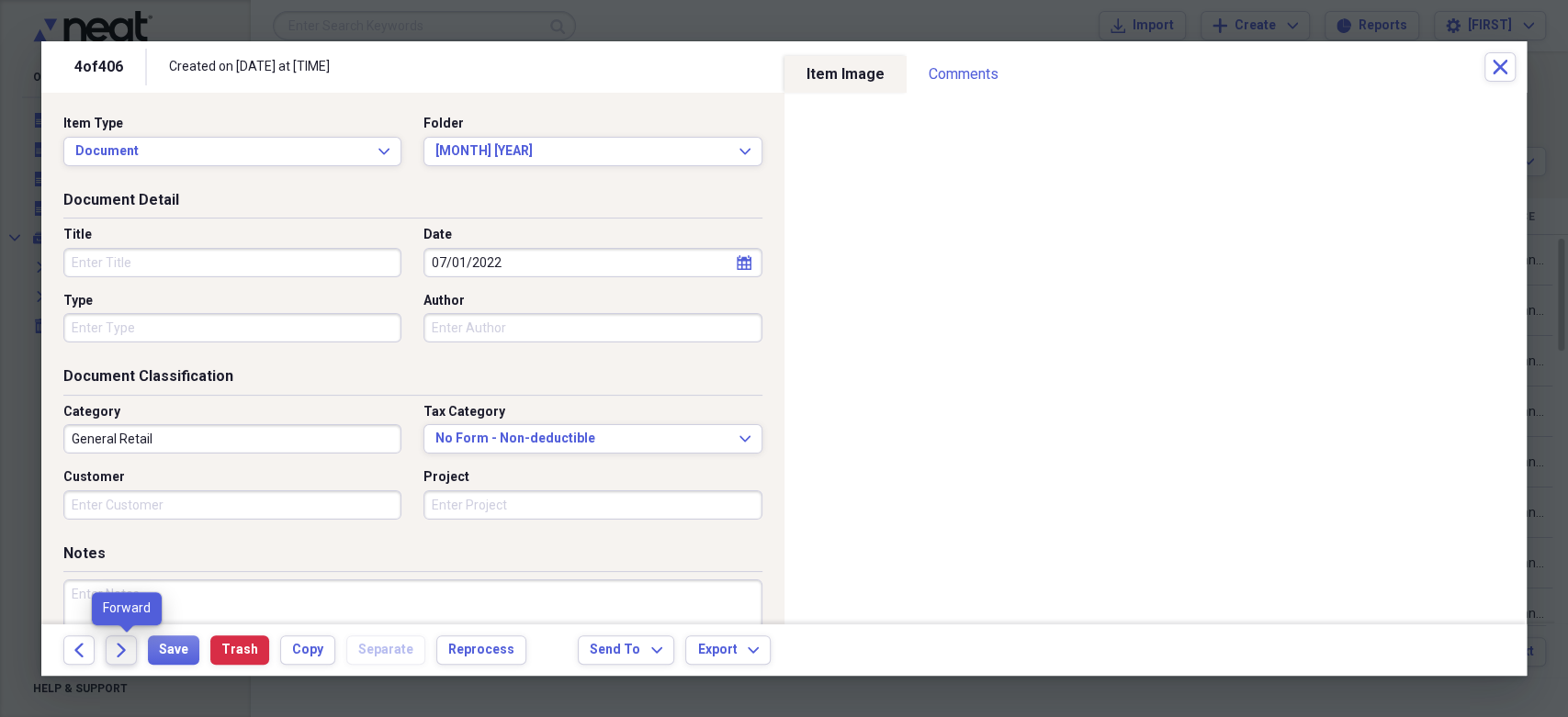 click on "Forward" at bounding box center [121, 650] 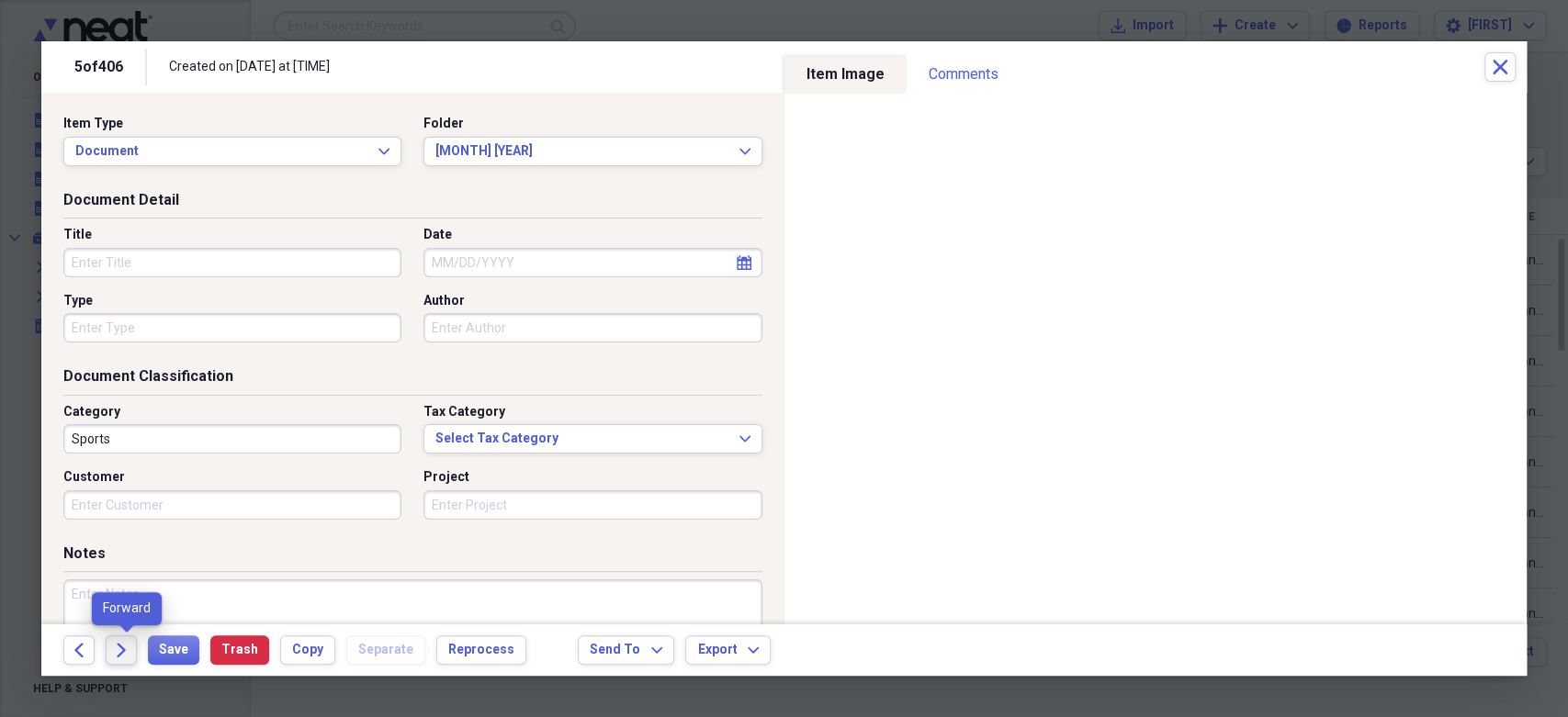 click on "Forward" at bounding box center (121, 650) 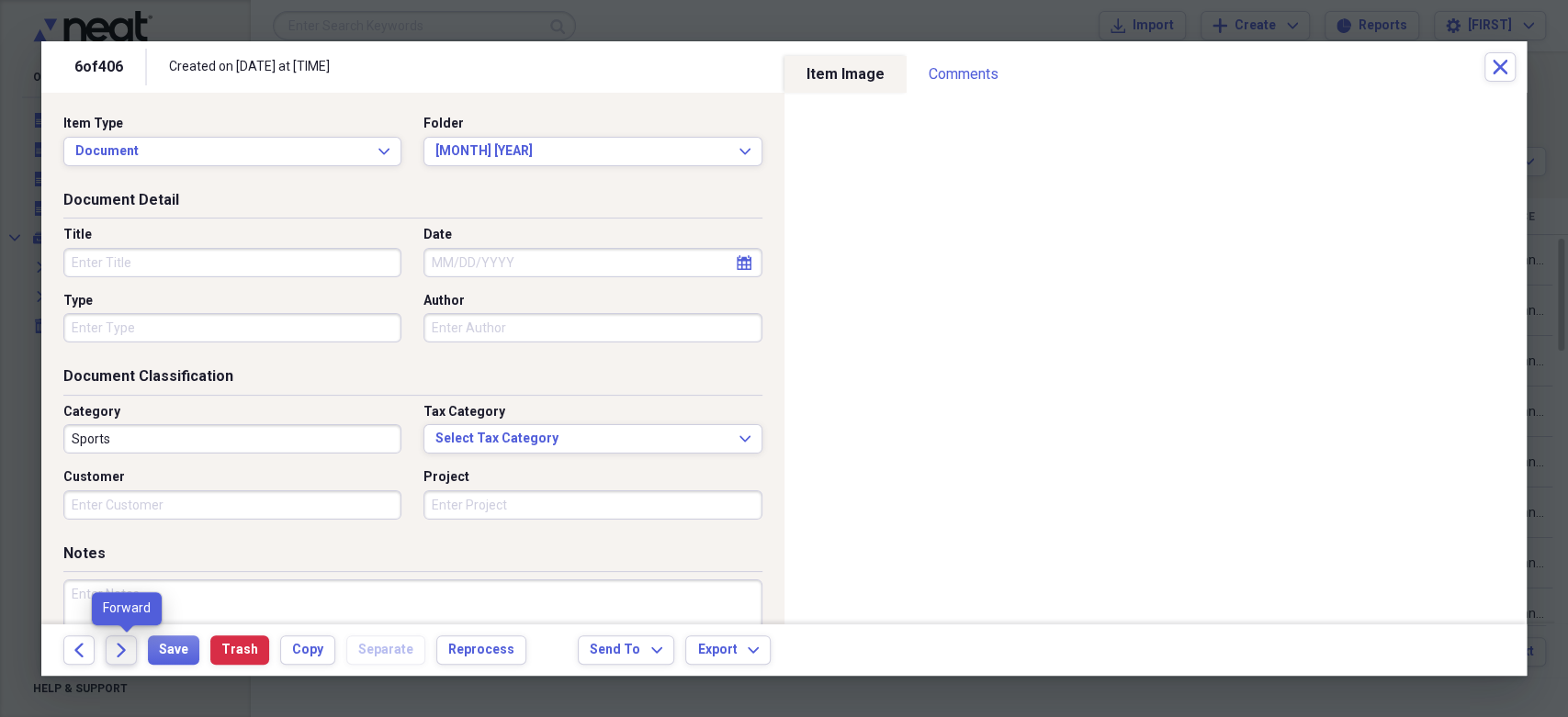 click on "Forward" at bounding box center [121, 650] 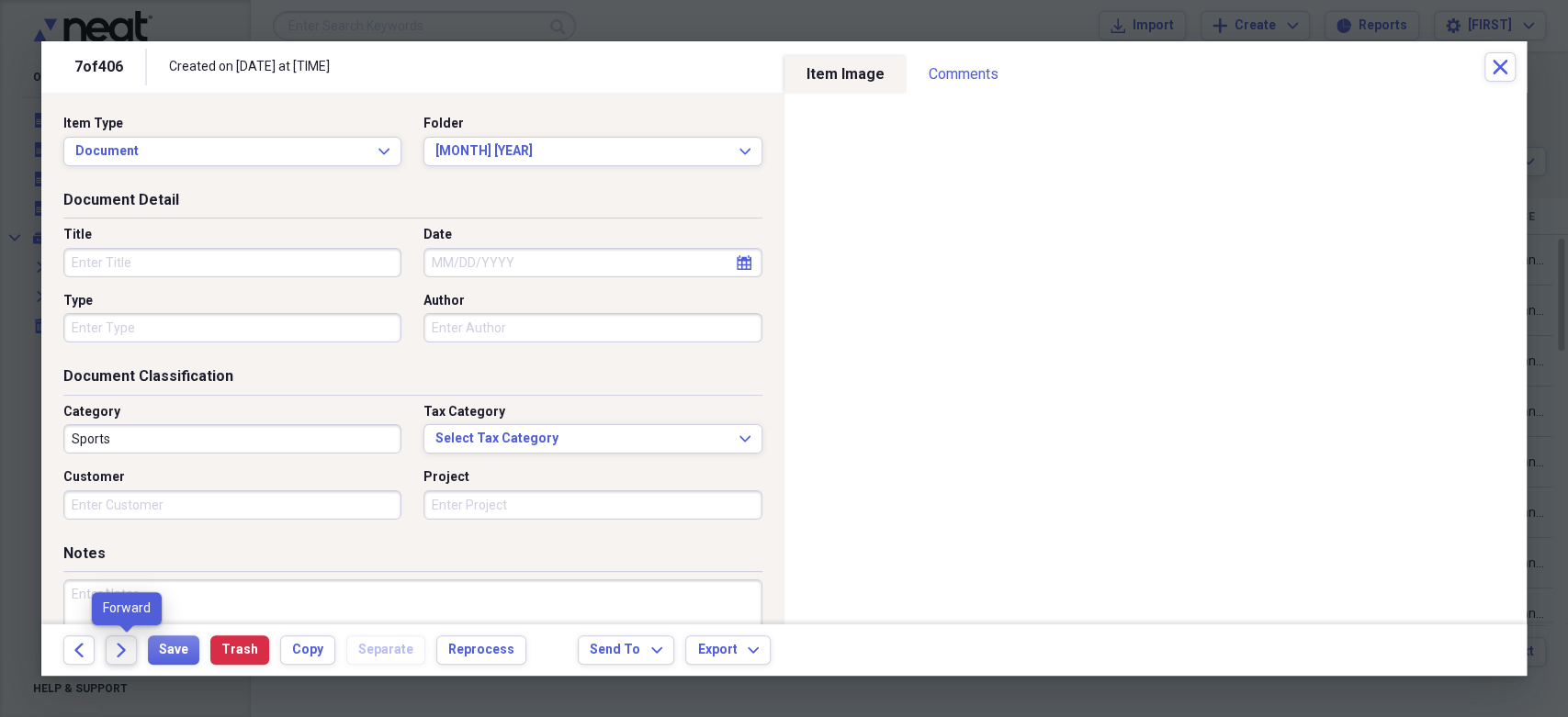 click on "Forward" 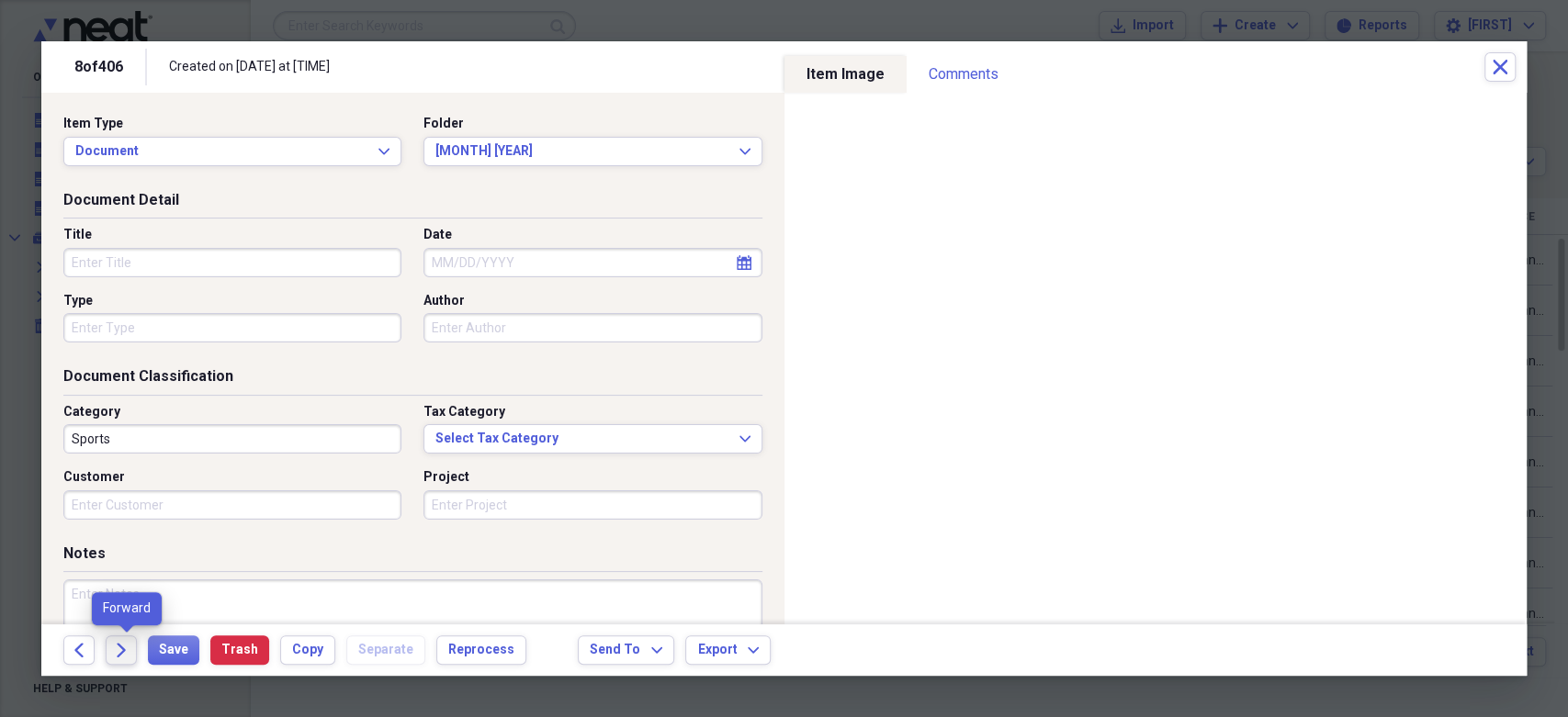 click on "Forward" 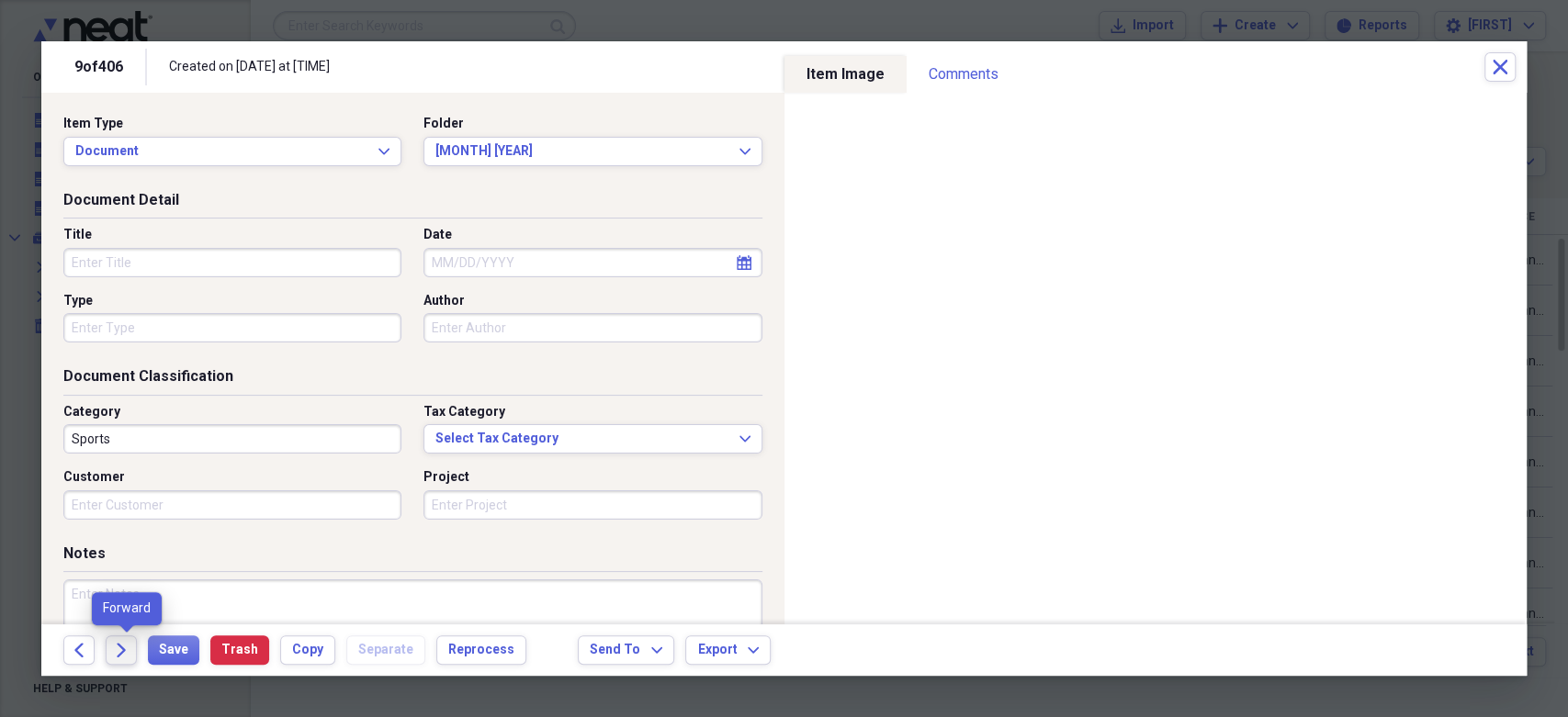 click on "Forward" at bounding box center (121, 650) 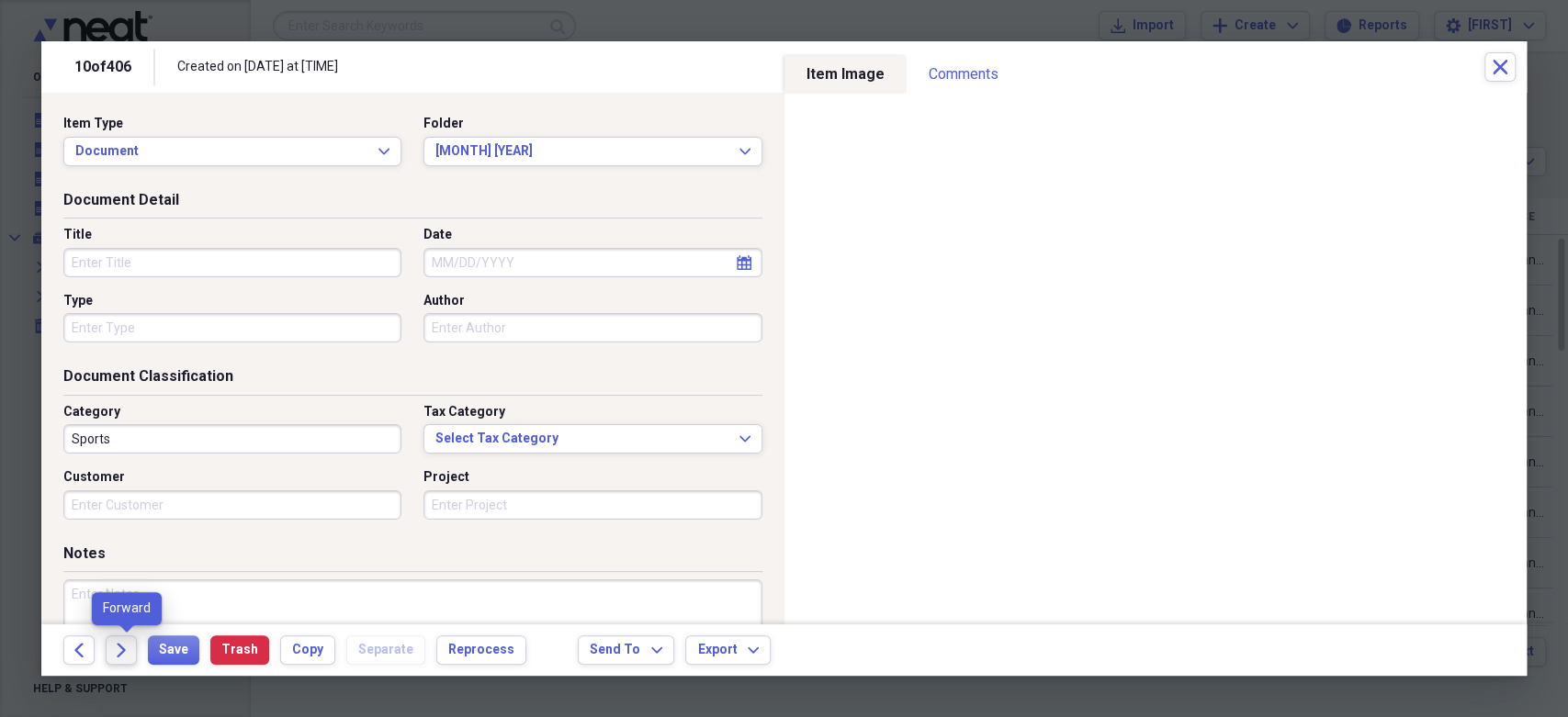 click on "Forward" 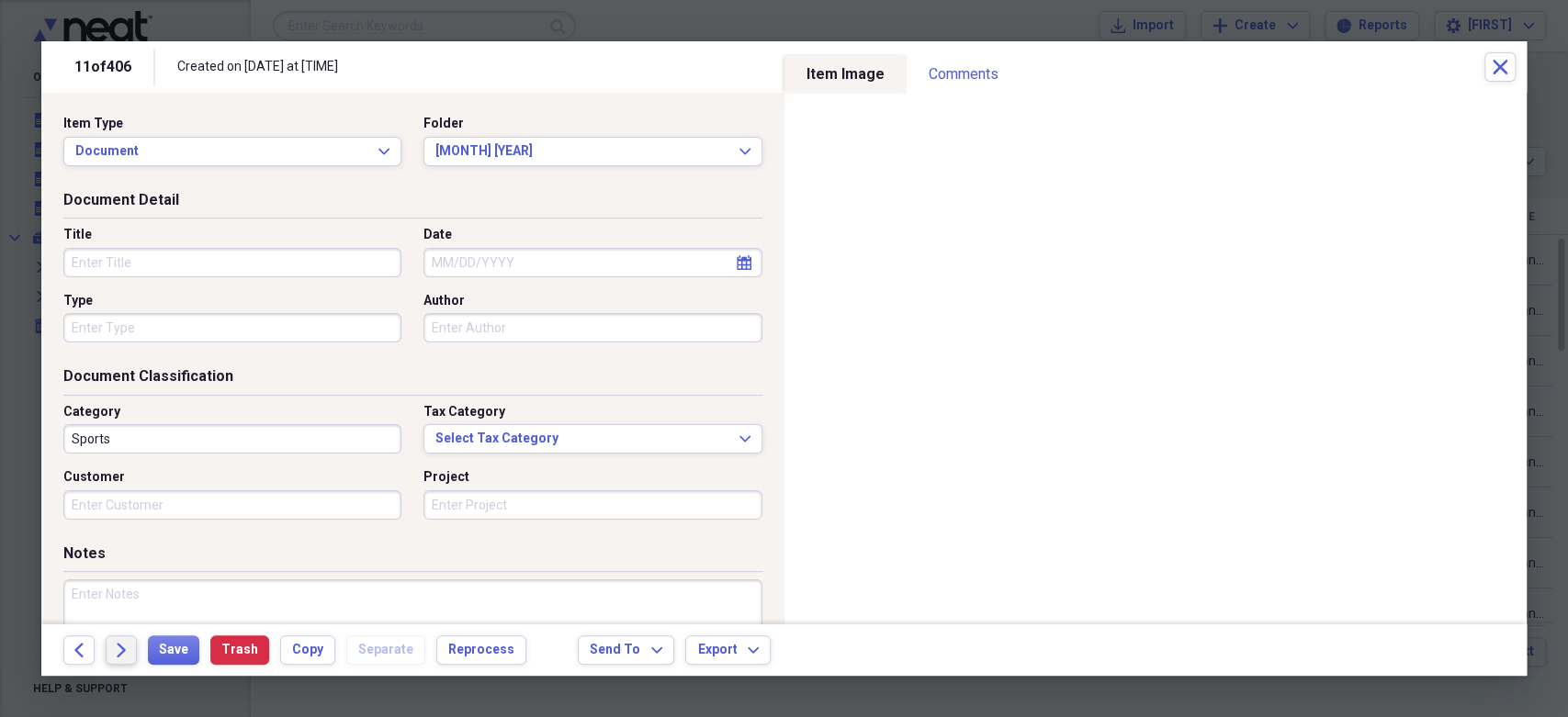 click on "Forward" 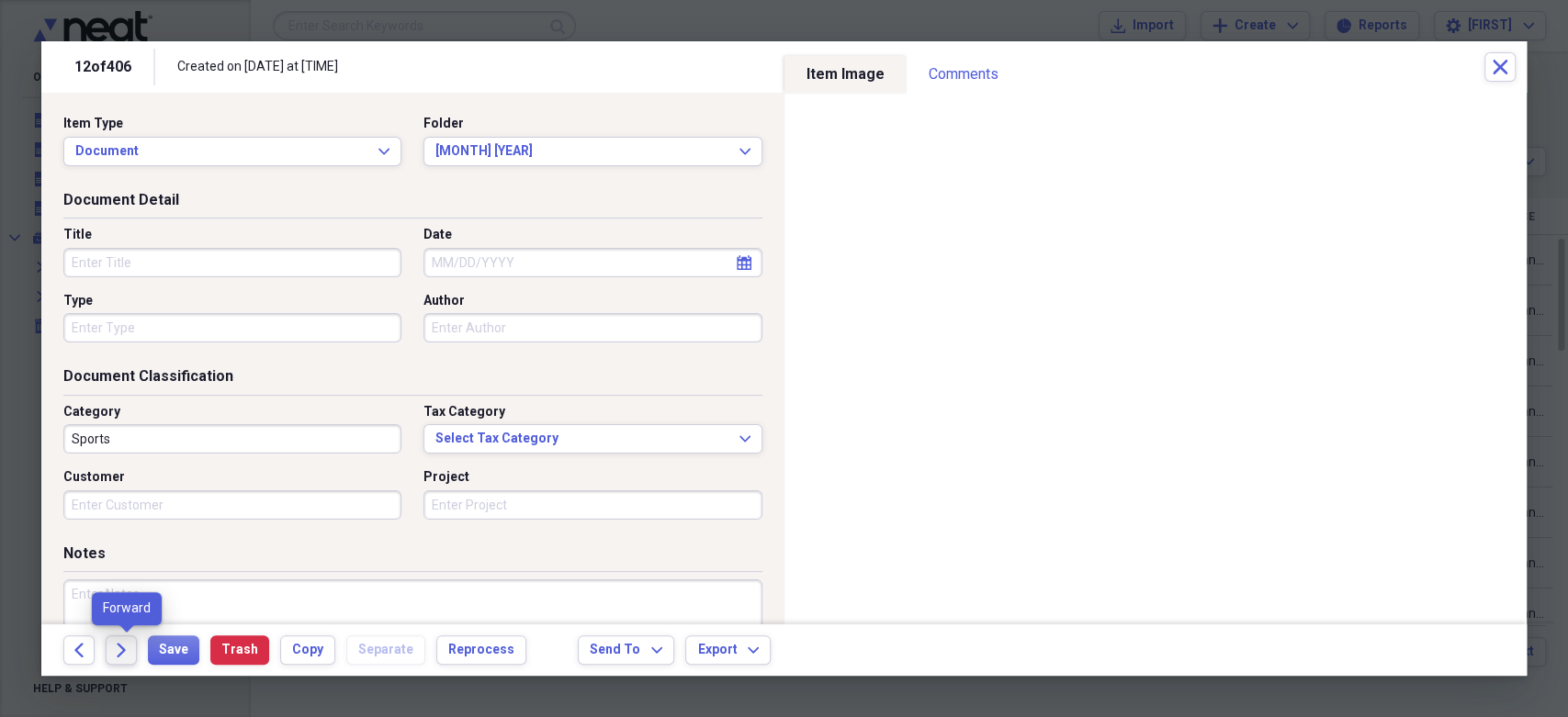 click on "Forward" 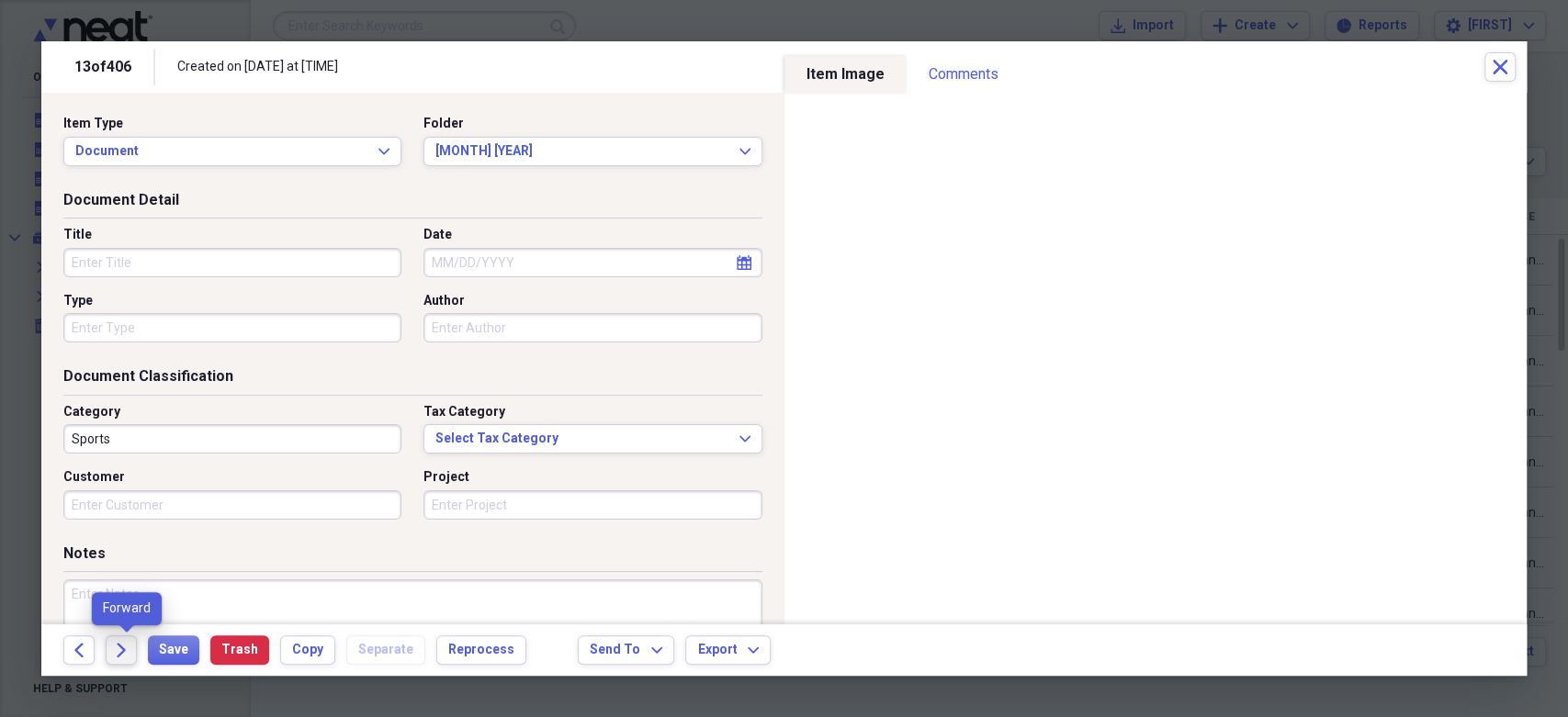 click on "Forward" 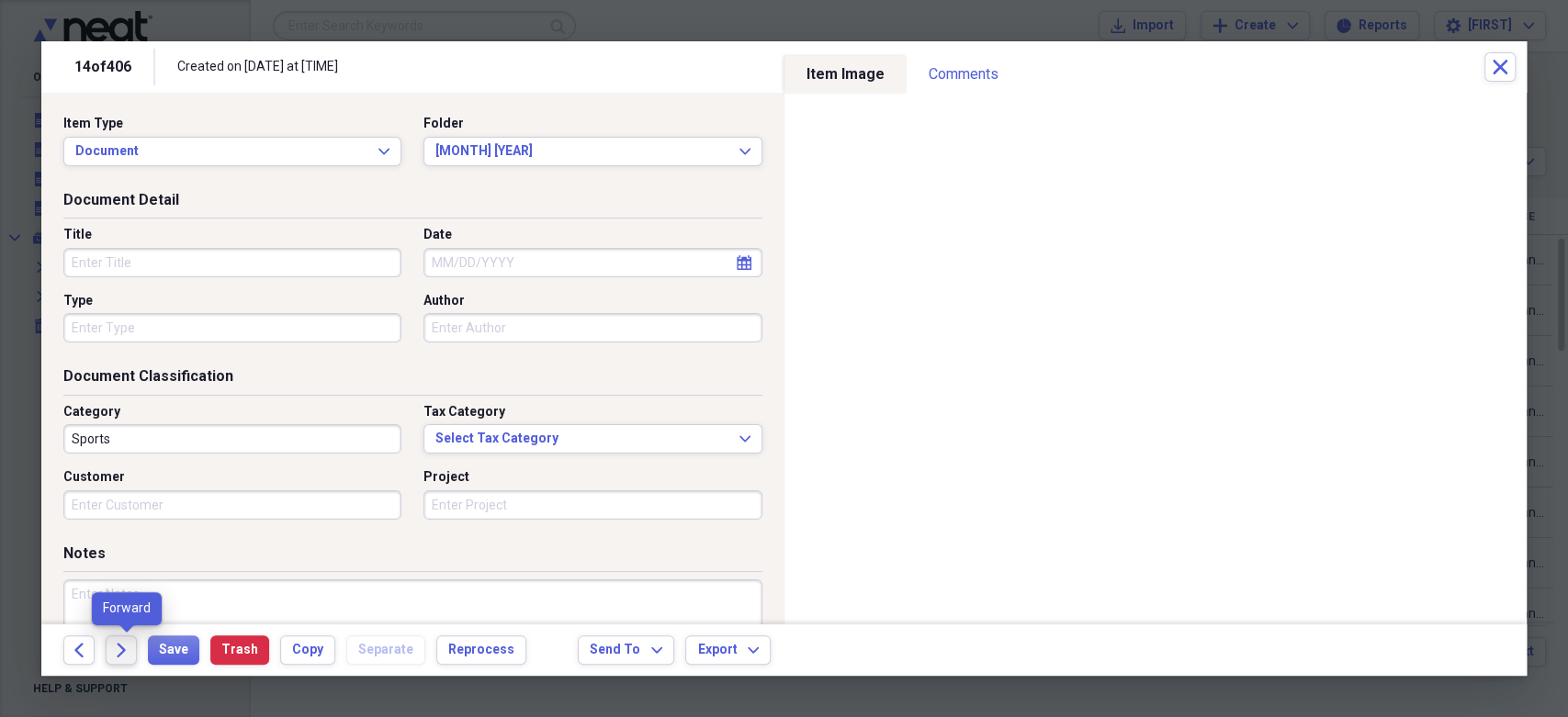 click on "Forward" 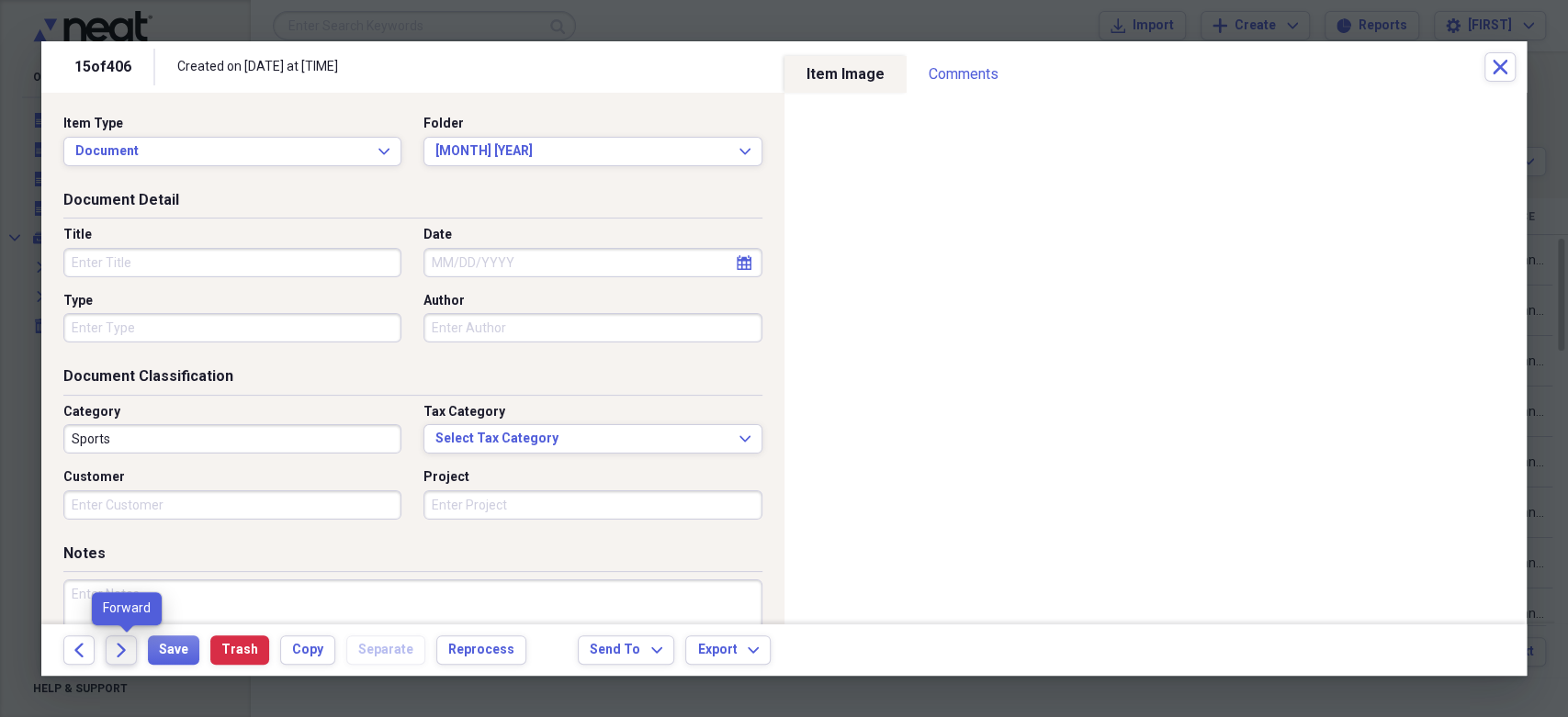 click on "Forward" at bounding box center (121, 650) 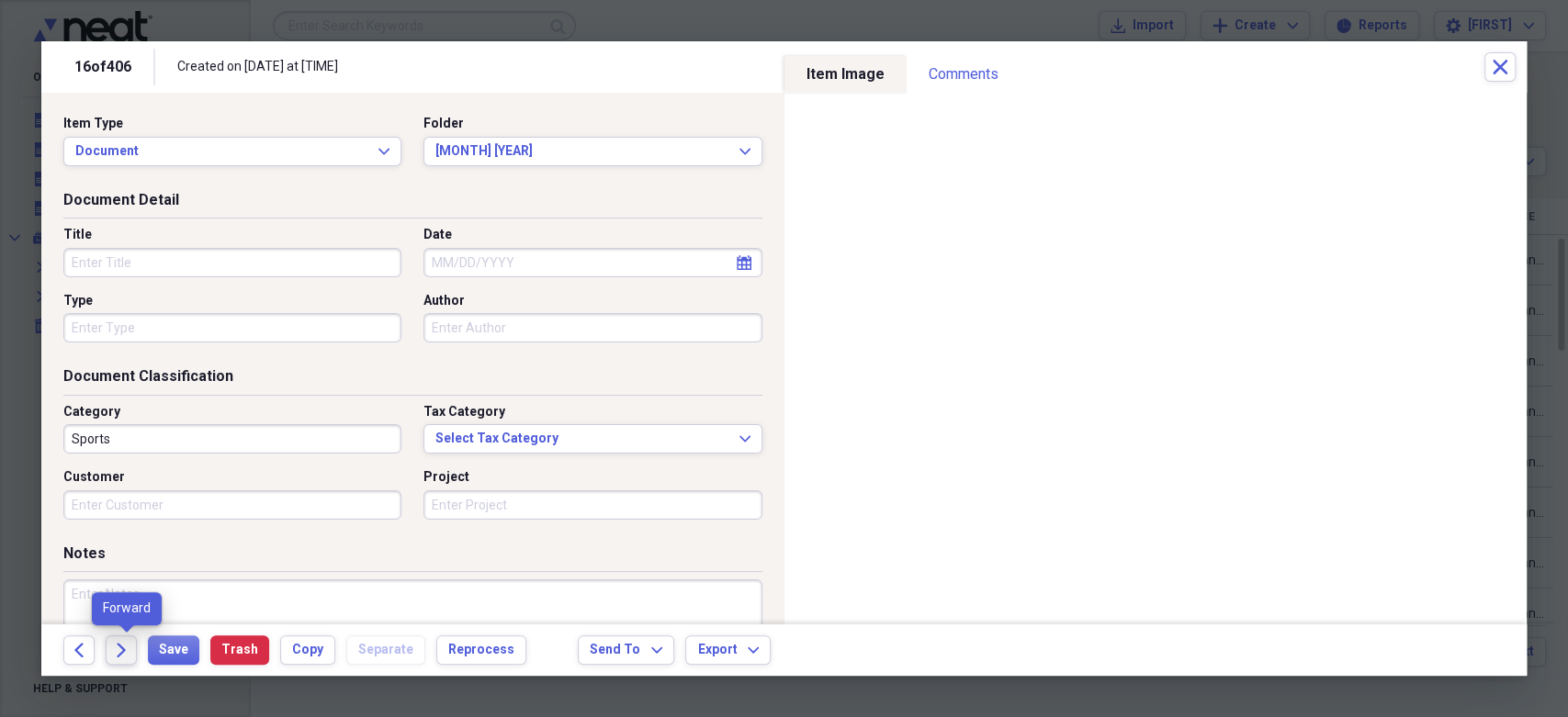 click on "Forward" at bounding box center (121, 650) 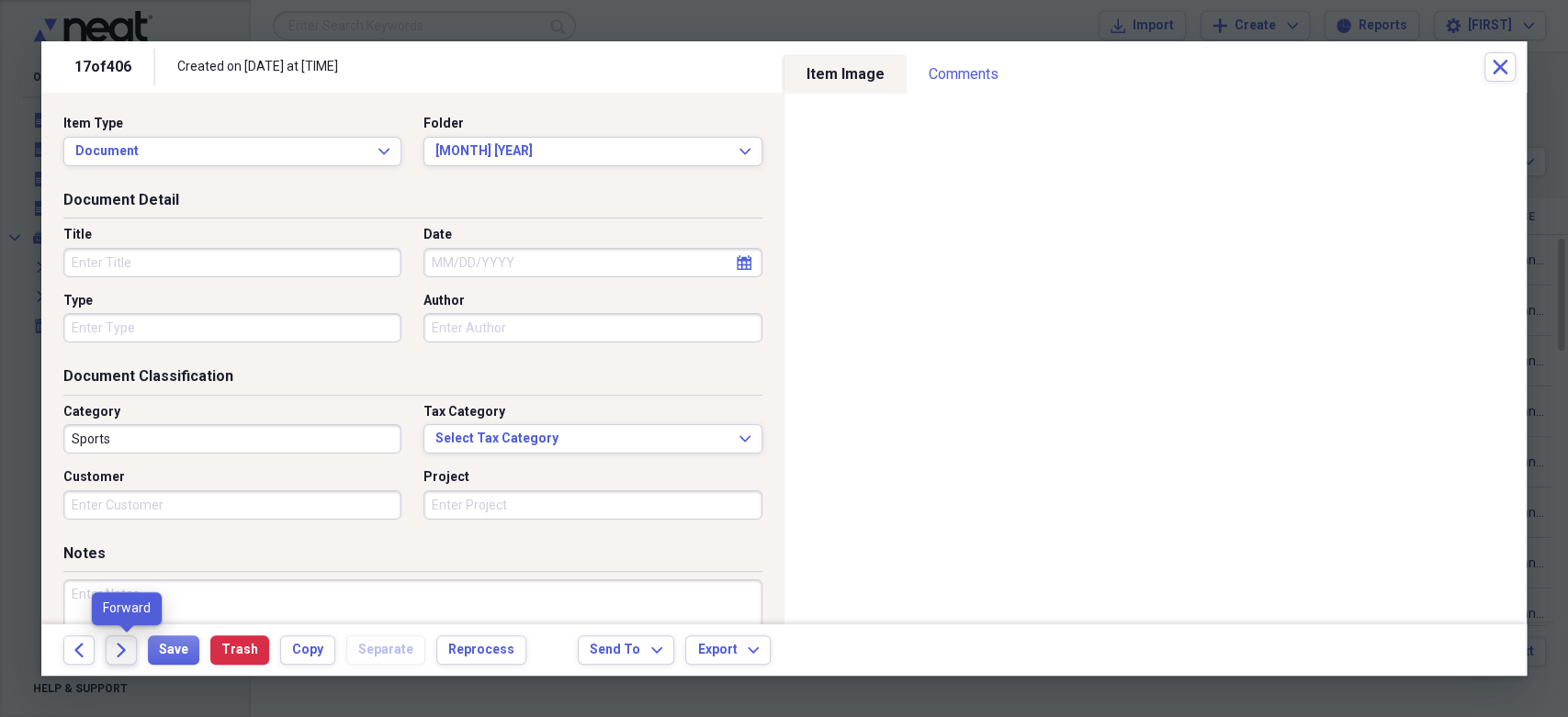 click on "Forward" at bounding box center (121, 650) 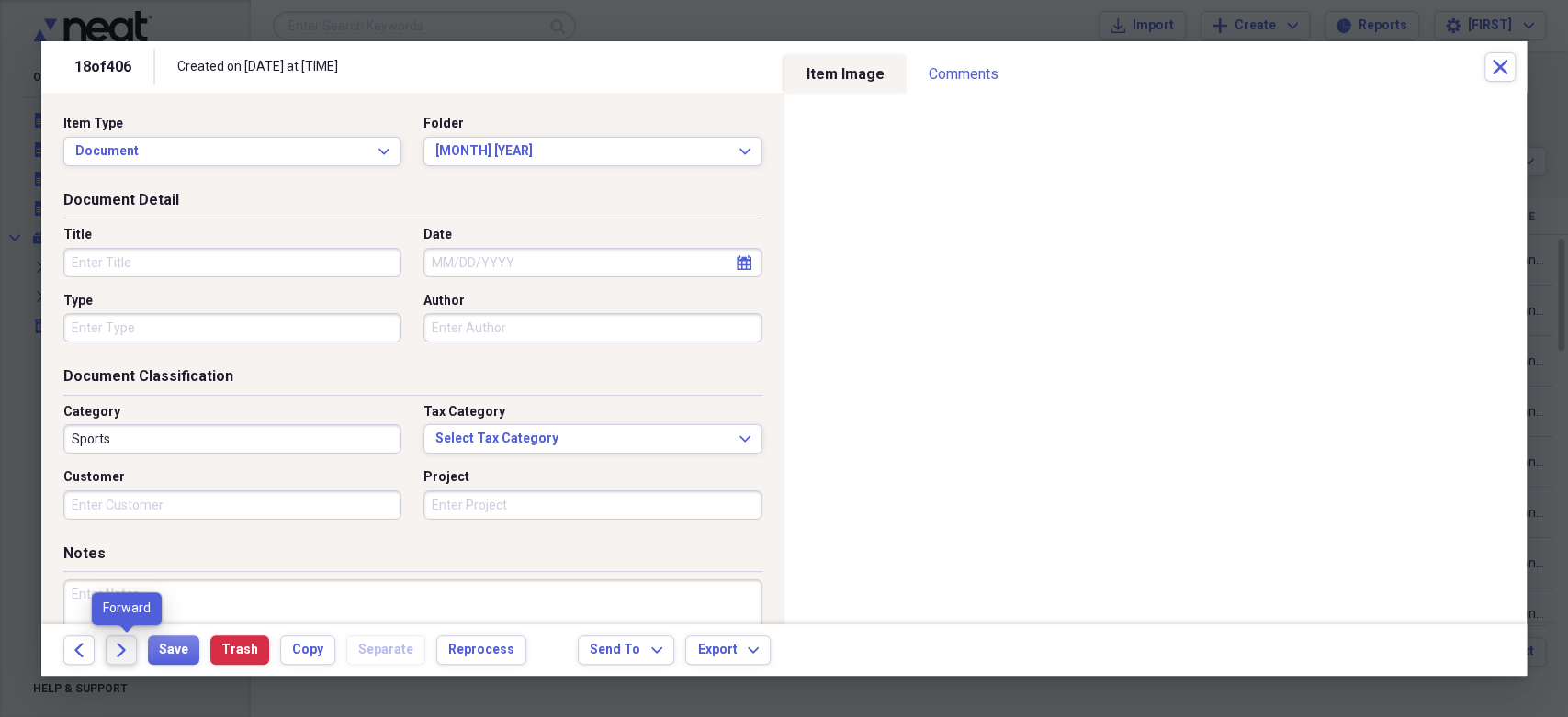 click on "Forward" 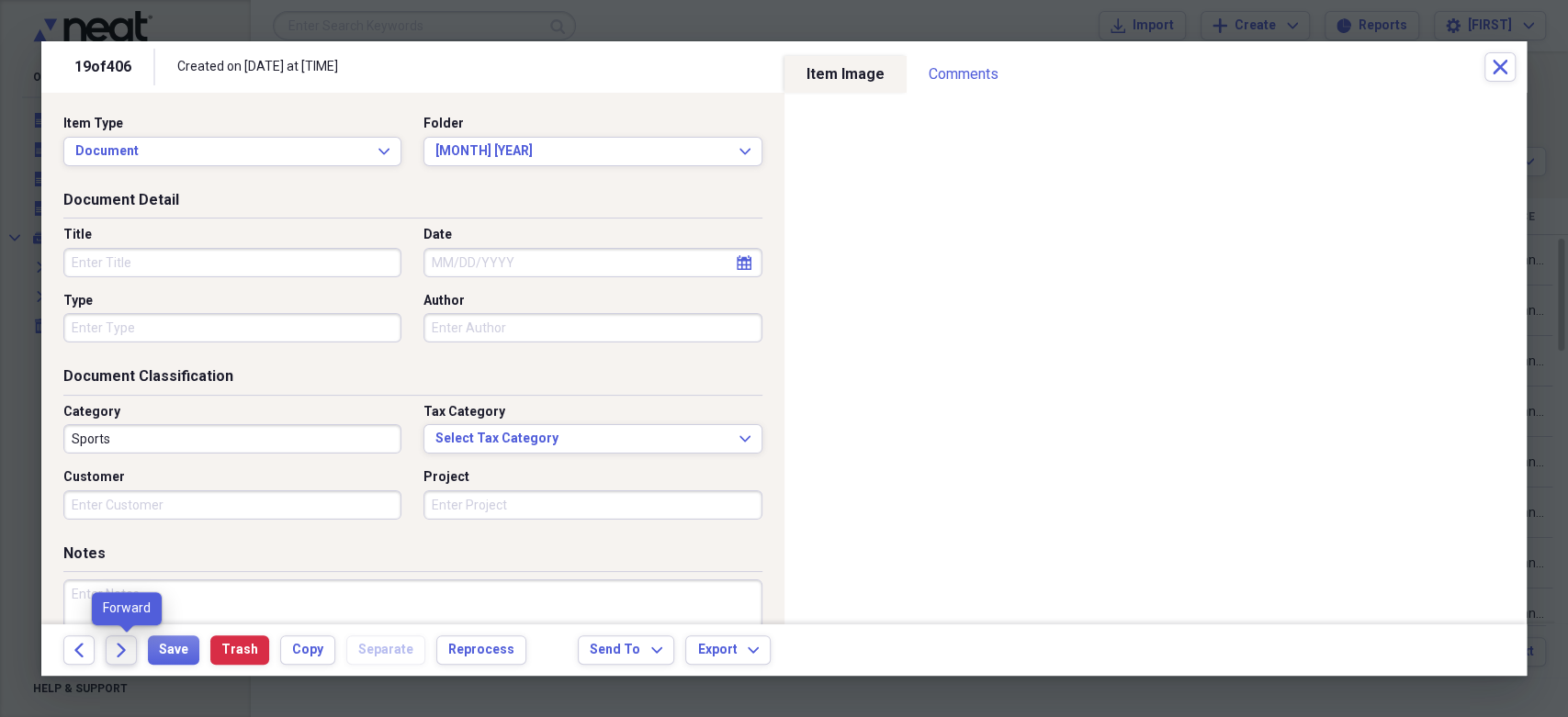 click on "Forward" at bounding box center [121, 650] 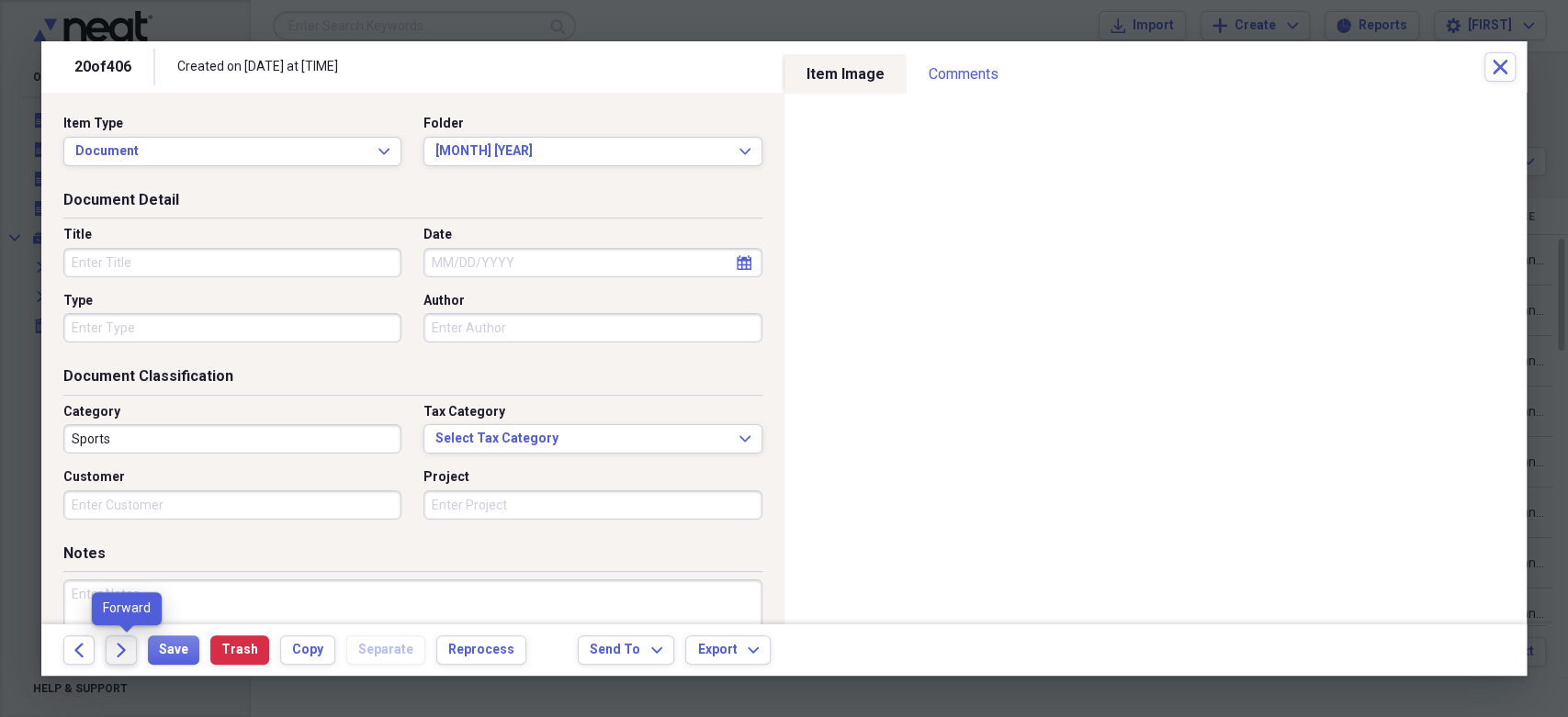 click on "Forward" at bounding box center [121, 650] 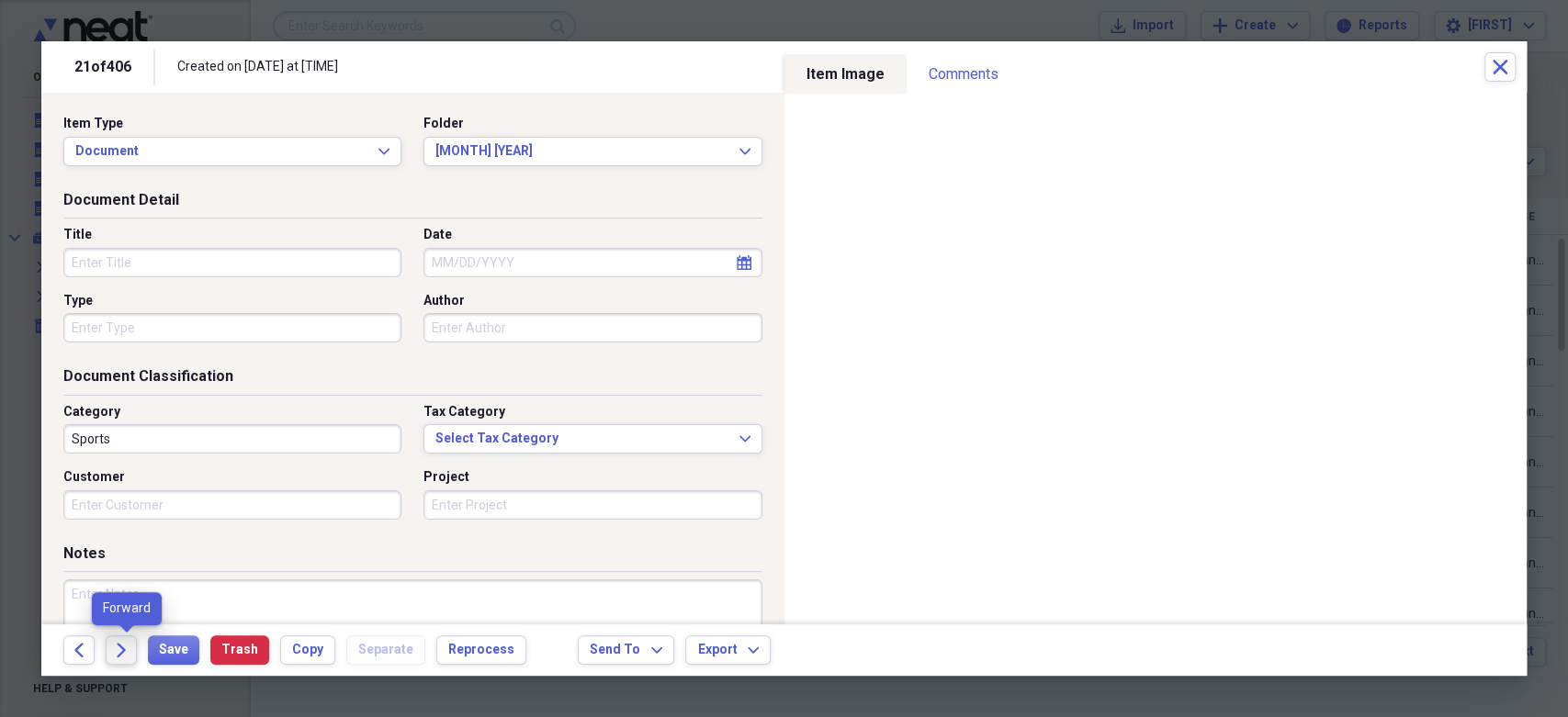 click on "Forward" 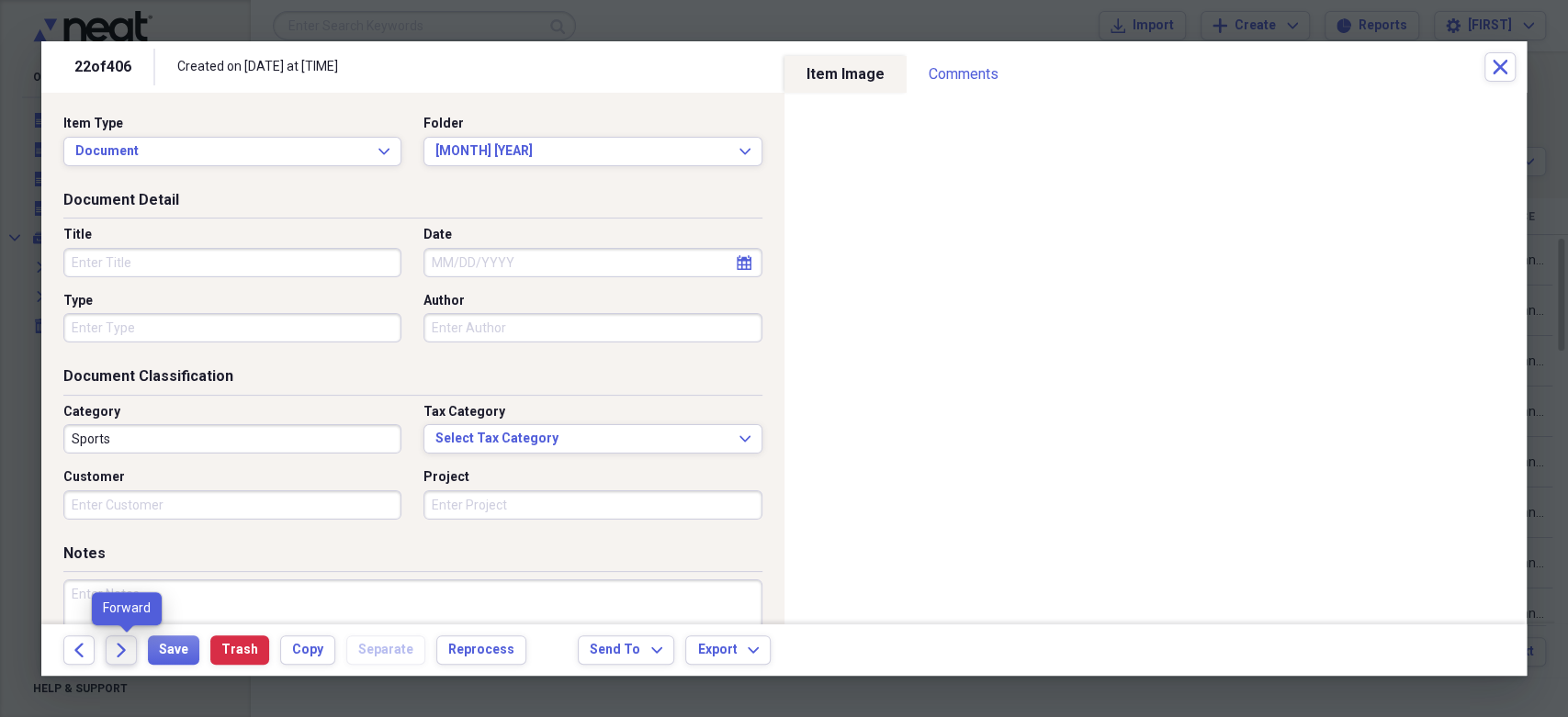 click on "Forward" at bounding box center (121, 650) 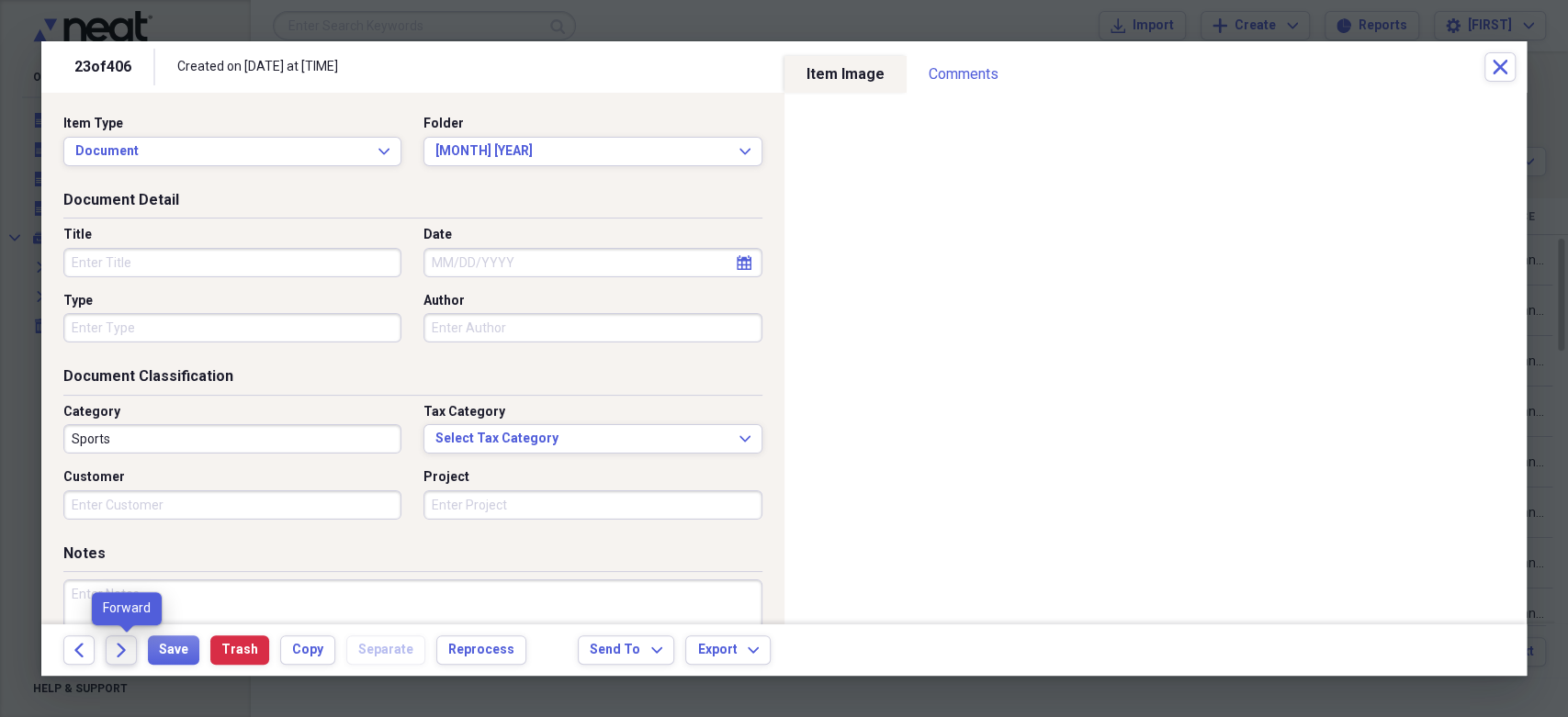 click on "Forward" 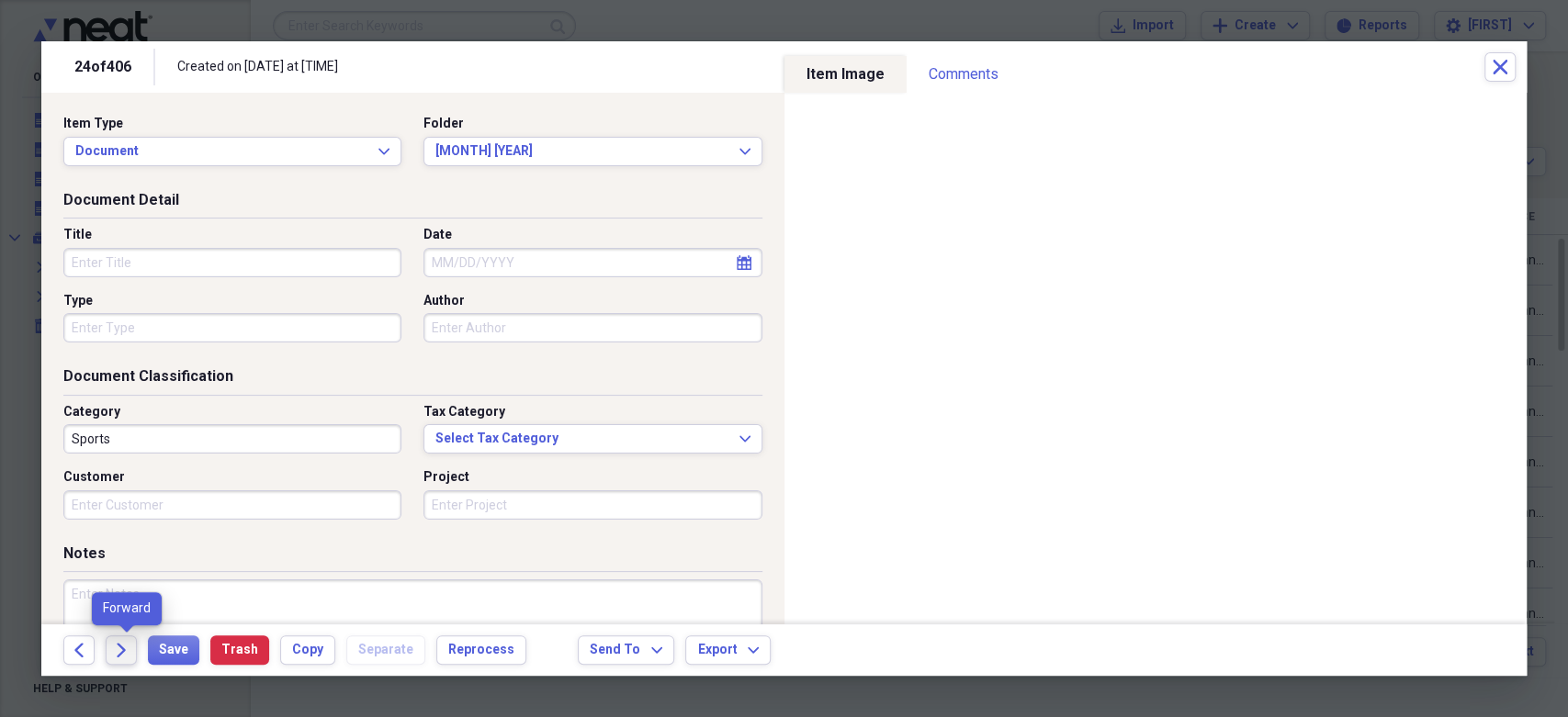 click on "Forward" at bounding box center (121, 650) 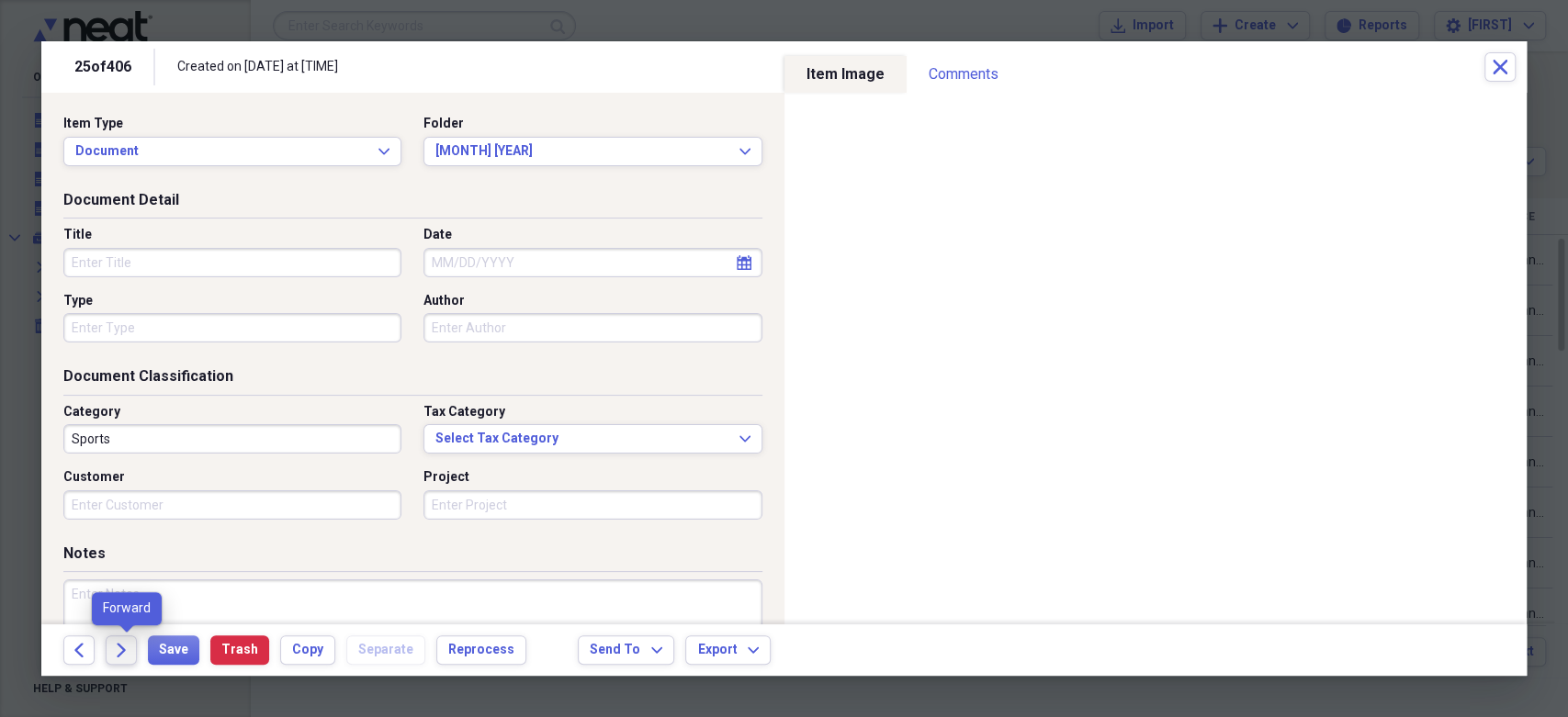 click on "Forward" at bounding box center [121, 650] 